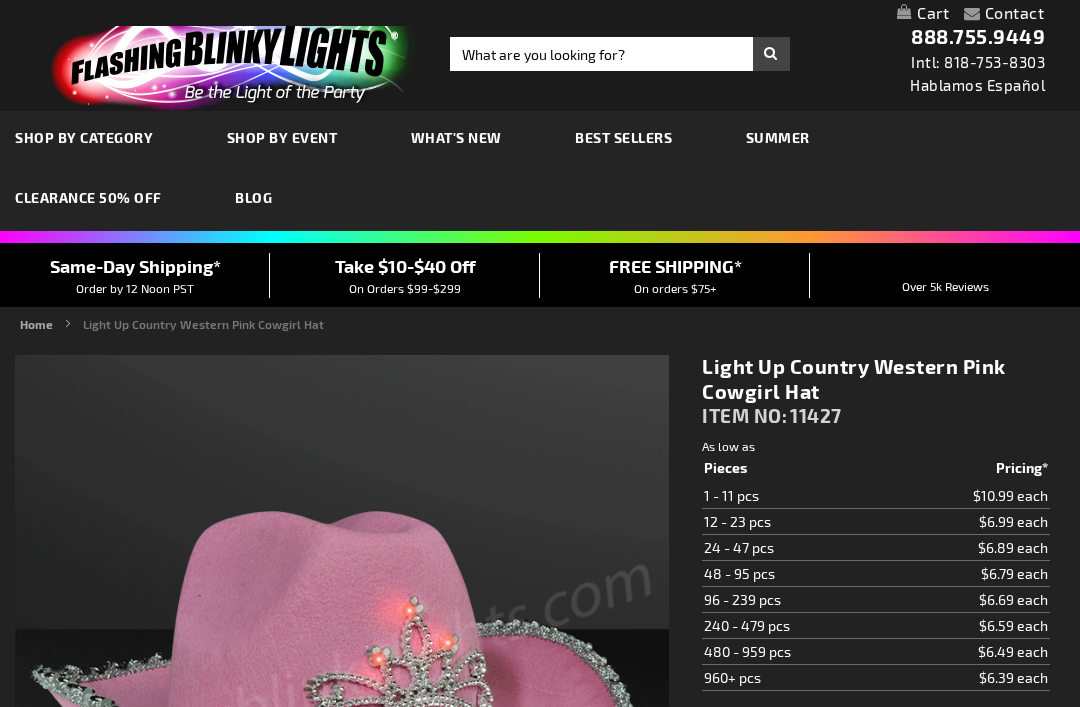 scroll, scrollTop: 0, scrollLeft: 0, axis: both 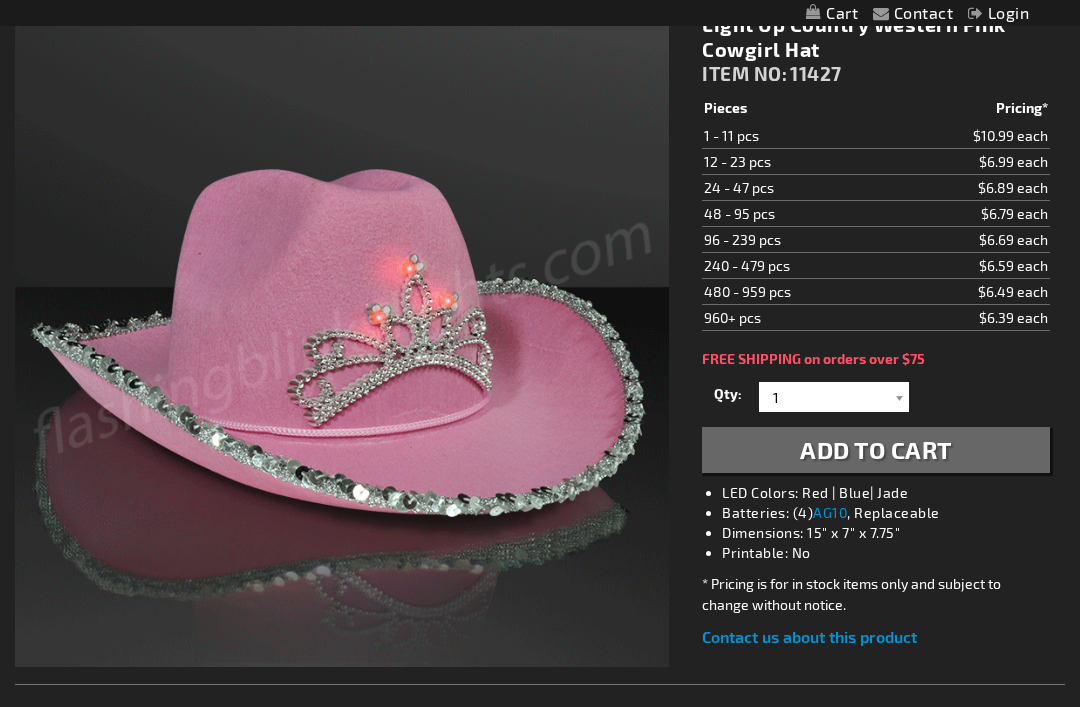 click on "Add to Cart" at bounding box center [876, 449] 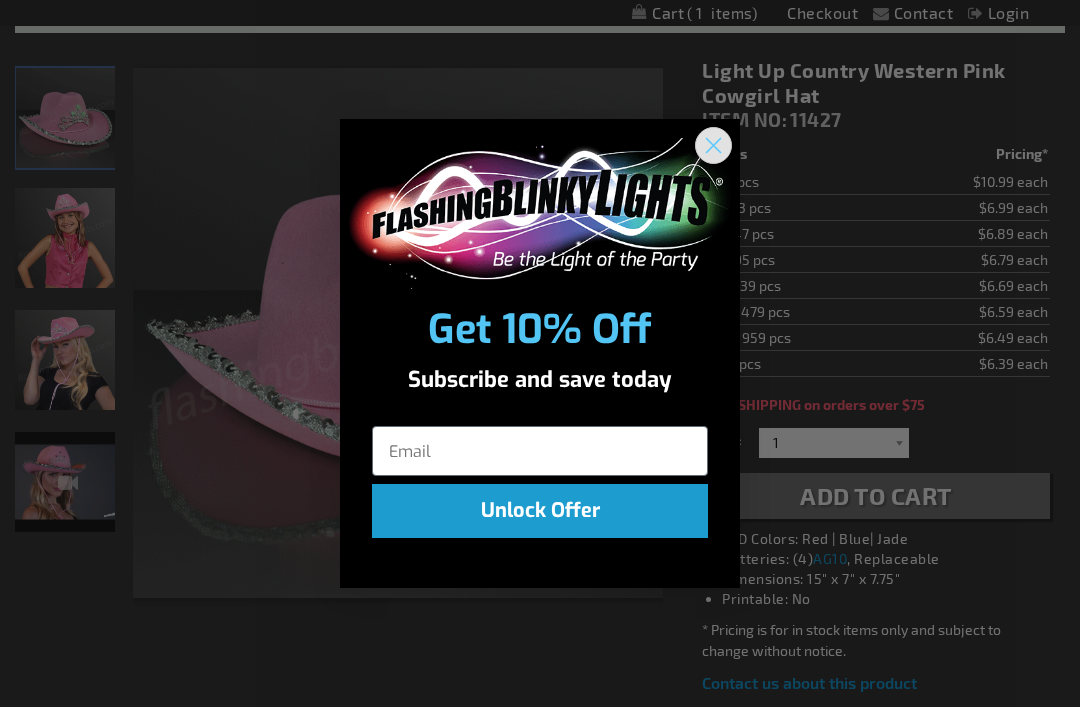 click 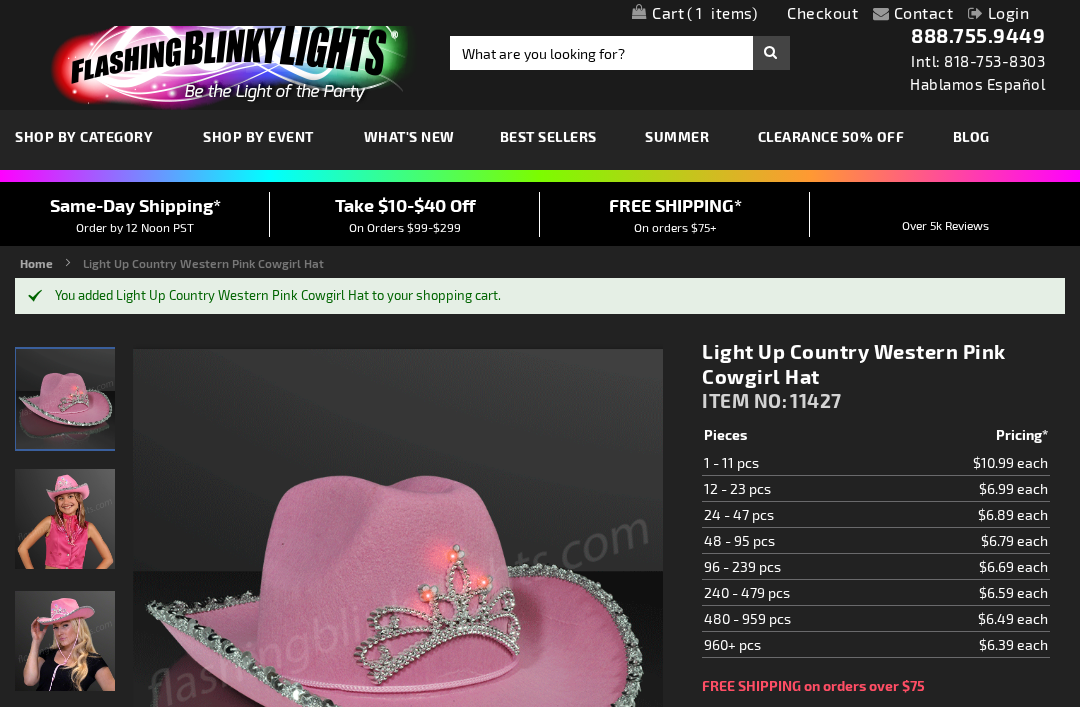 scroll, scrollTop: 0, scrollLeft: 0, axis: both 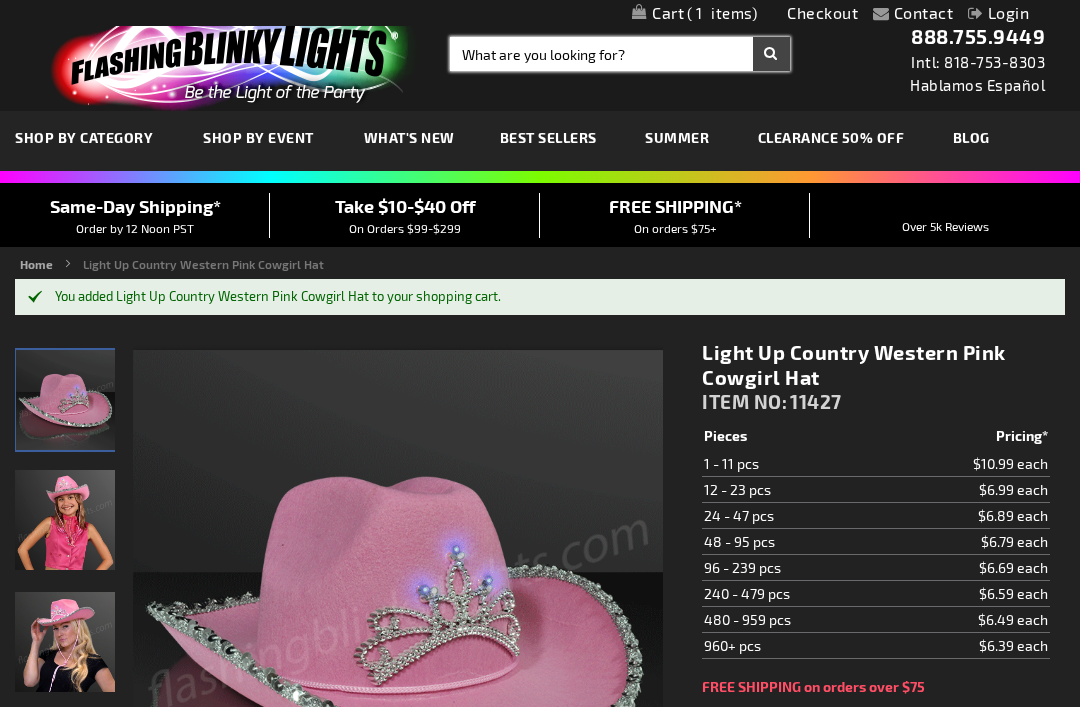click on "Search" at bounding box center (620, 54) 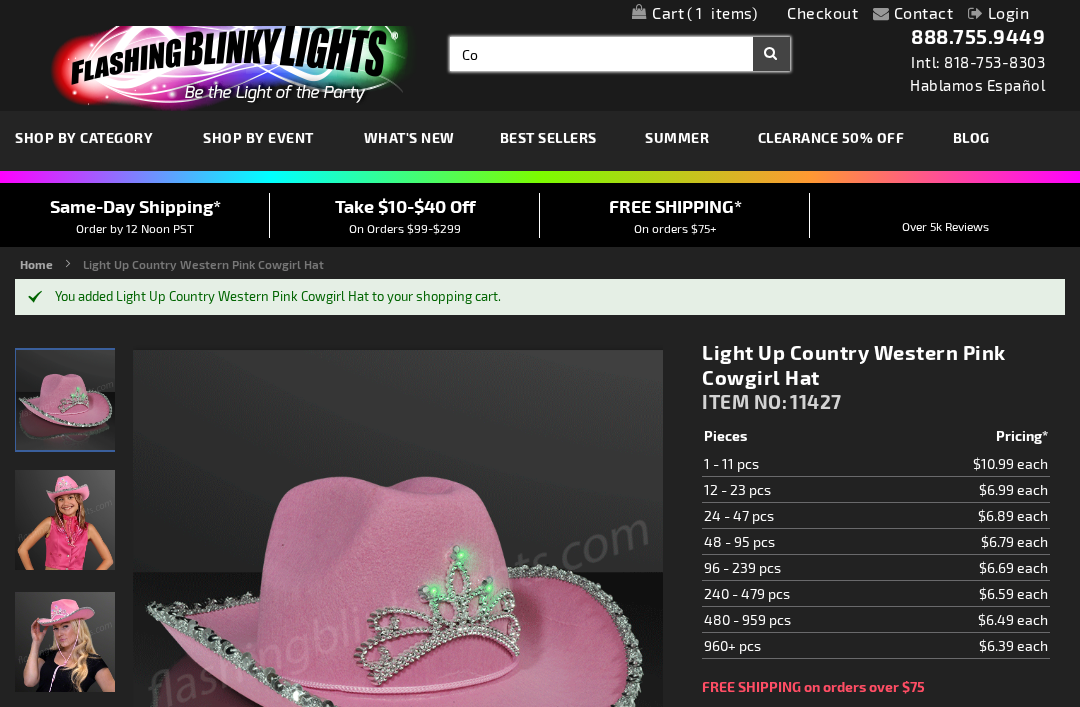 type on "C" 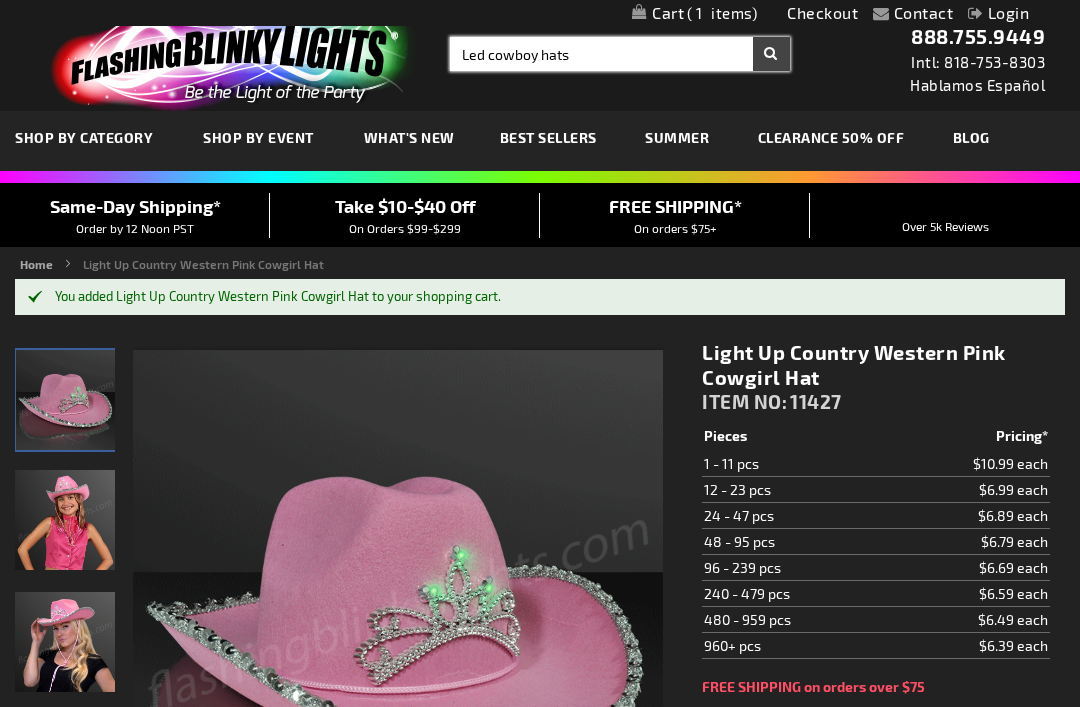 type on "Led cowboy hats" 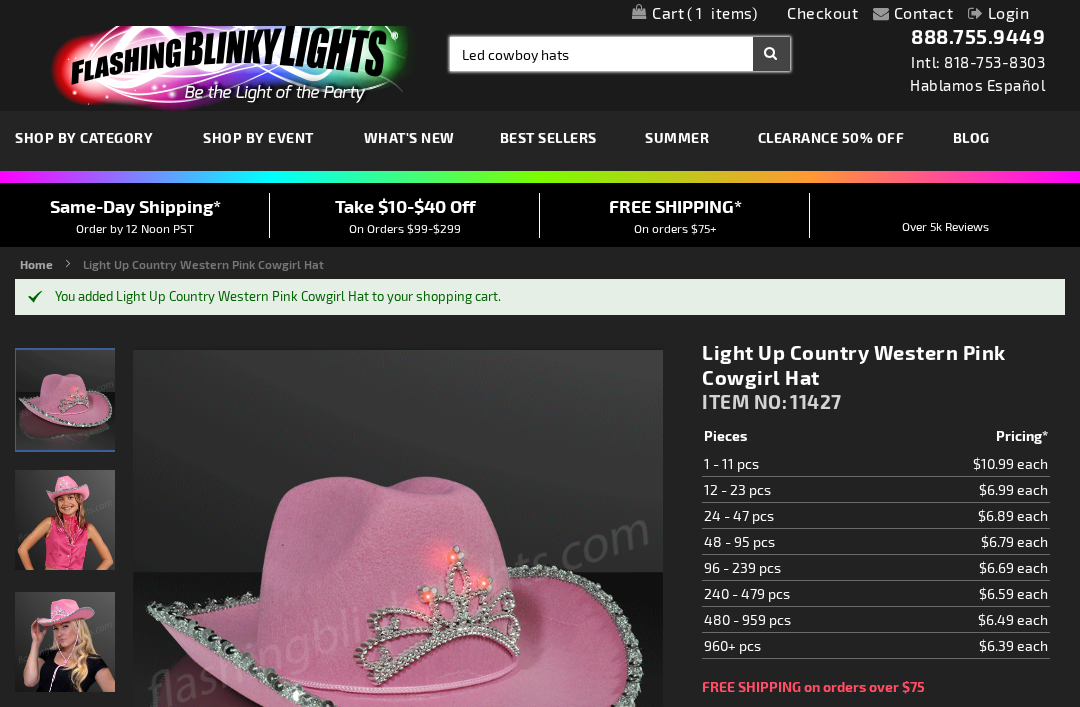 click on "Search" at bounding box center (771, 54) 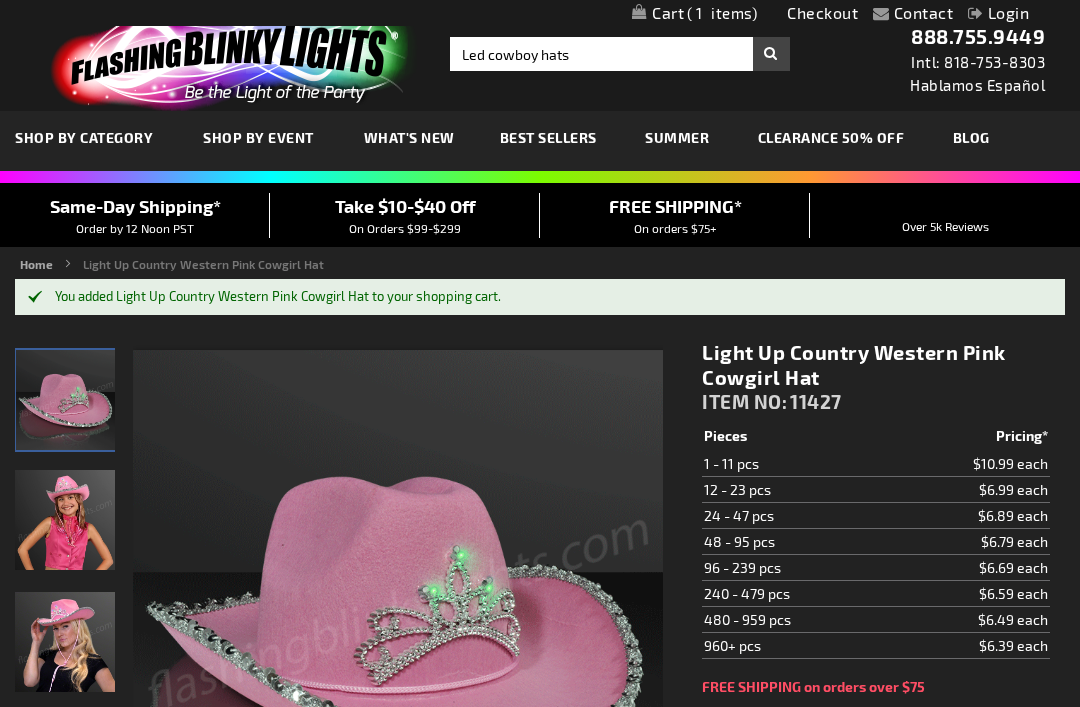 click on "Search" at bounding box center [771, 54] 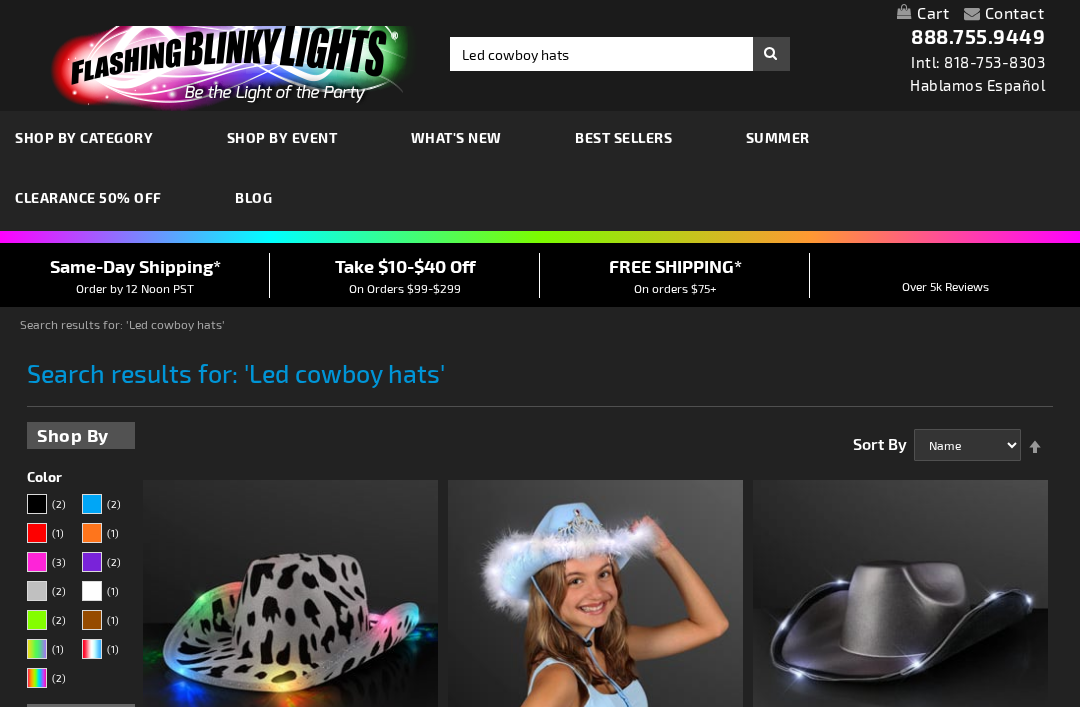 scroll, scrollTop: 67, scrollLeft: 0, axis: vertical 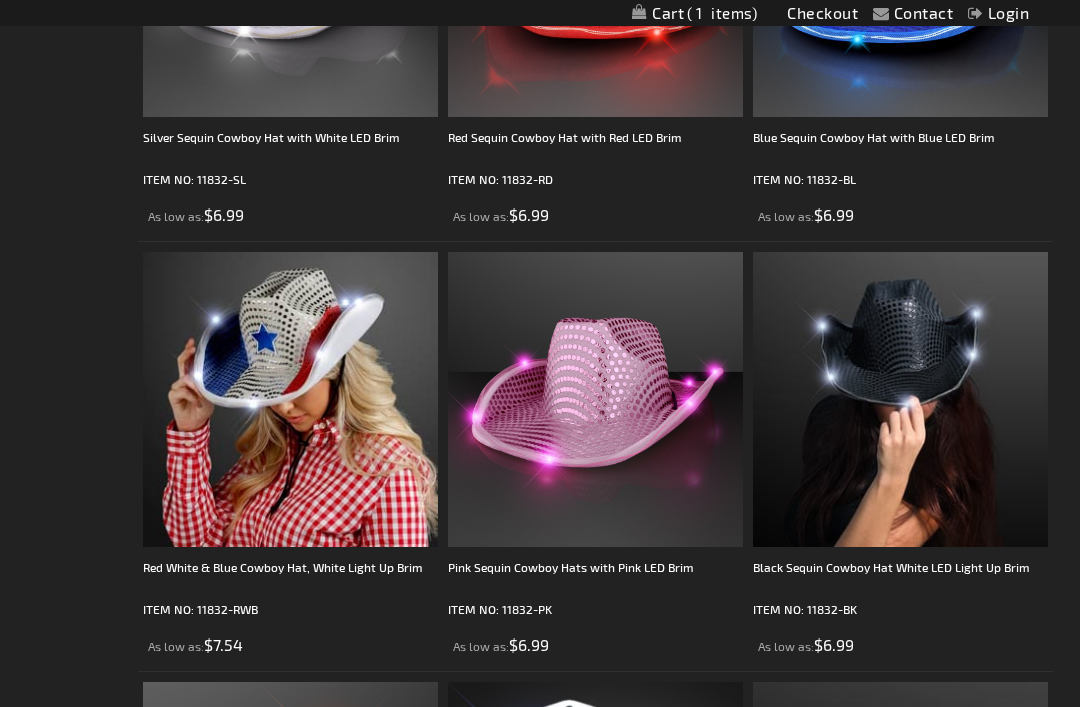 click at bounding box center [900, 399] 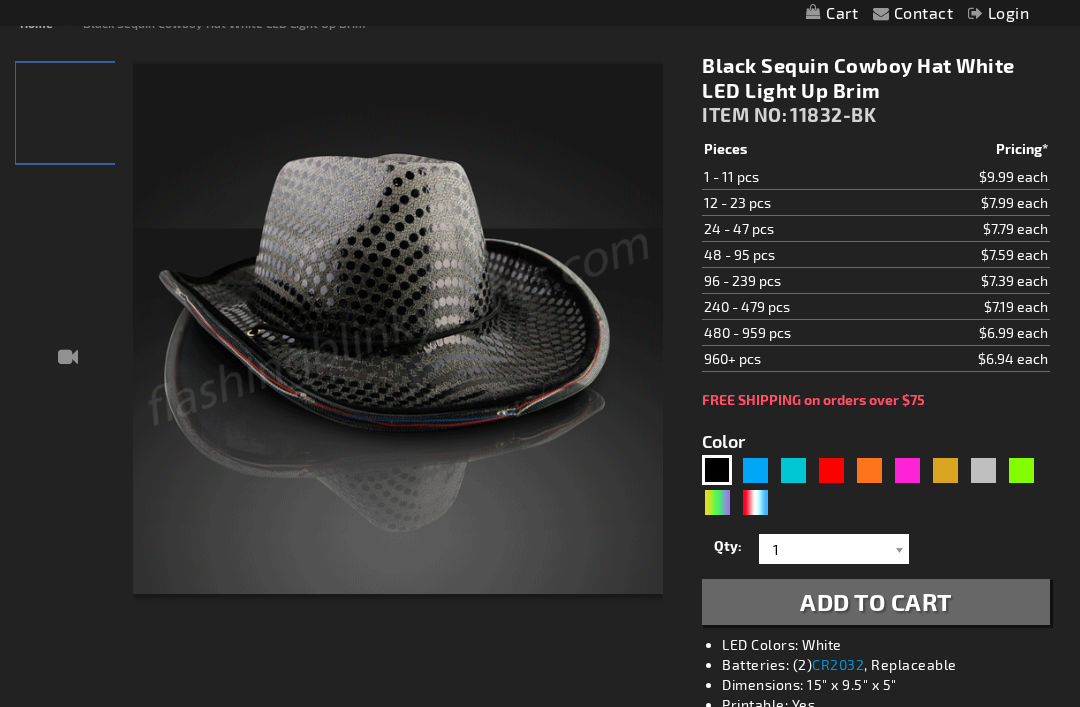 scroll, scrollTop: 262, scrollLeft: 0, axis: vertical 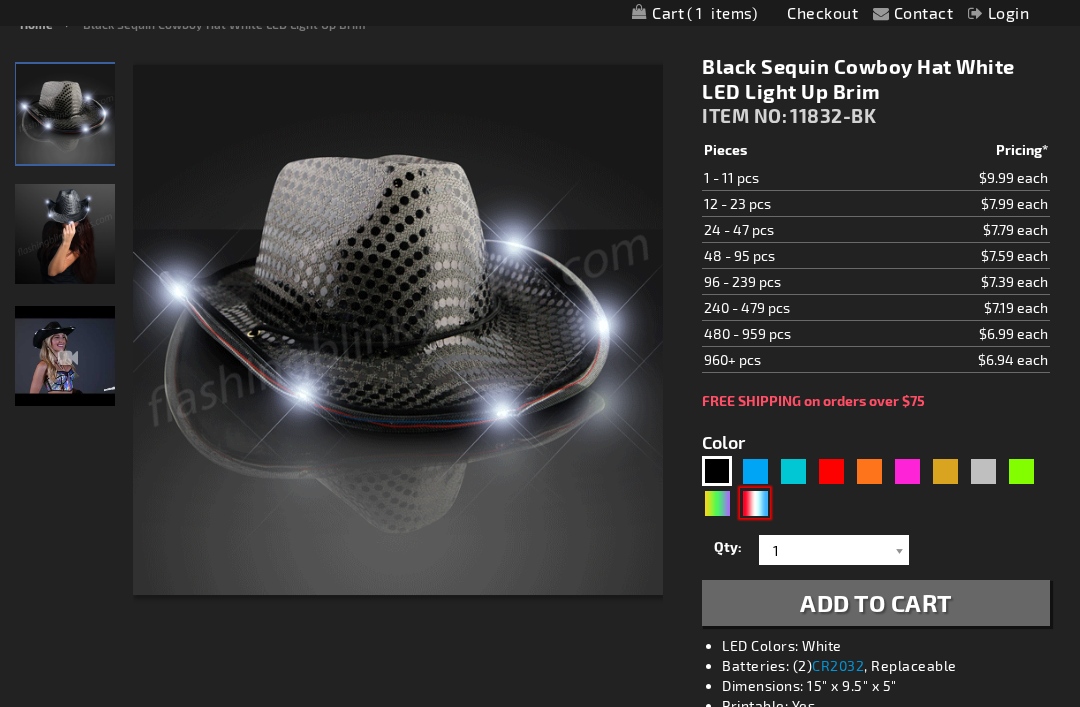 click at bounding box center [755, 503] 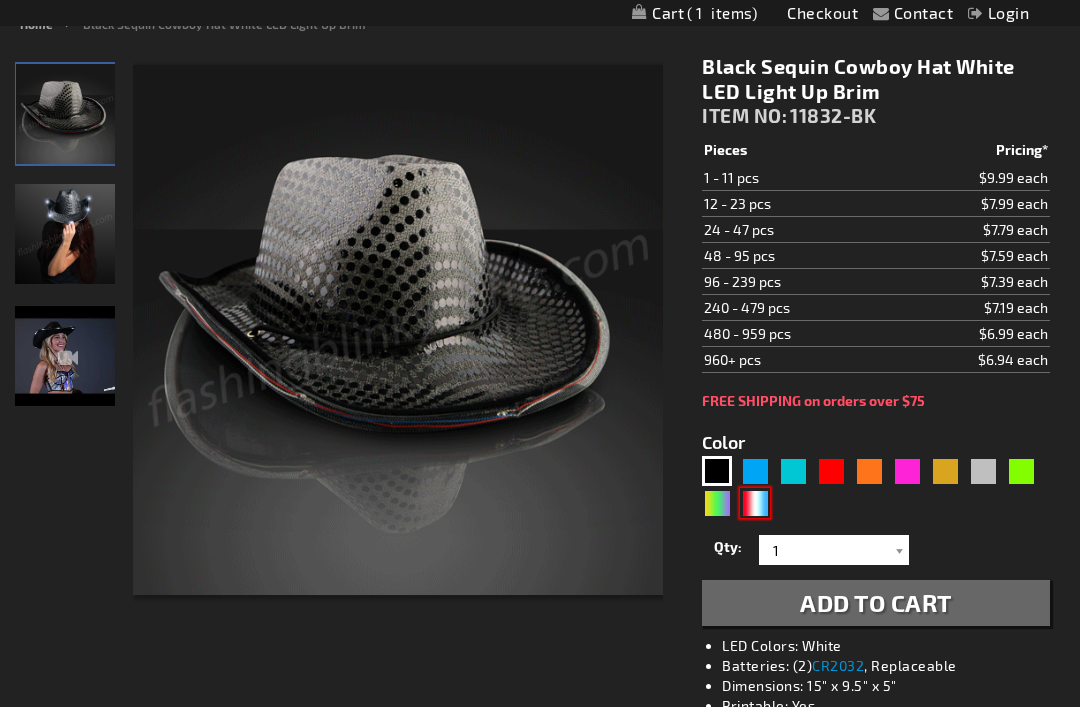 type on "5643" 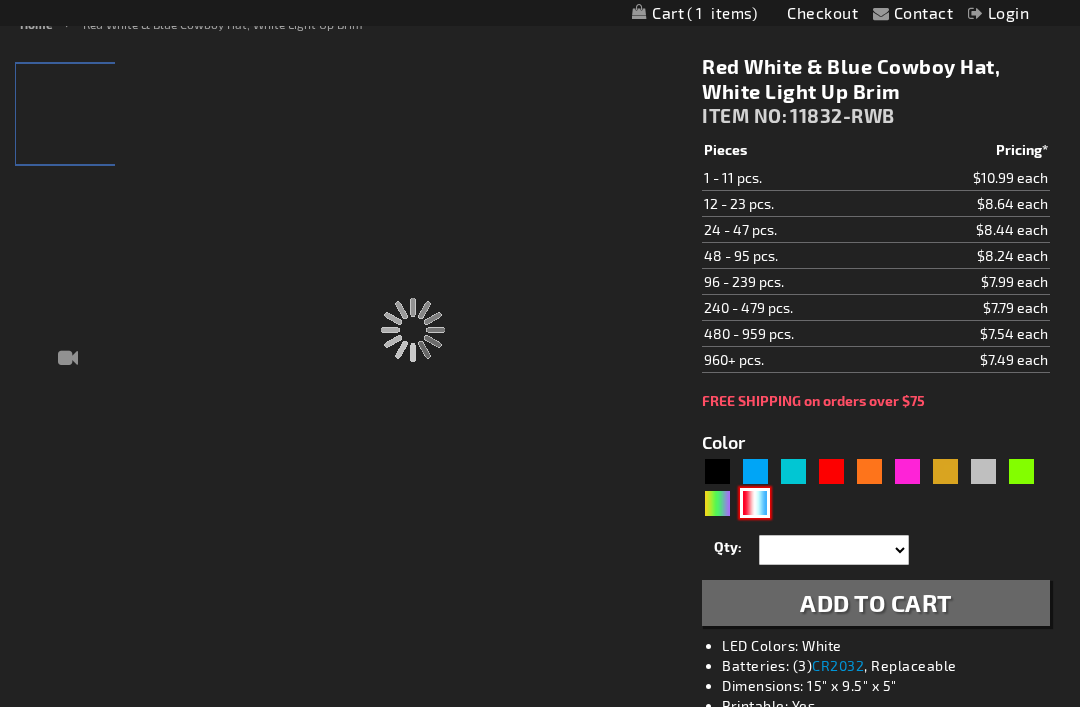 type on "11832-RWB" 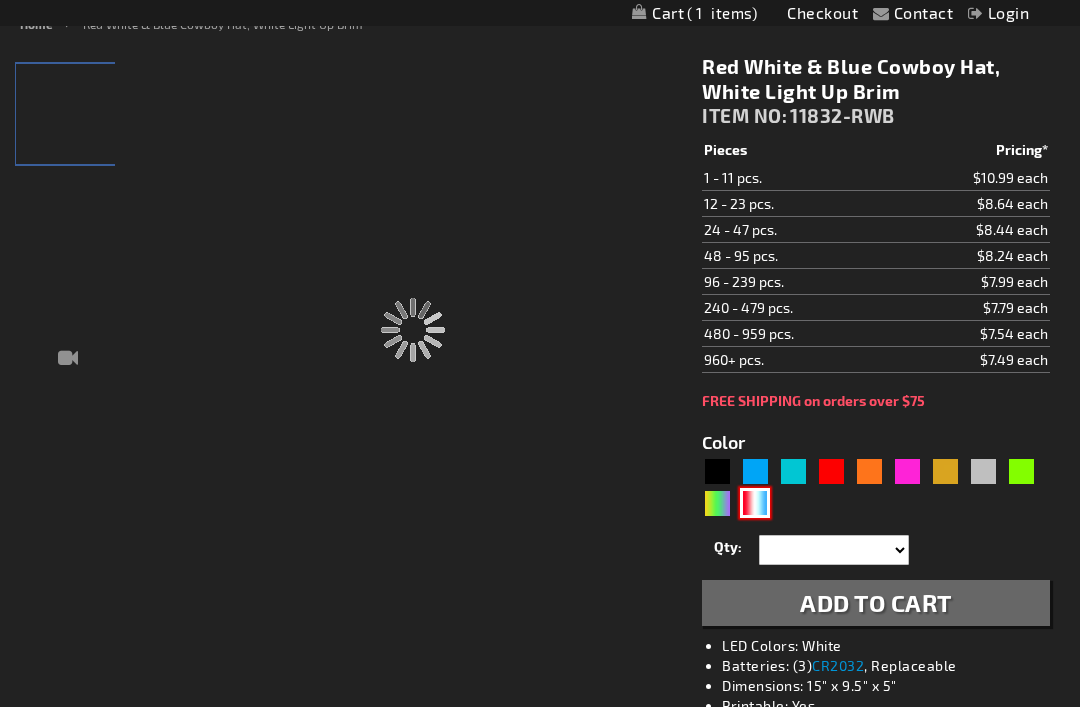 type on "Customize - Red White &amp; Blue Cowboy Hat, White Light Up Brim - ITEM NO: 11832-RWB" 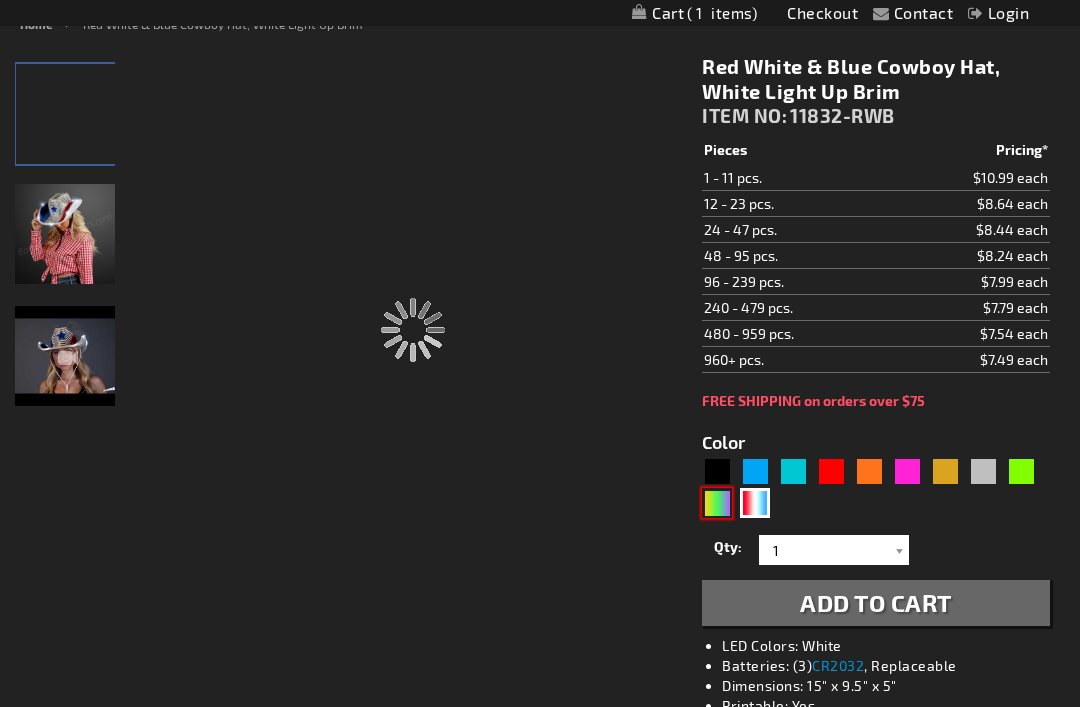 click at bounding box center (717, 503) 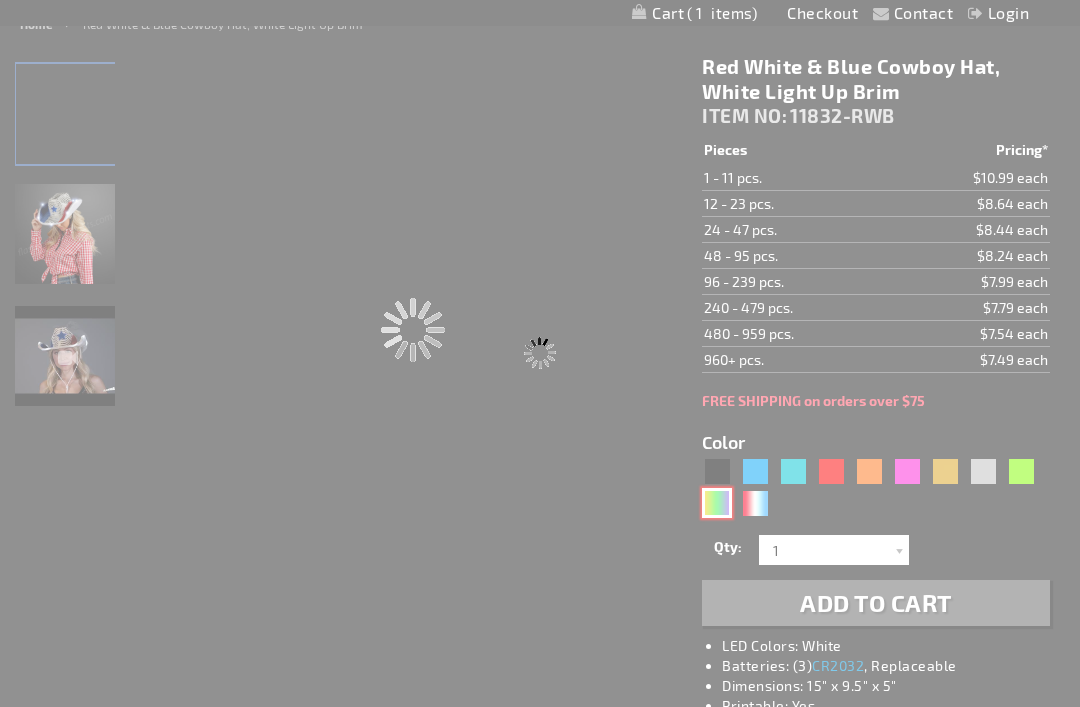 type on "5638" 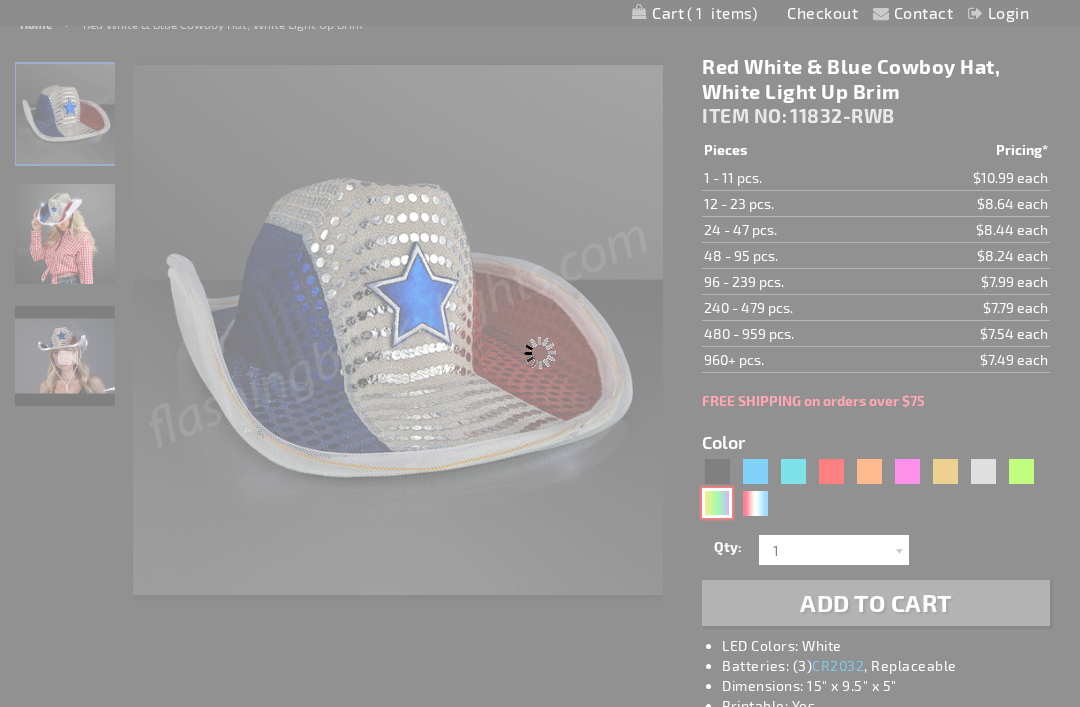 type on "11832-PGG" 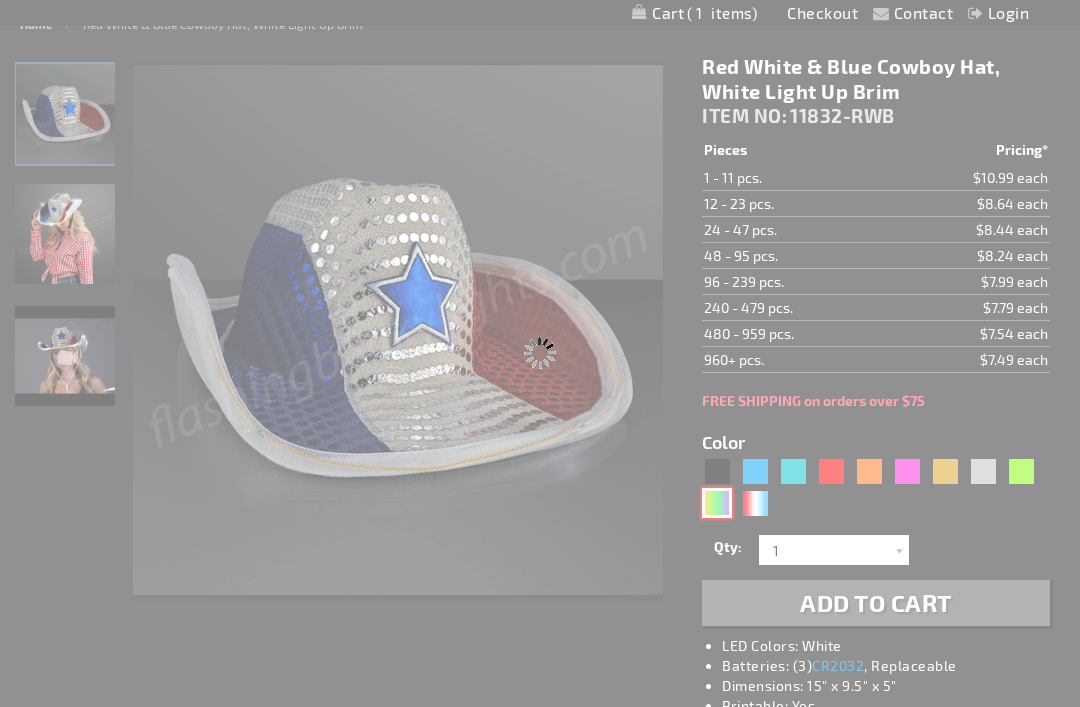 type on "Customize - Light Up Mardi Gras Cowboy Hat - ITEM NO: 11832-PGG" 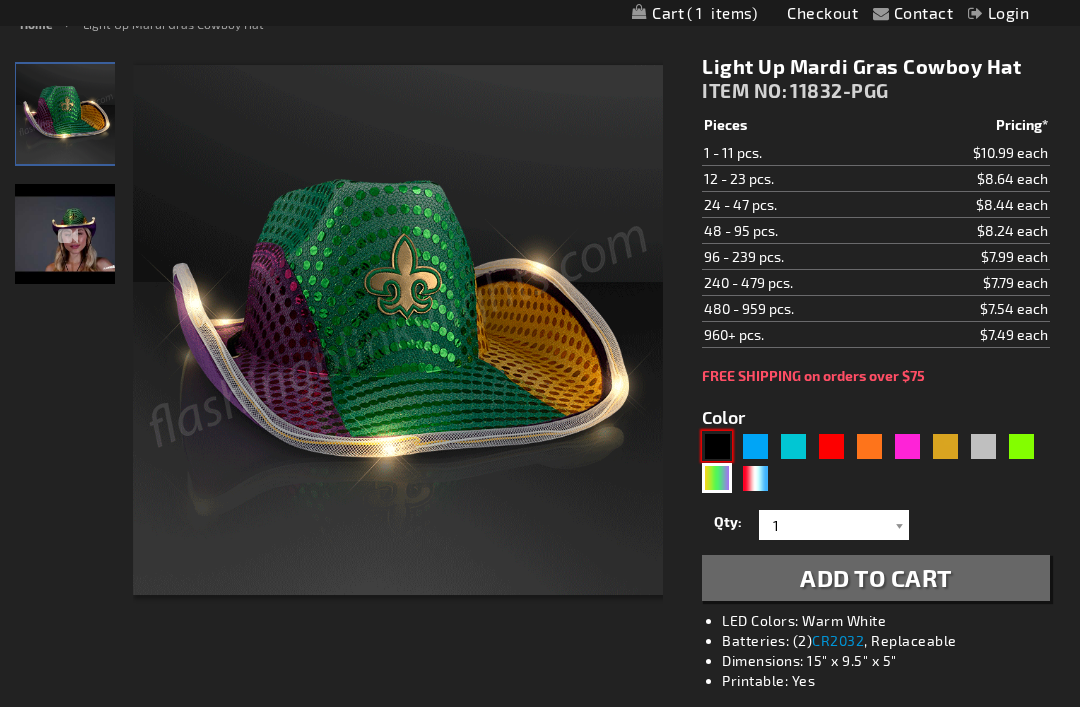click at bounding box center (717, 446) 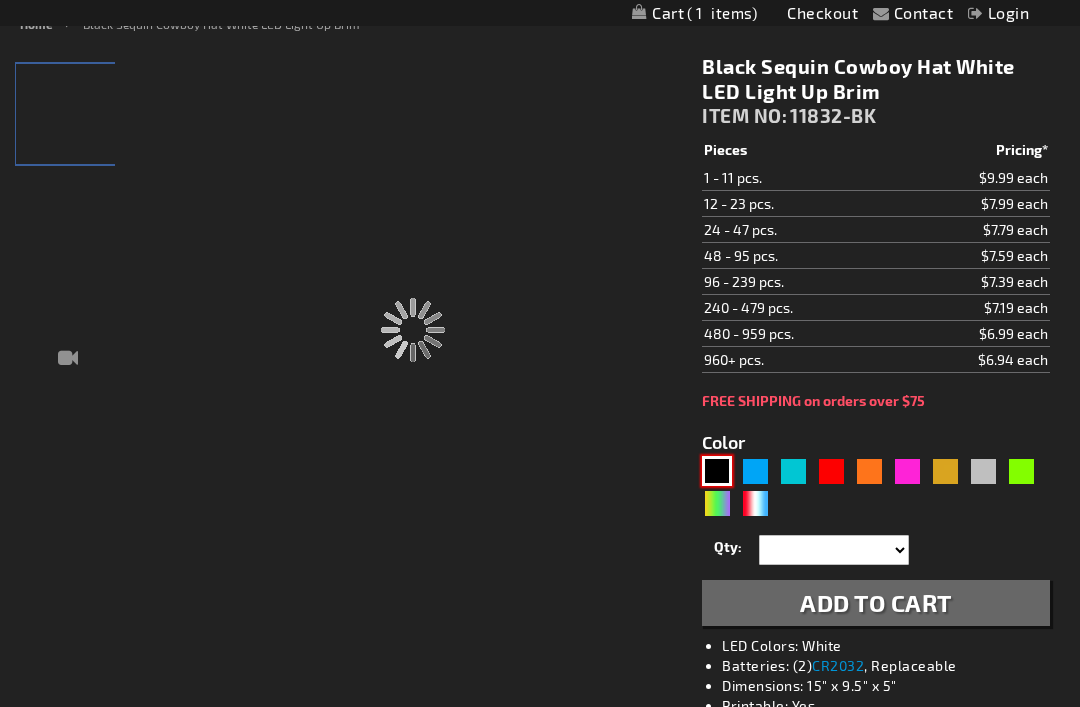 type on "11832-BK" 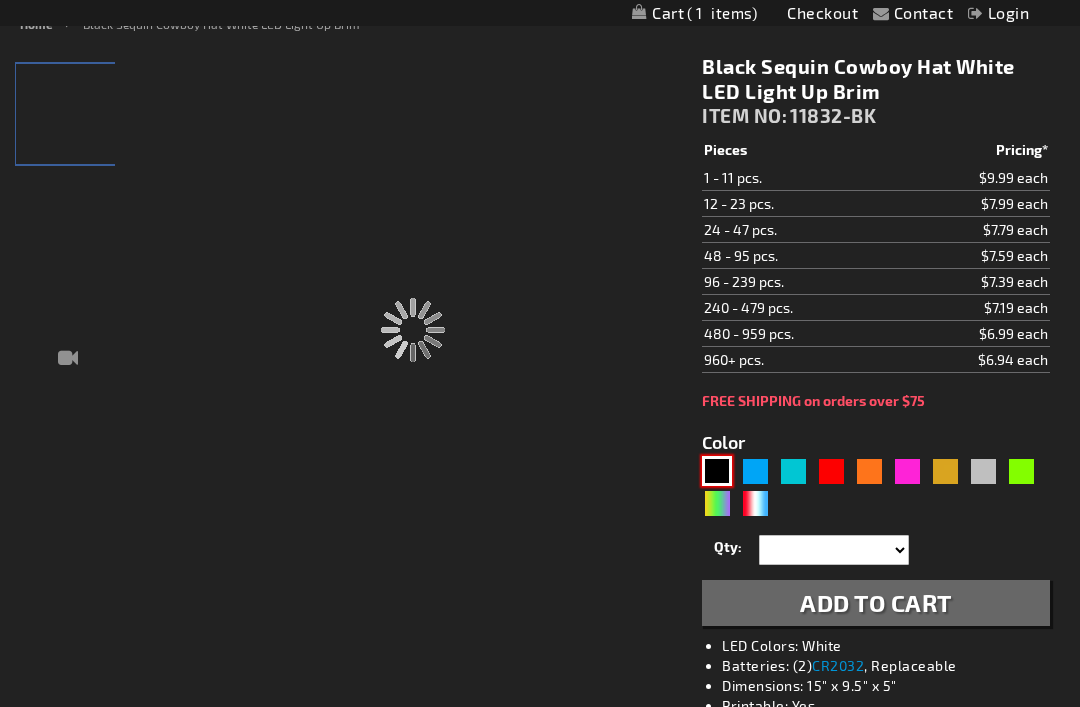 type on "Customize - Black Sequin Cowboy Hat White LED Light Up Brim - ITEM NO: 11832-BK" 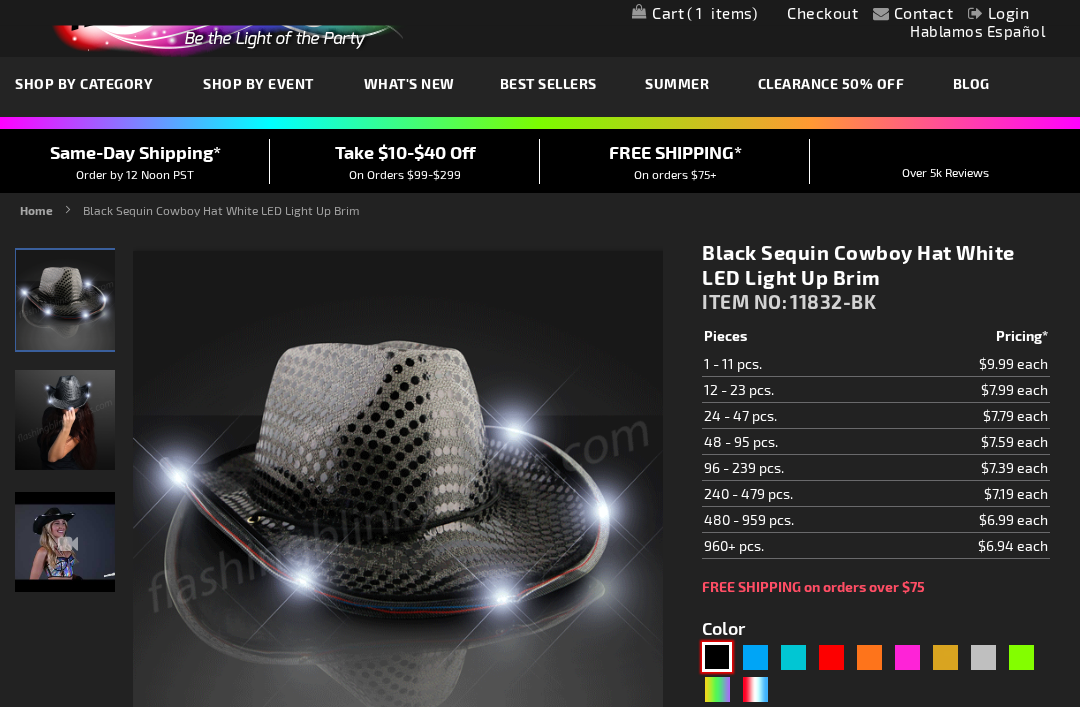 scroll, scrollTop: 0, scrollLeft: 0, axis: both 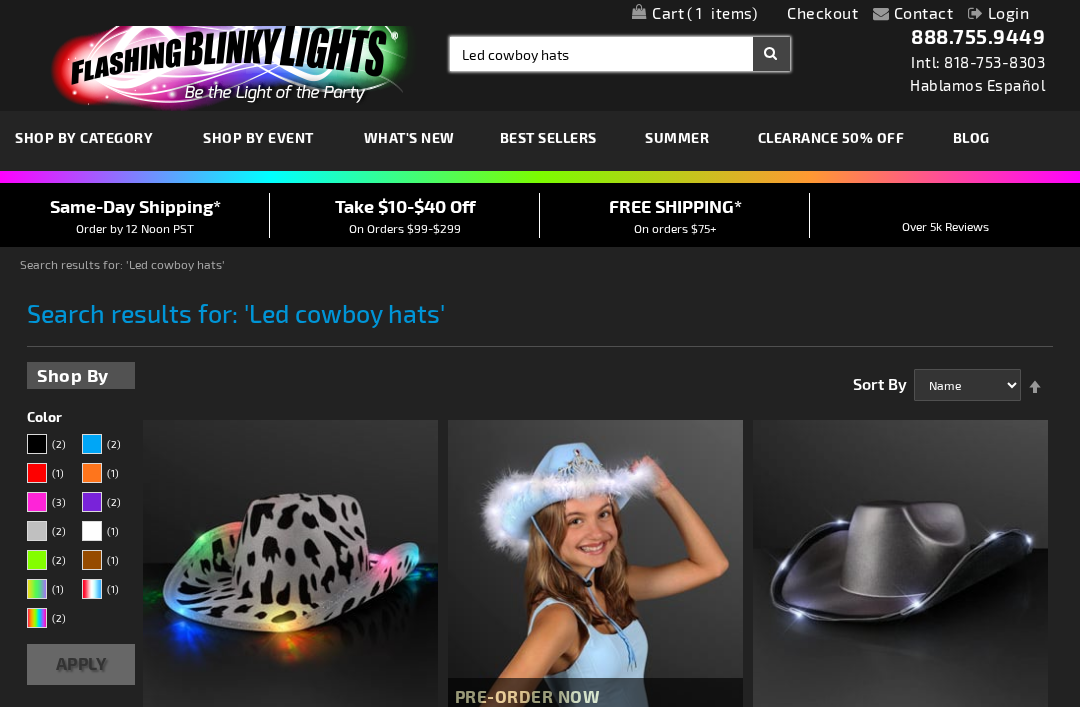 click on "Led cowboy hats" at bounding box center (620, 54) 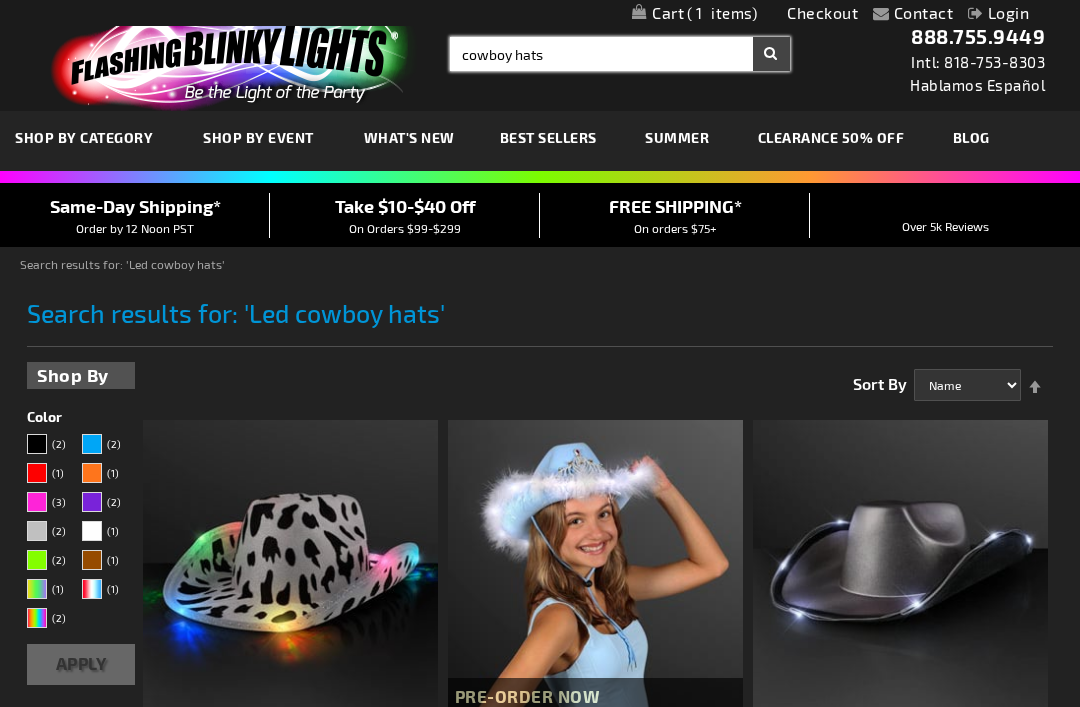 type on "cowboy hats" 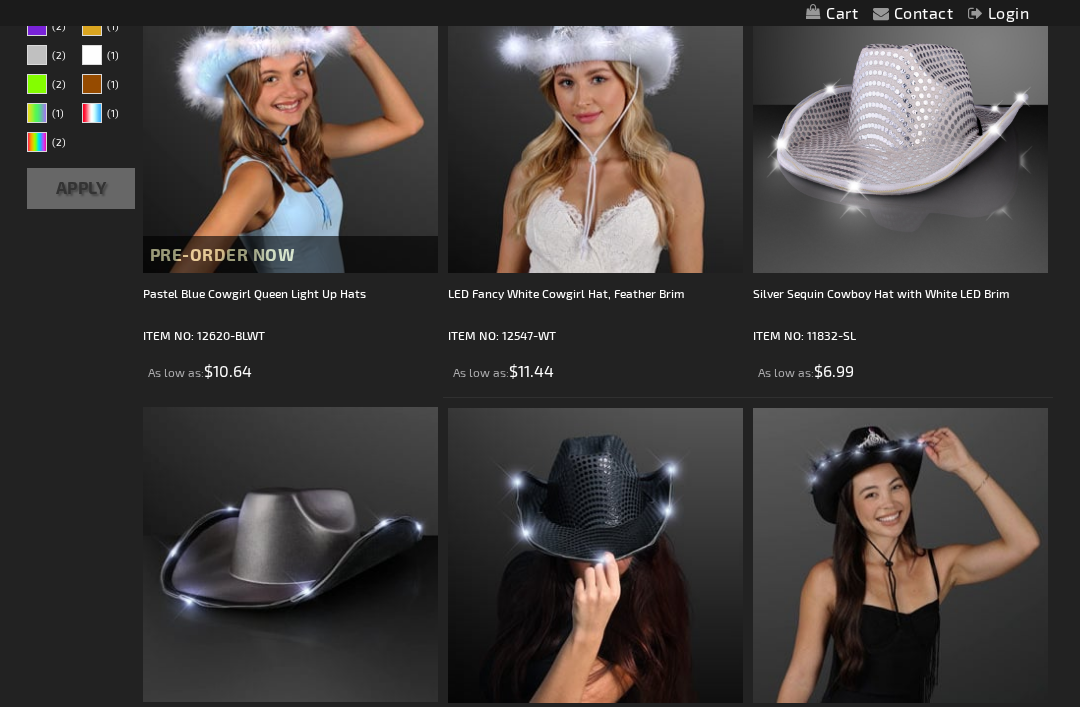 scroll, scrollTop: 421, scrollLeft: 0, axis: vertical 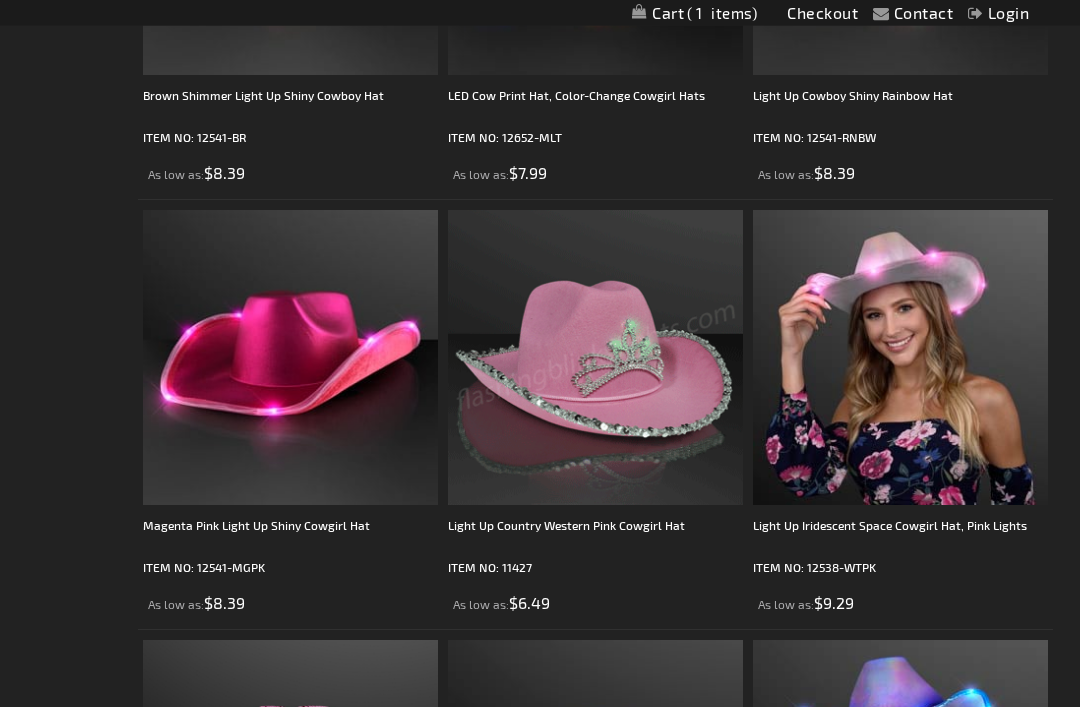 click at bounding box center [595, 358] 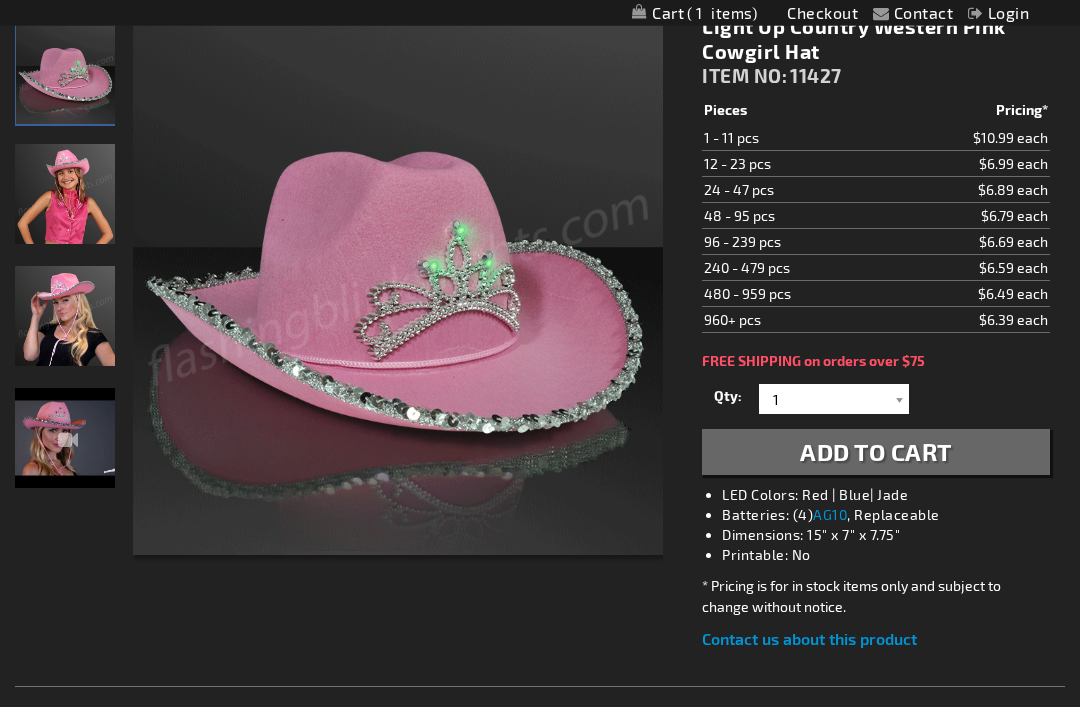 scroll, scrollTop: 283, scrollLeft: 0, axis: vertical 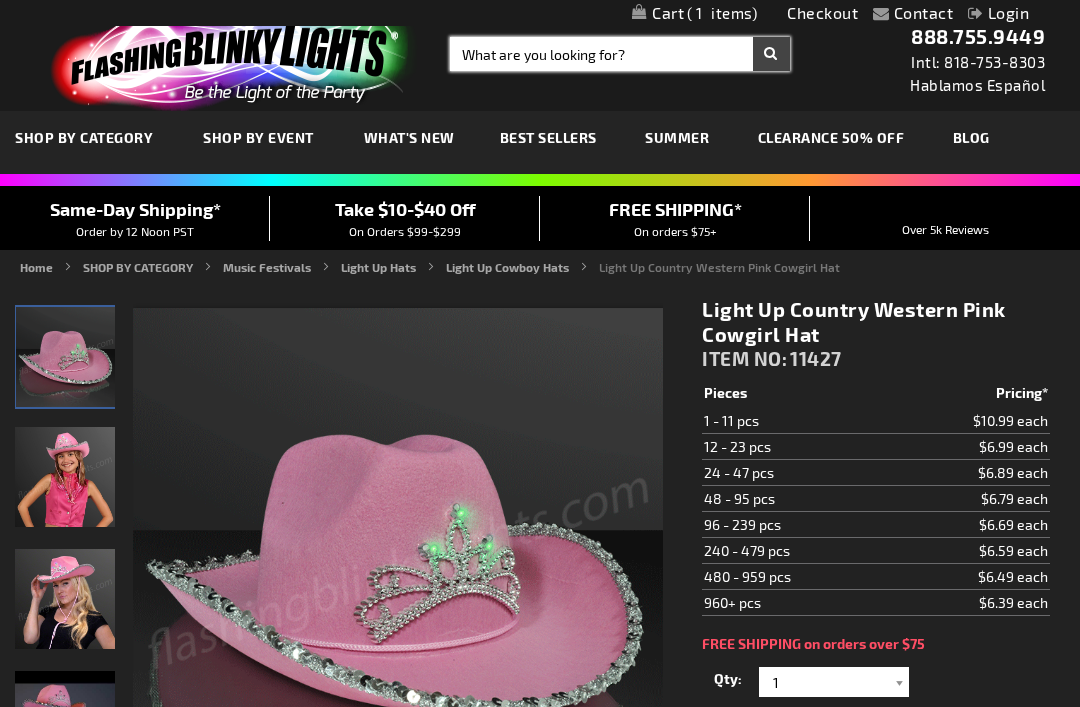 click on "Search" at bounding box center [620, 54] 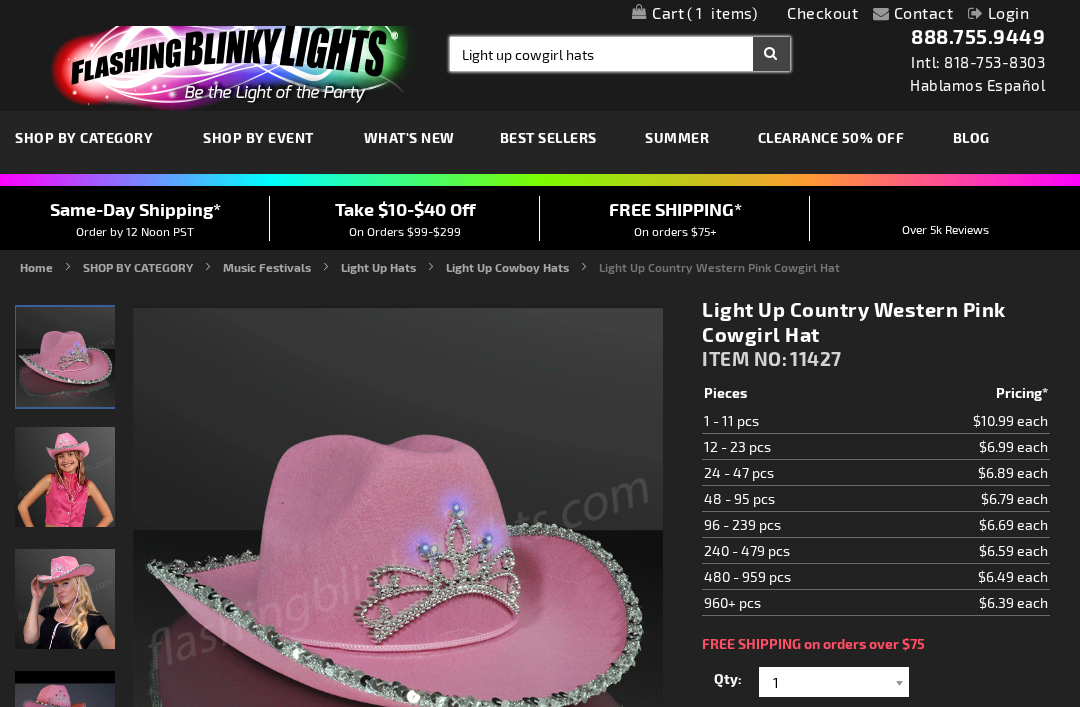 type on "Light up cowgirl hats" 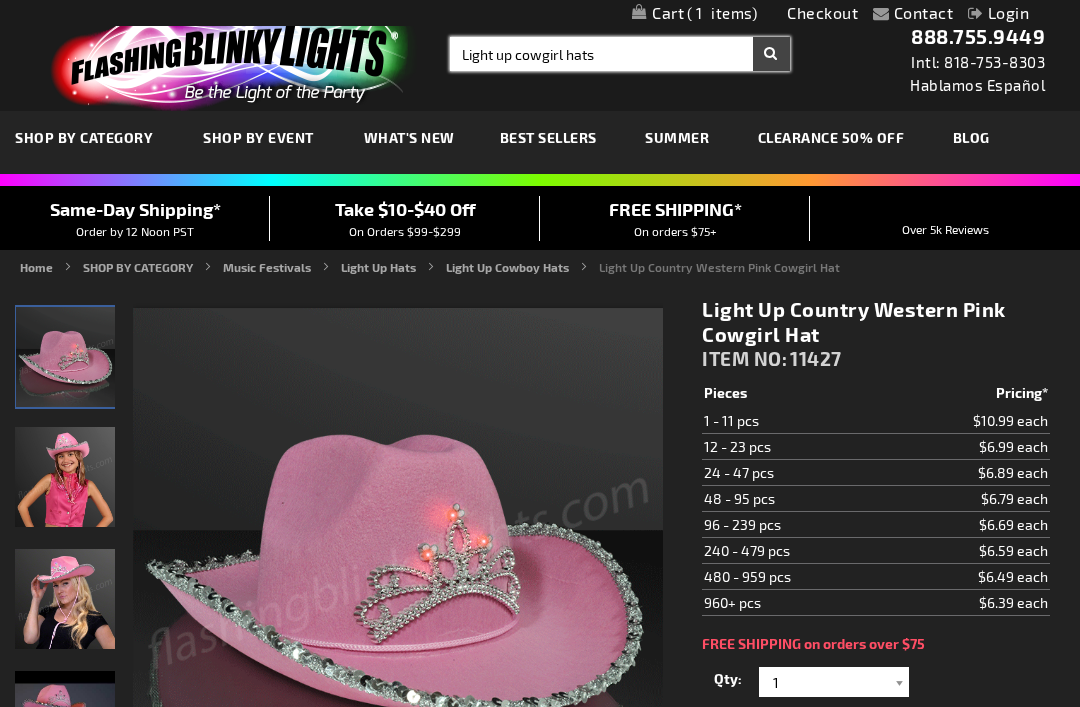 click on "Search" at bounding box center [771, 54] 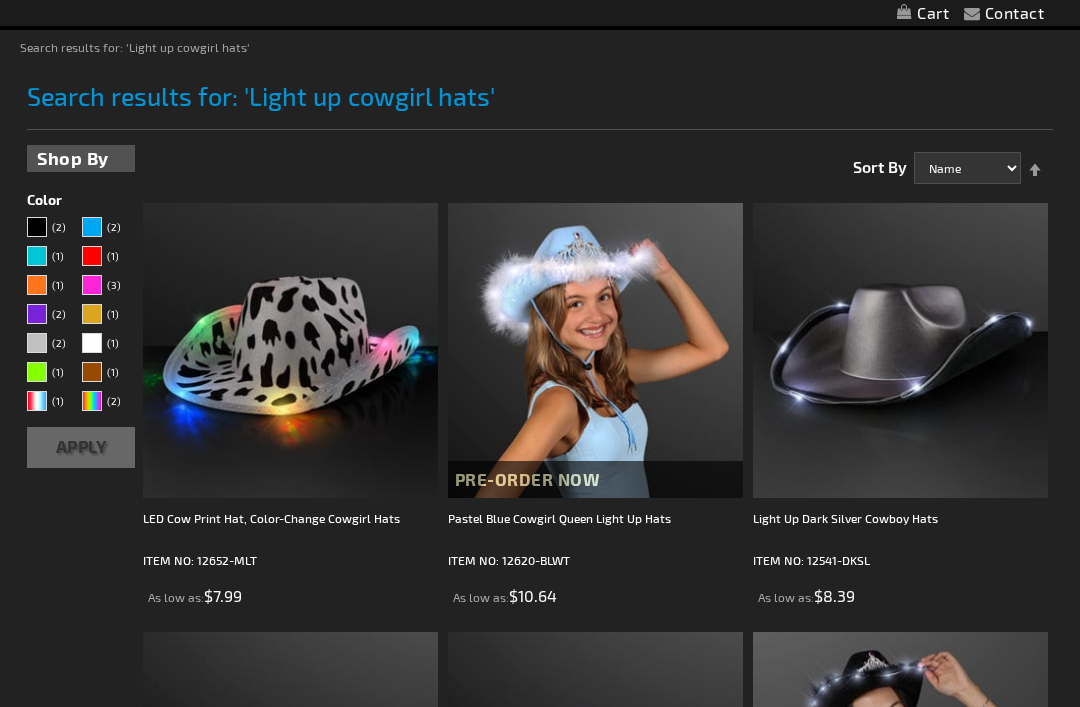 scroll, scrollTop: 501, scrollLeft: 0, axis: vertical 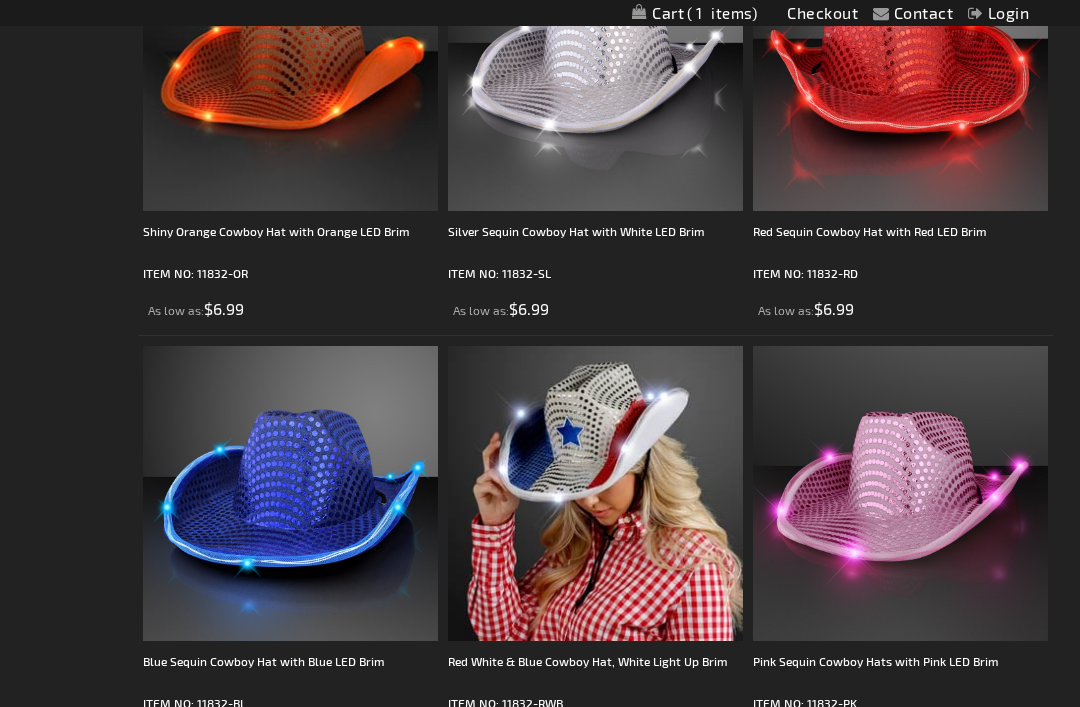 click on "Pink Sequin Cowboy Hats with Pink LED Brim" at bounding box center (900, 671) 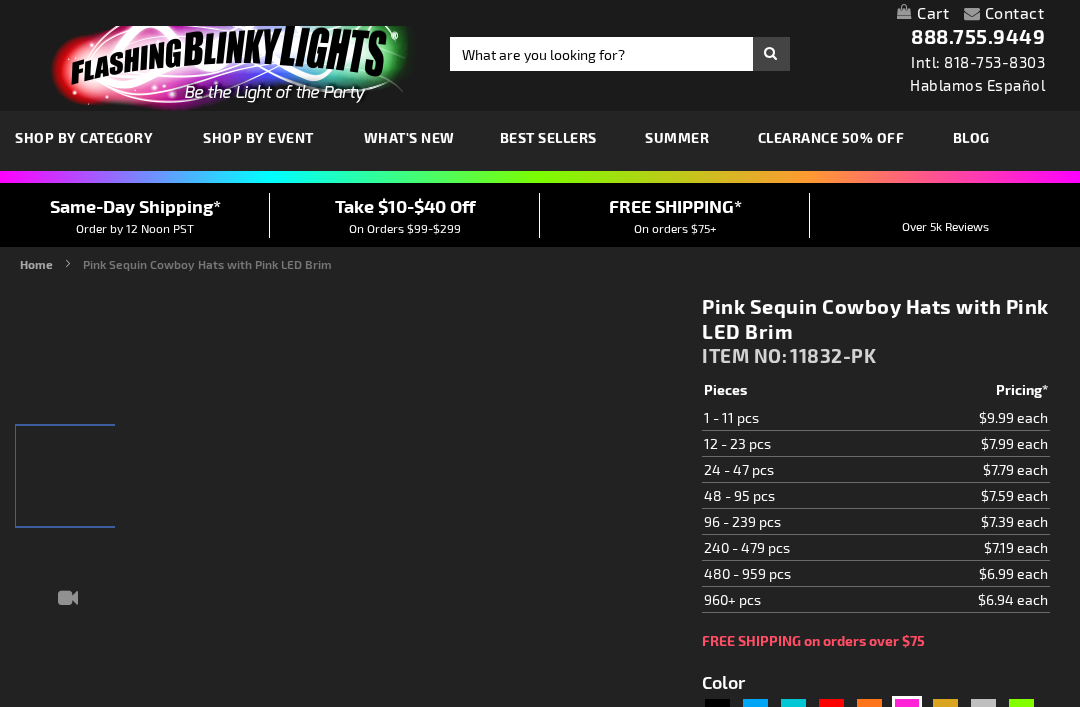 scroll, scrollTop: 221, scrollLeft: 0, axis: vertical 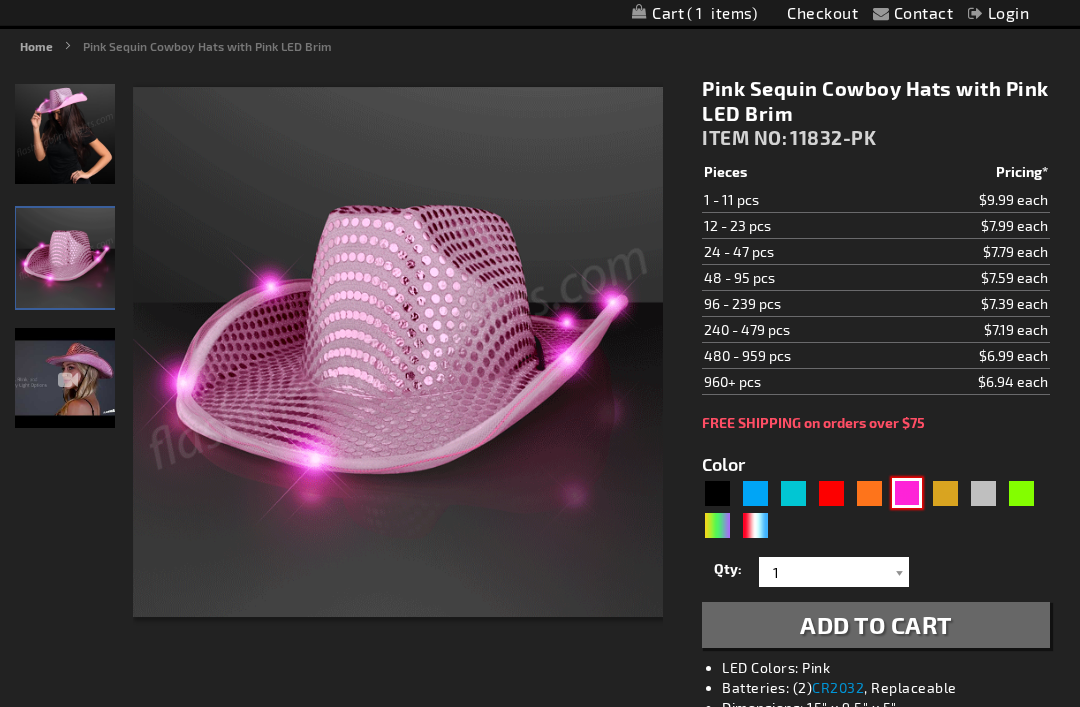 click at bounding box center [907, 494] 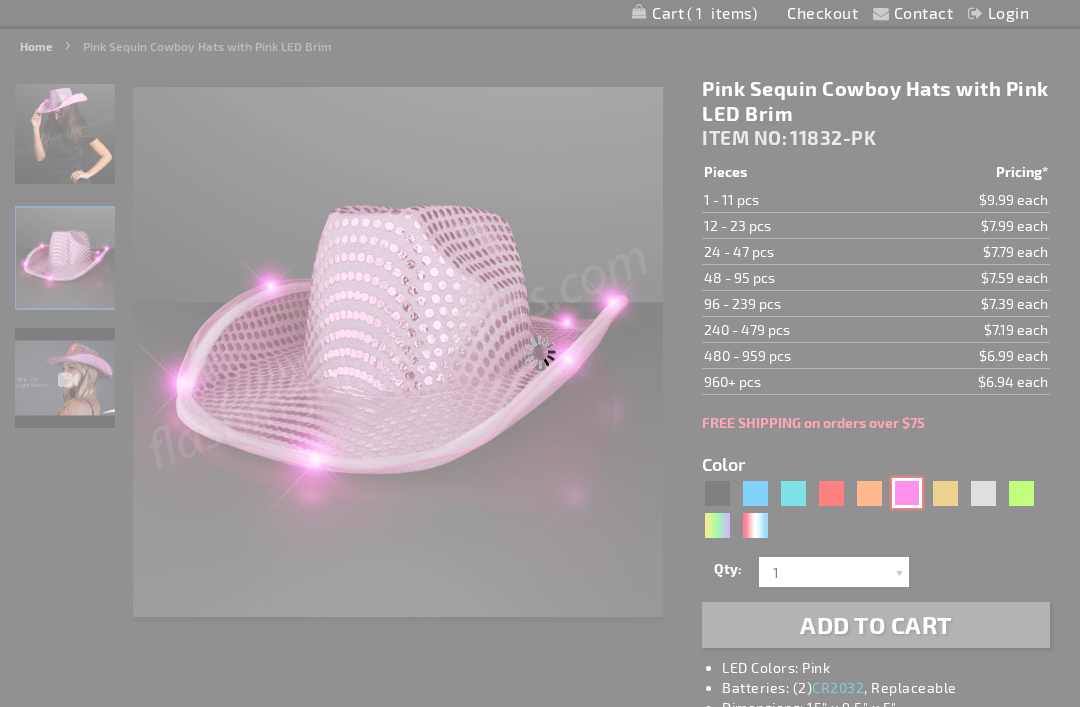 scroll, scrollTop: 218, scrollLeft: 0, axis: vertical 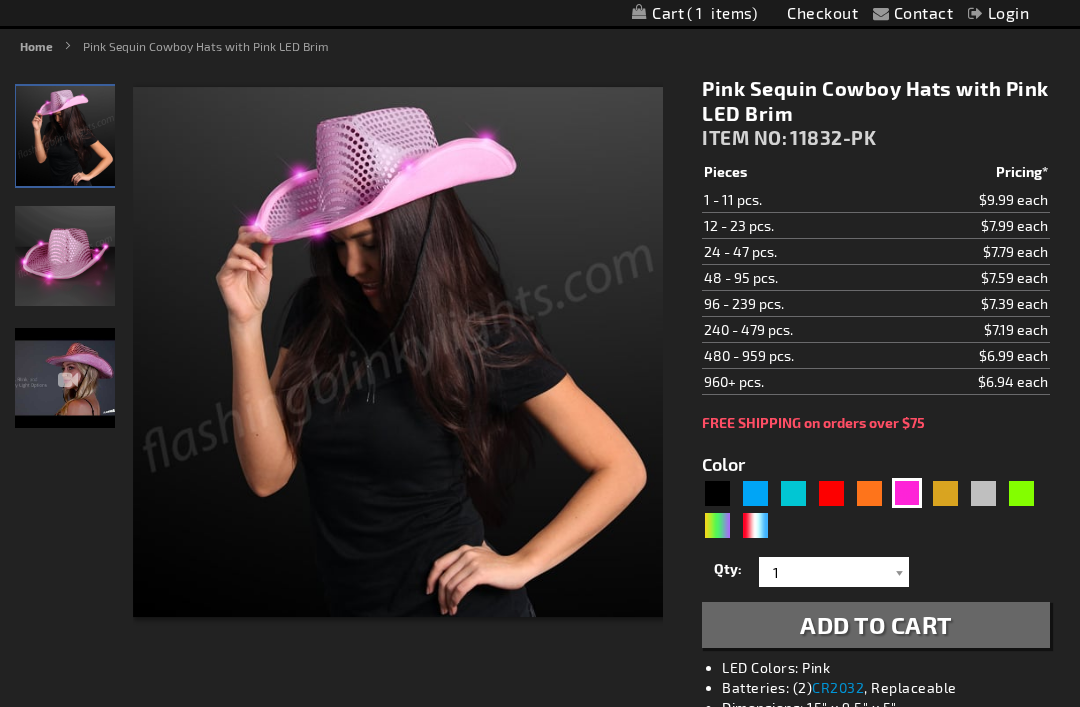 click on "Add to Cart" at bounding box center [876, 624] 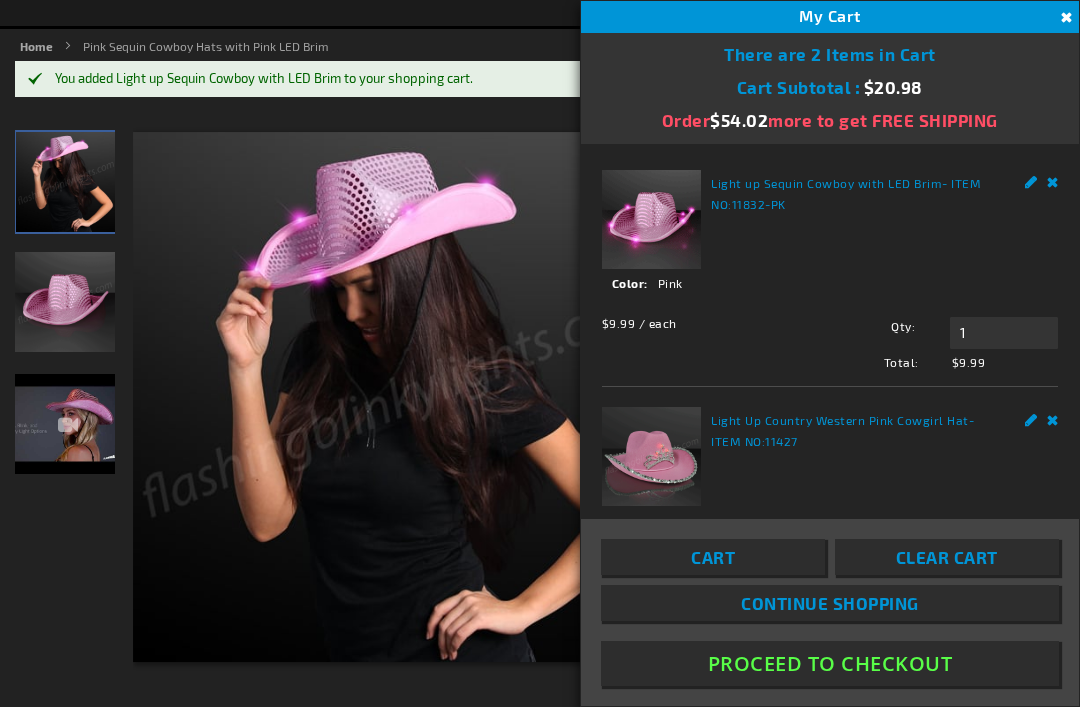 click at bounding box center [398, 450] 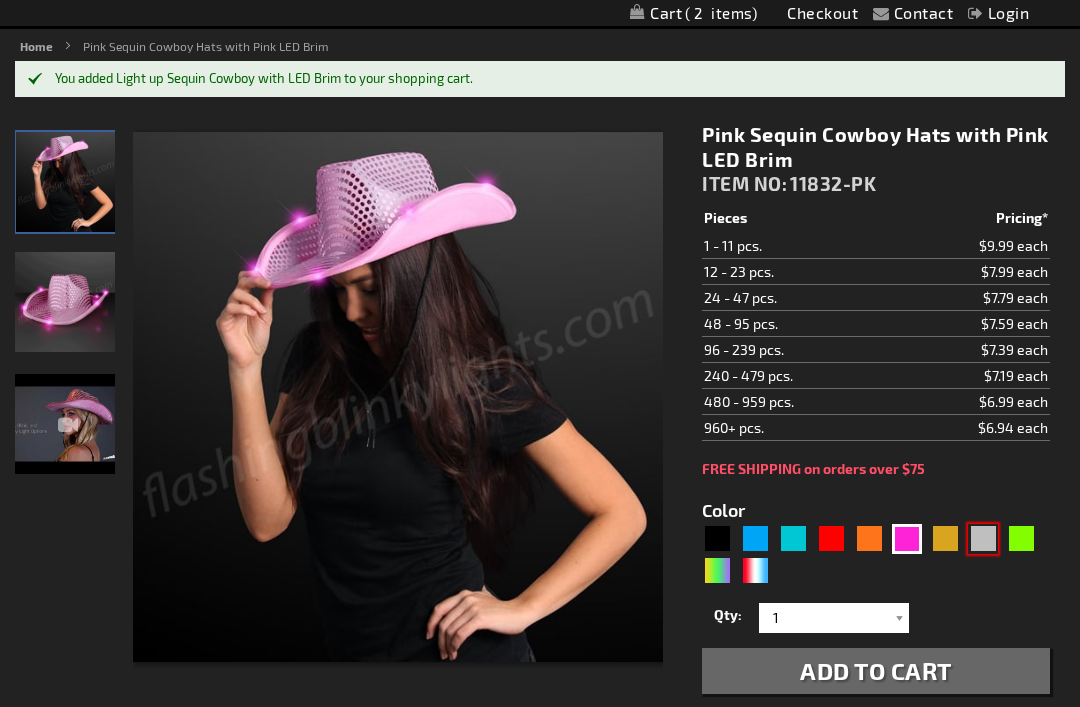 click at bounding box center (983, 539) 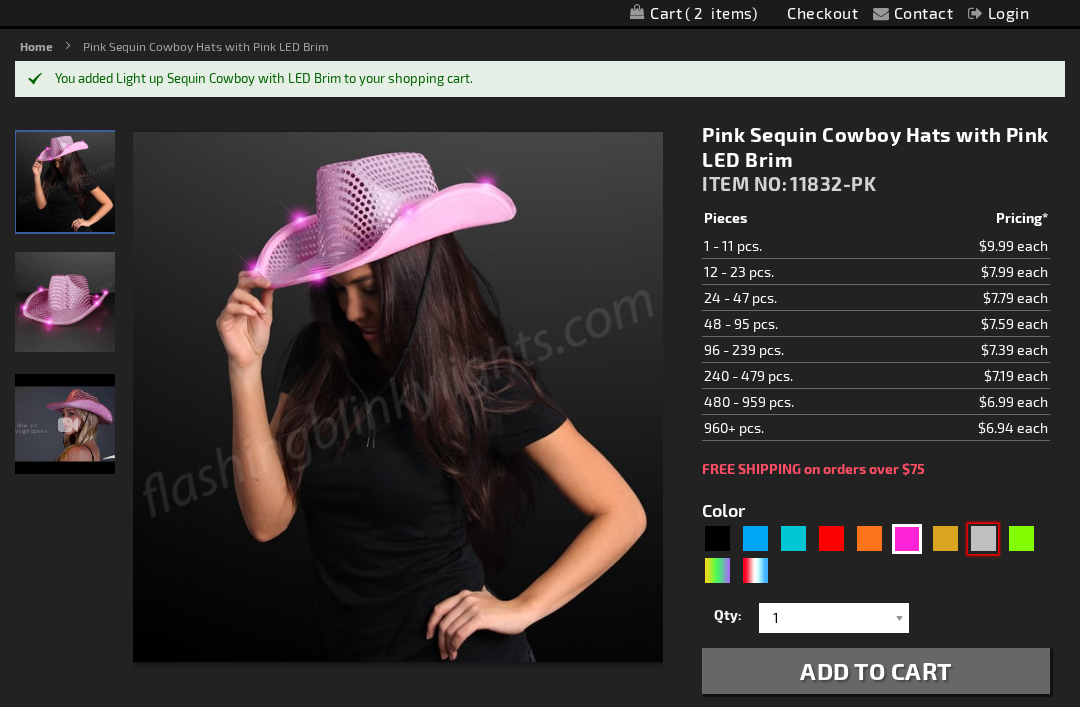 type on "5644" 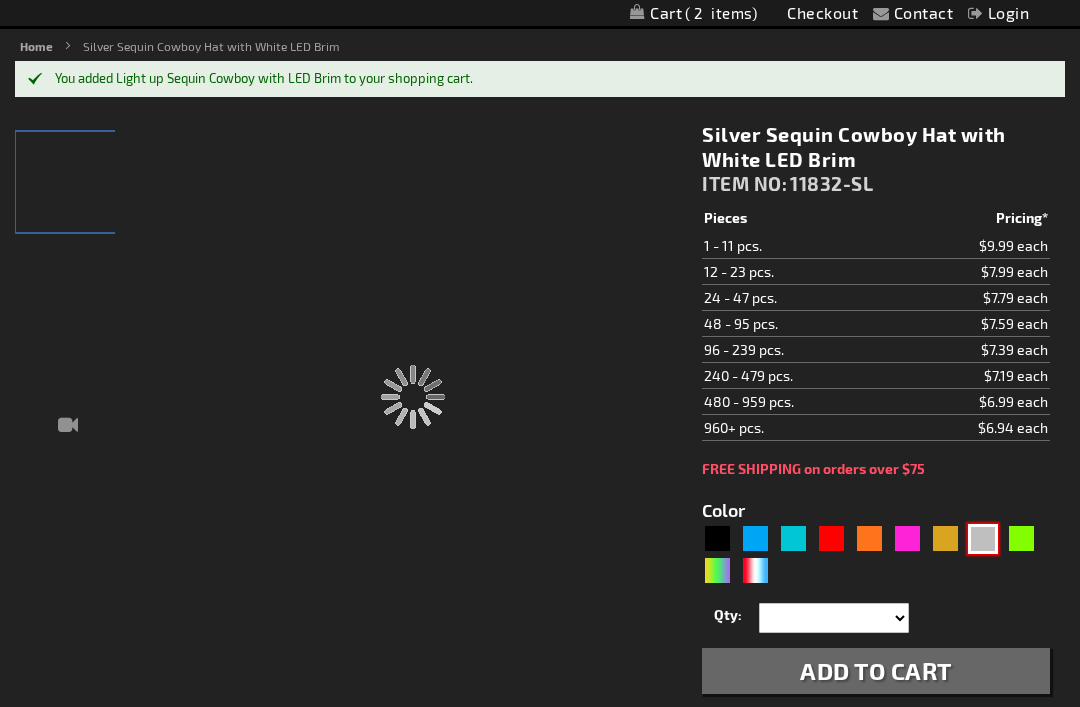type on "11832-SL" 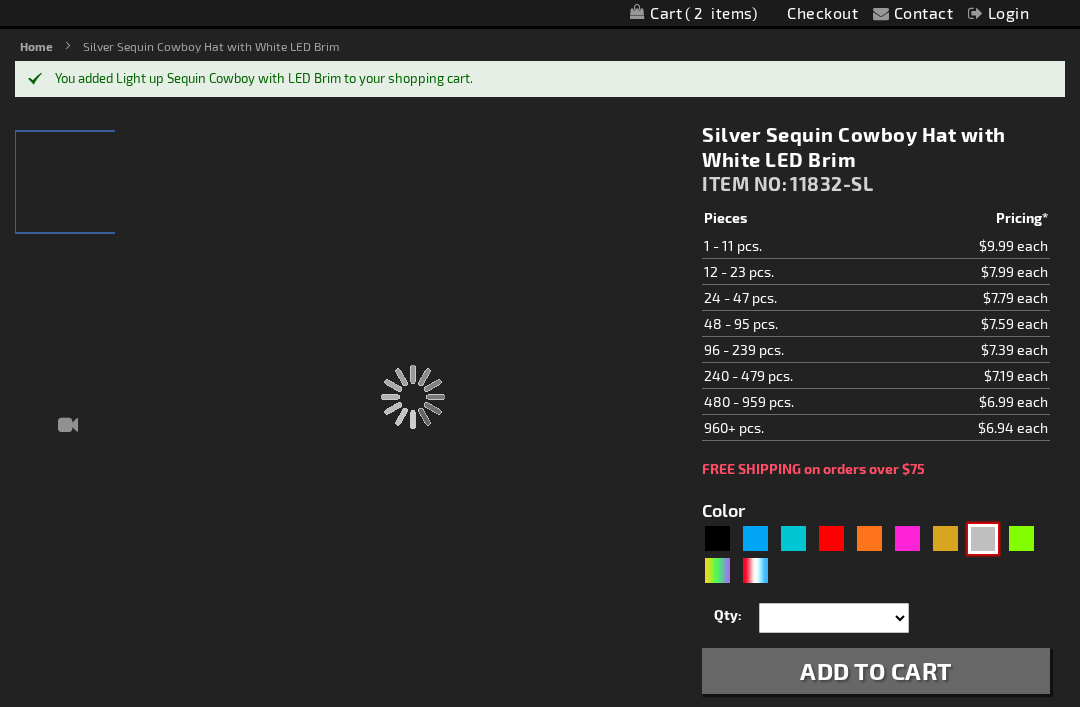 type on "Customize - Silver Sequin Cowboy Hat with White LED Brim - ITEM NO: 11832-SL" 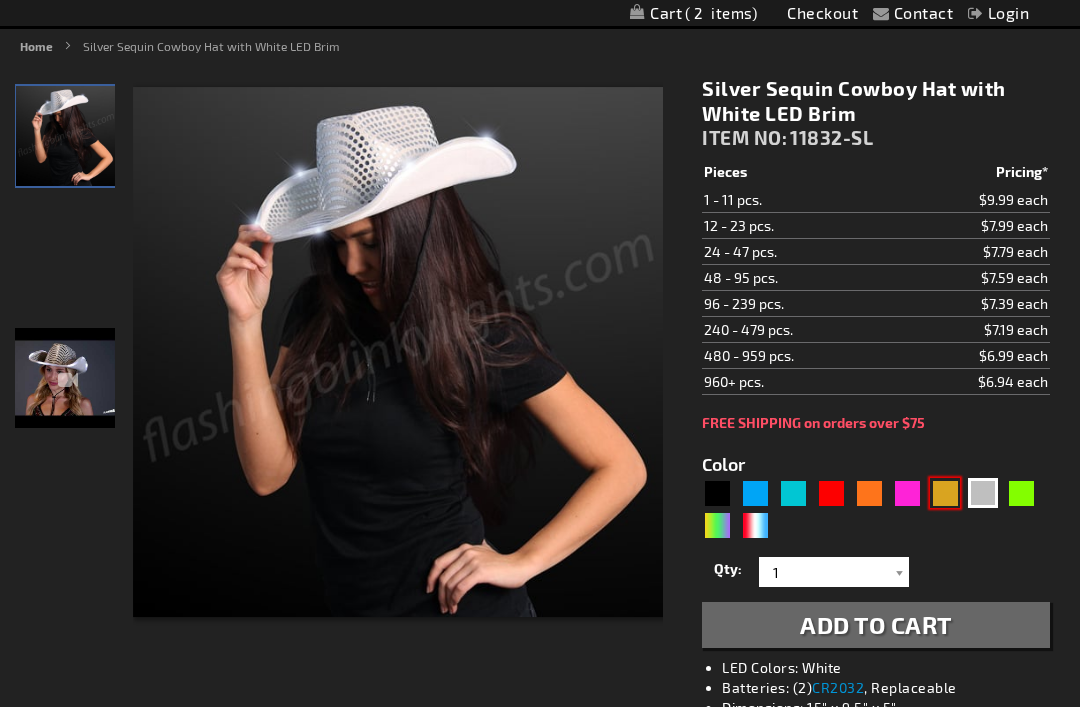 click at bounding box center [945, 493] 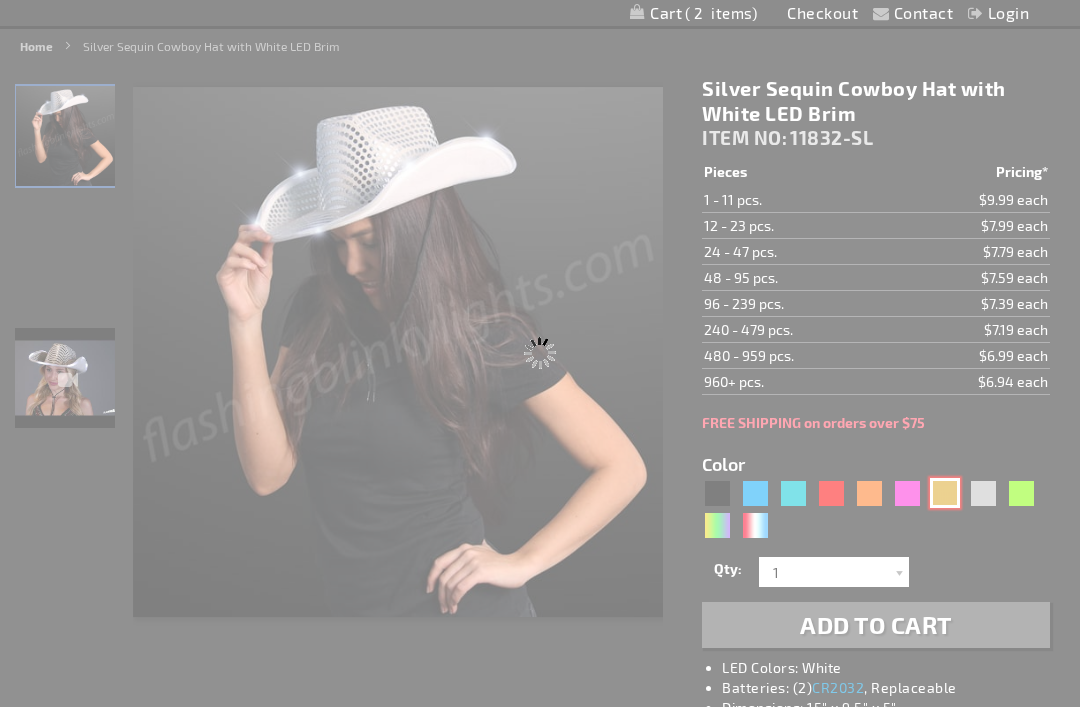 type on "11832-GD" 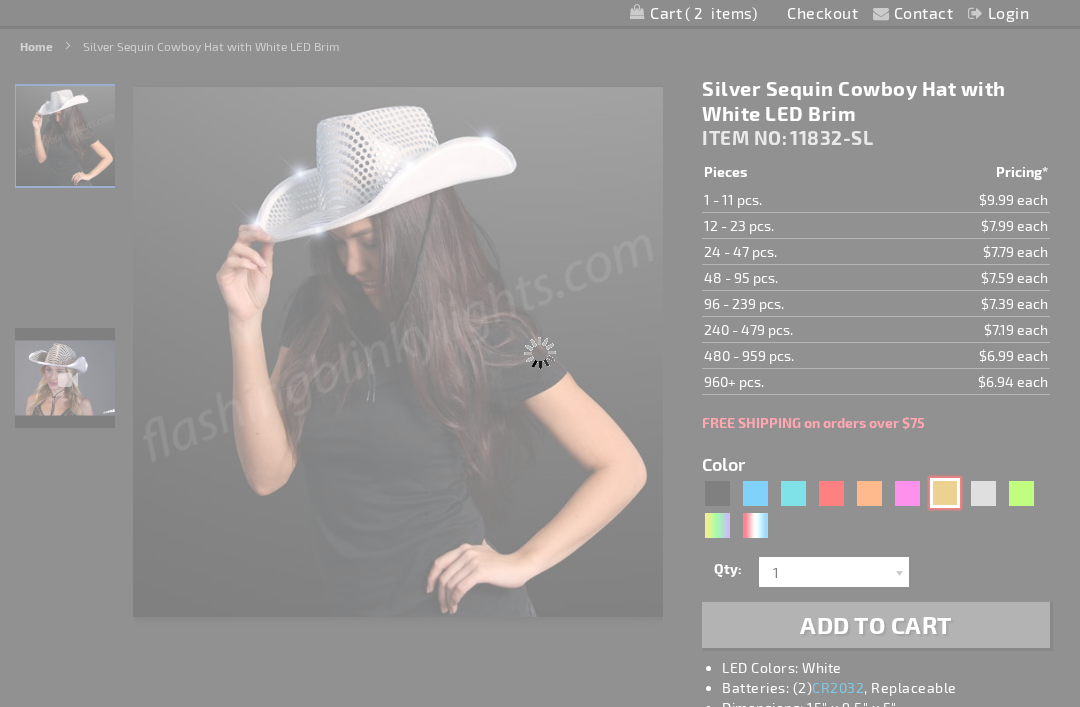 type on "Customize - Shiny Yellow-Gold Cowboy Hat with Light Brim - ITEM NO: 11832-GD" 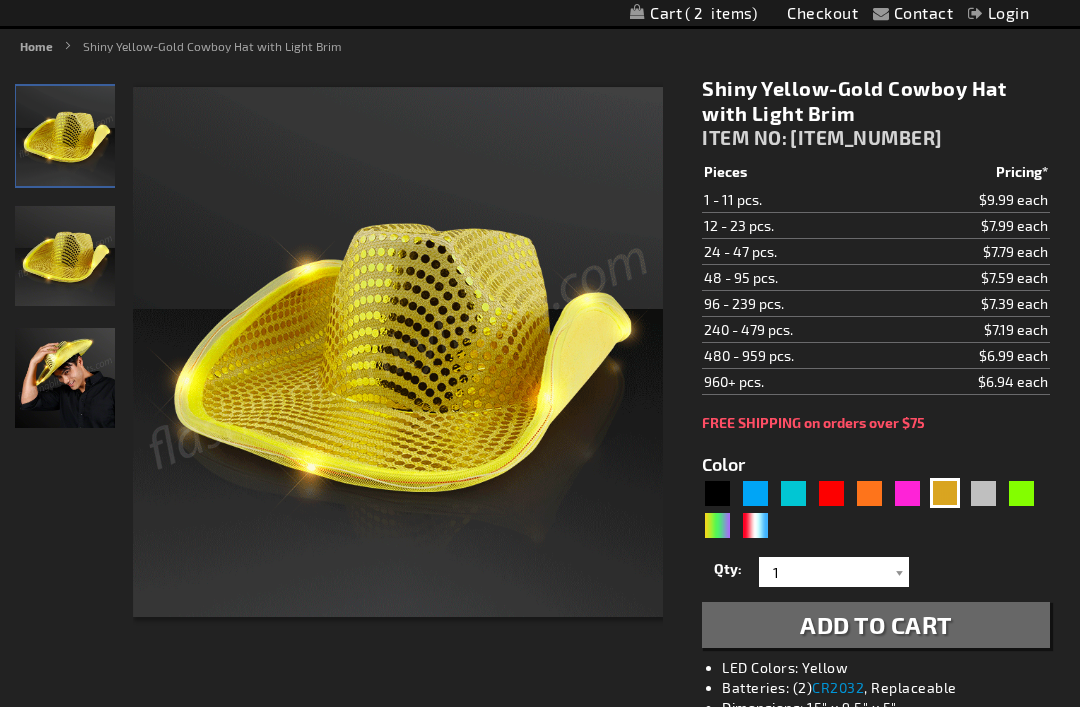 click on "Add to Cart" at bounding box center [876, 624] 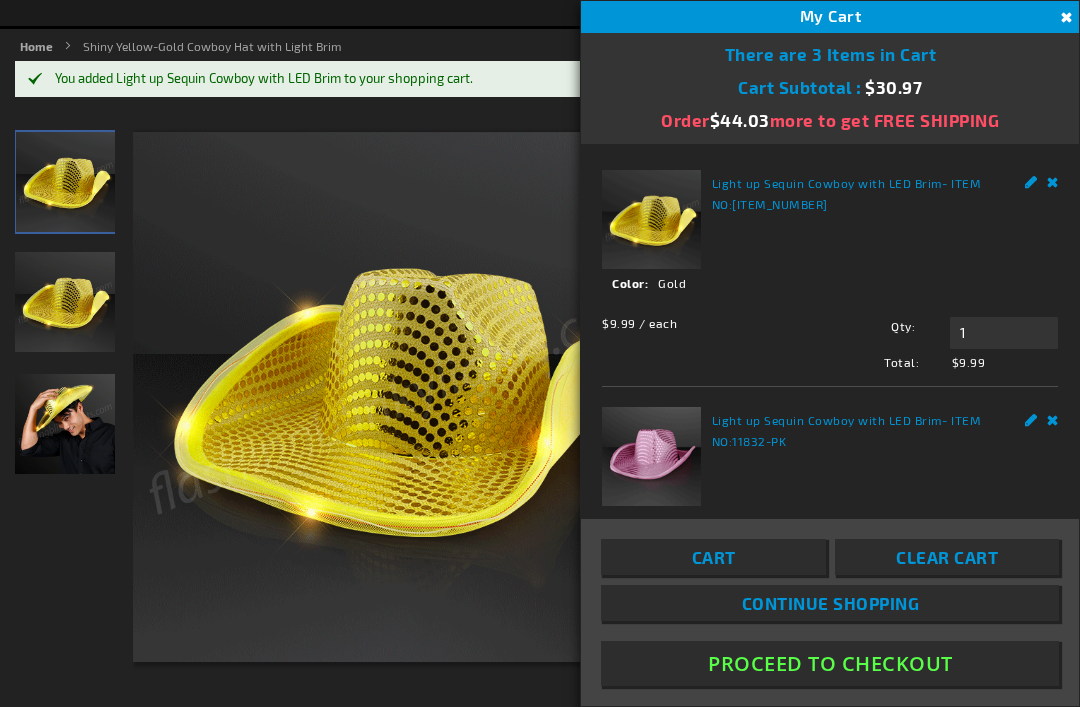 click at bounding box center (398, 450) 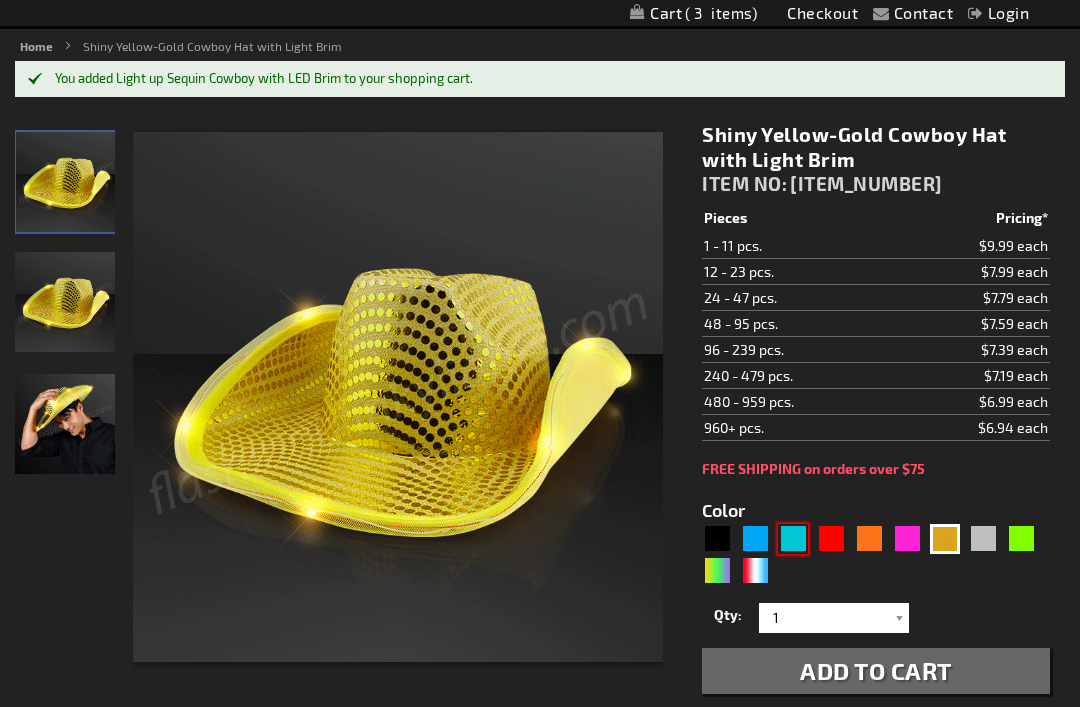 click at bounding box center (793, 539) 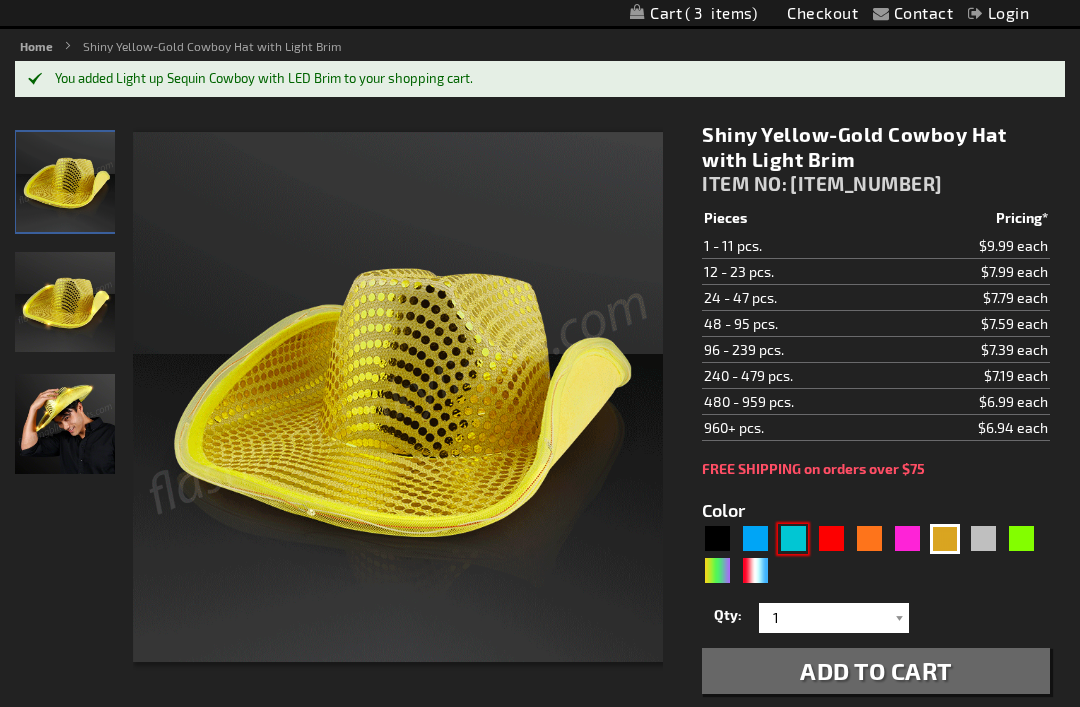 type on "5653" 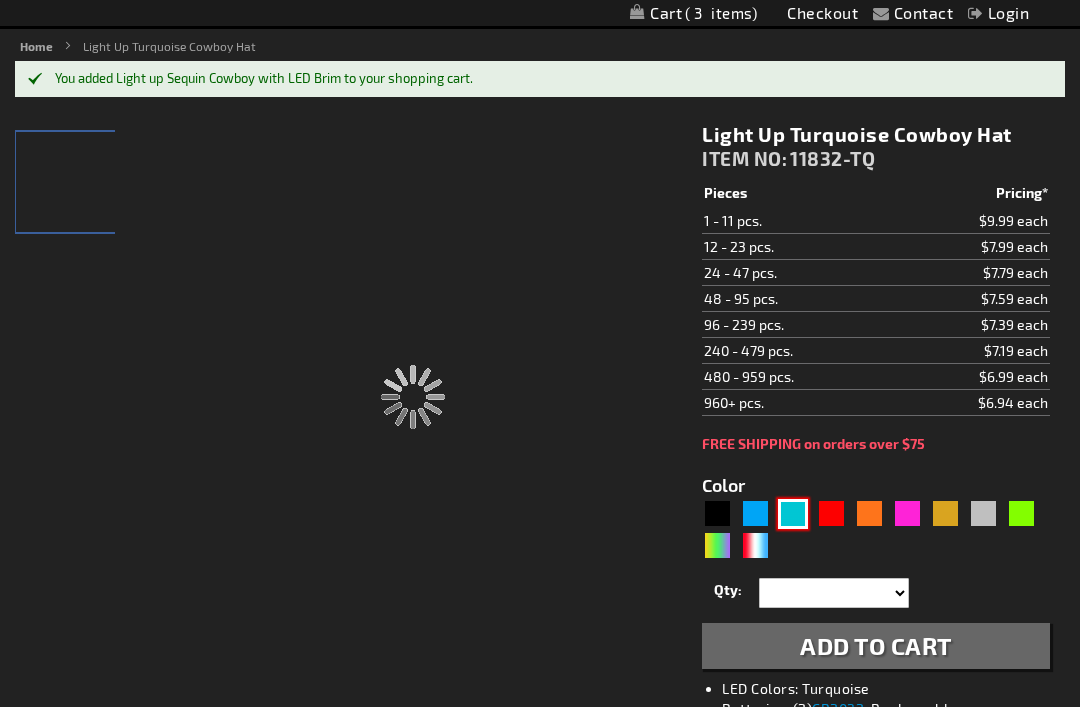 type on "11832-TQ" 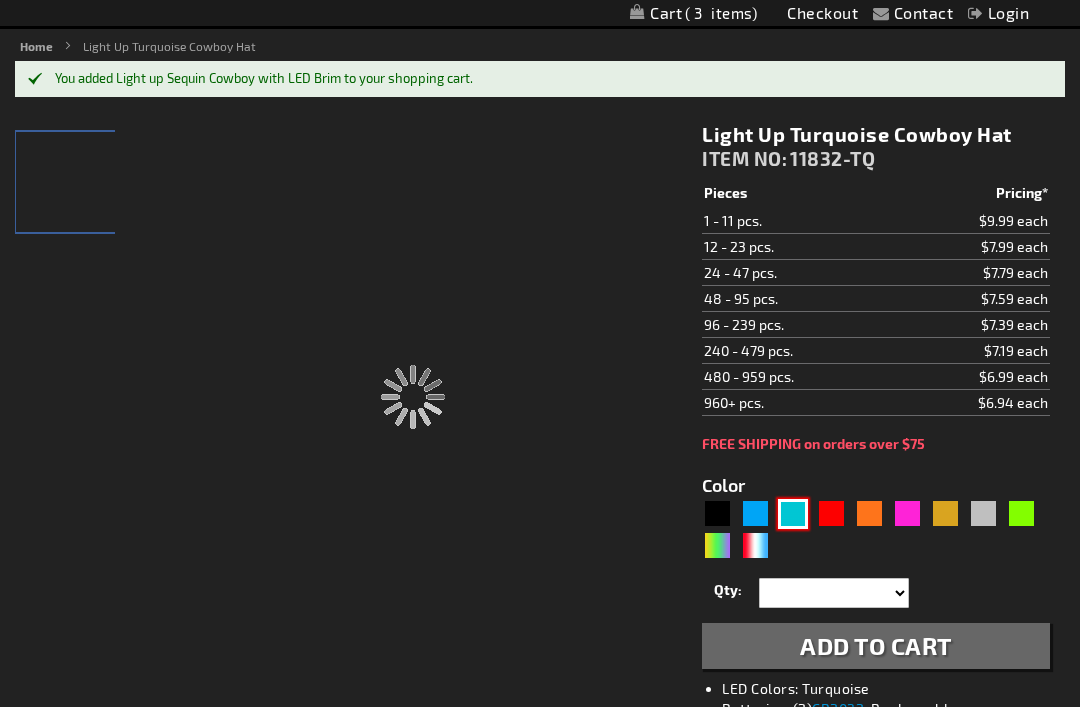 type on "Customize - Light Up Turquoise Cowboy Hat - ITEM NO: 11832-TQ" 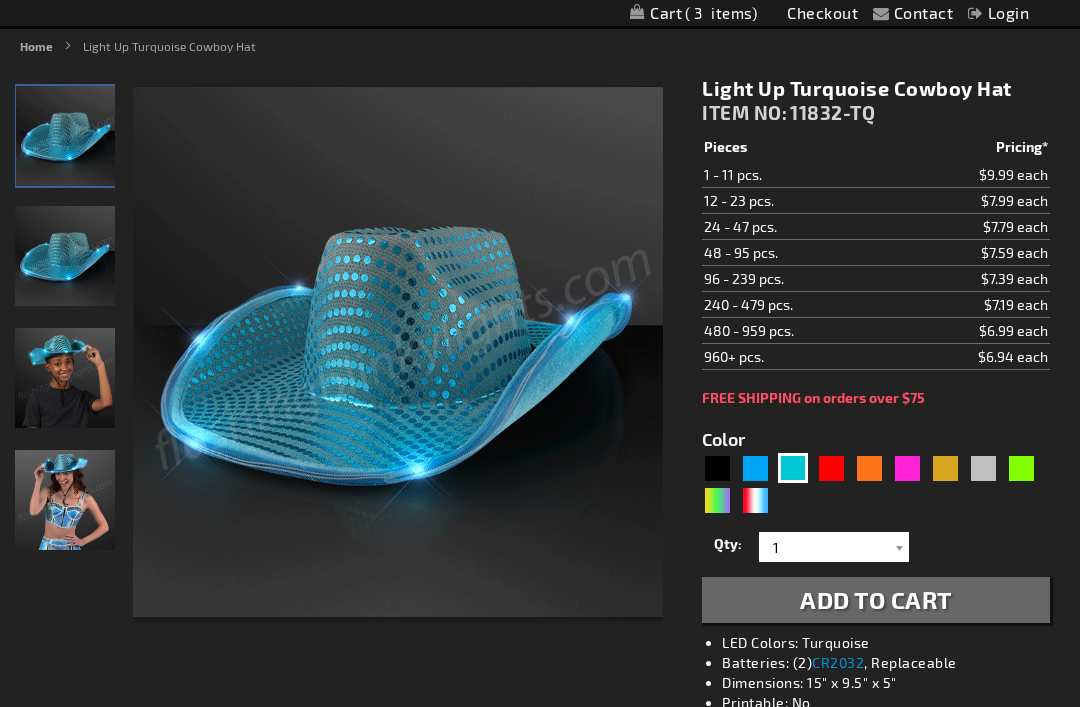 click on "Add to Cart" at bounding box center (876, 599) 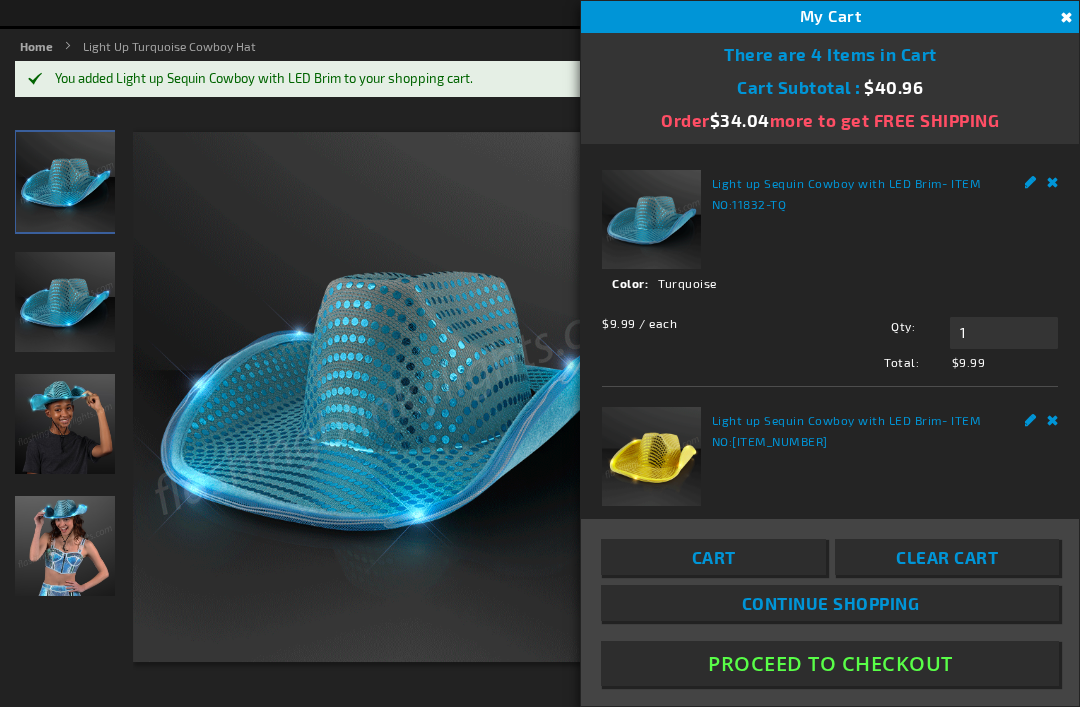 click at bounding box center (398, 450) 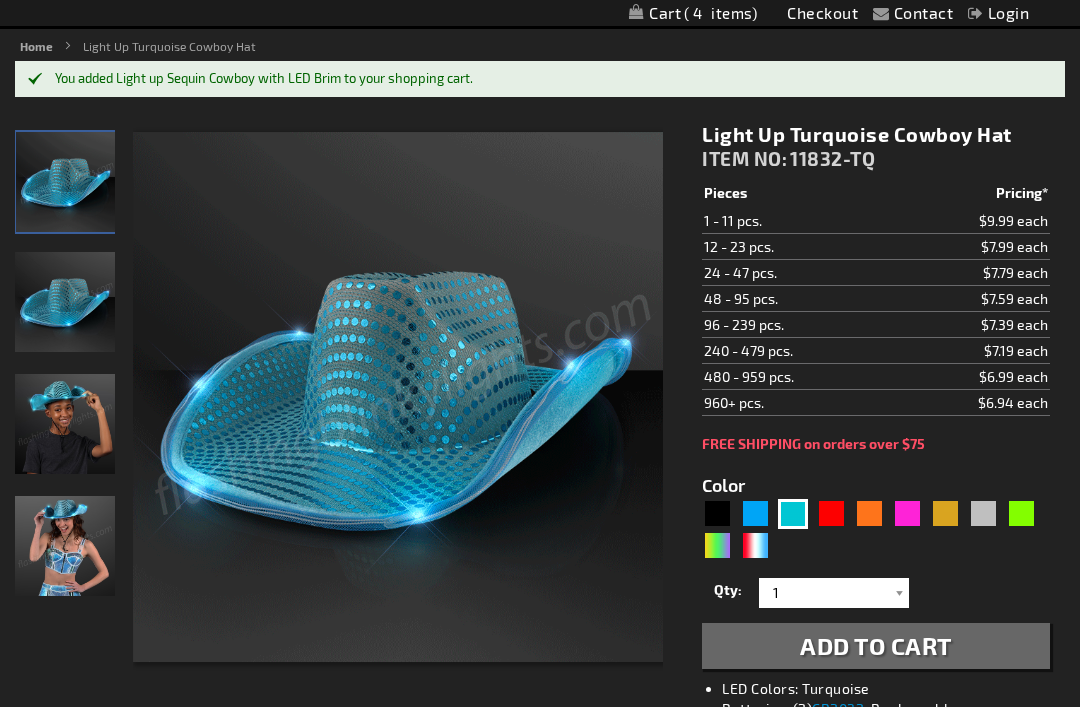 click at bounding box center [65, 424] 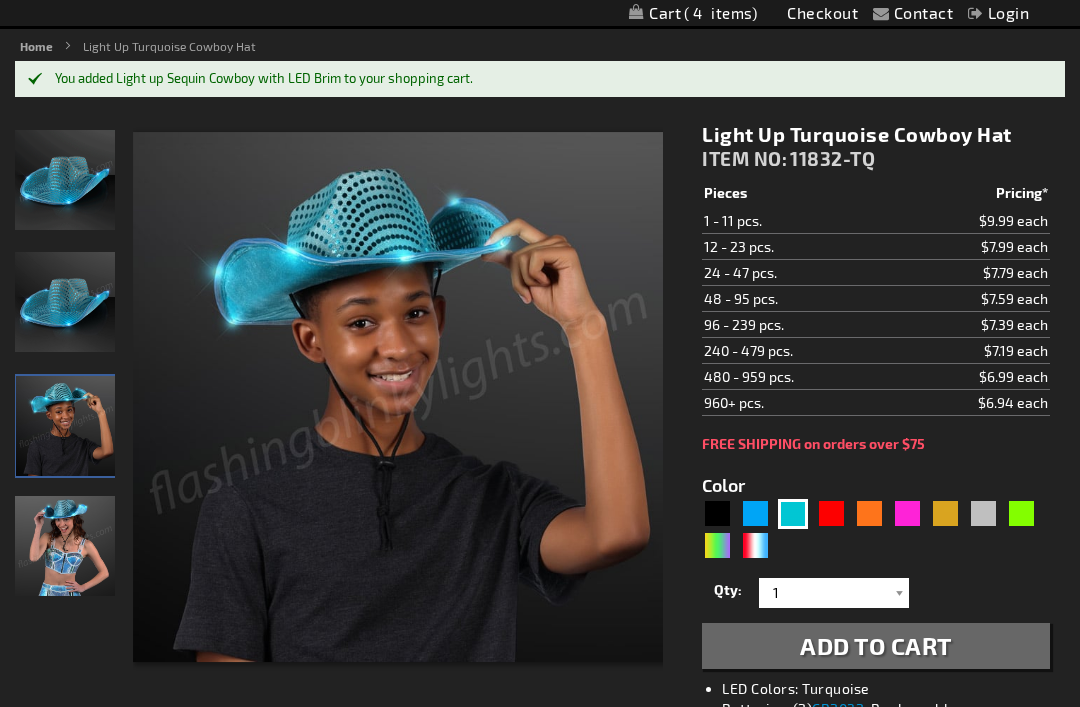click at bounding box center [65, 546] 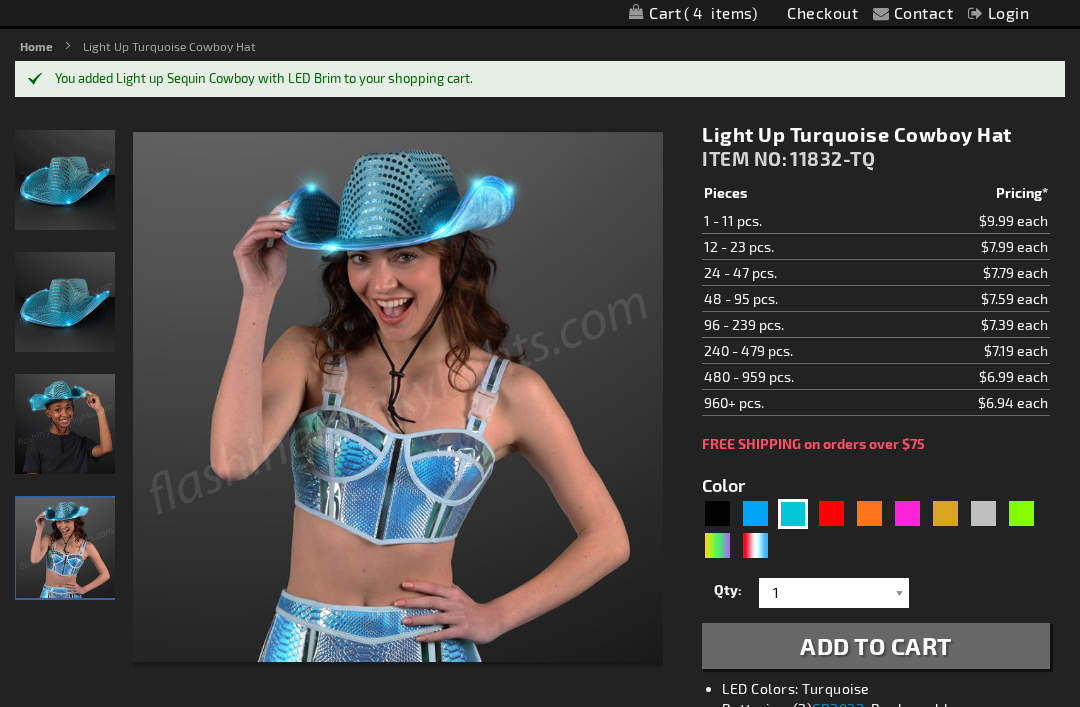 click at bounding box center [65, 424] 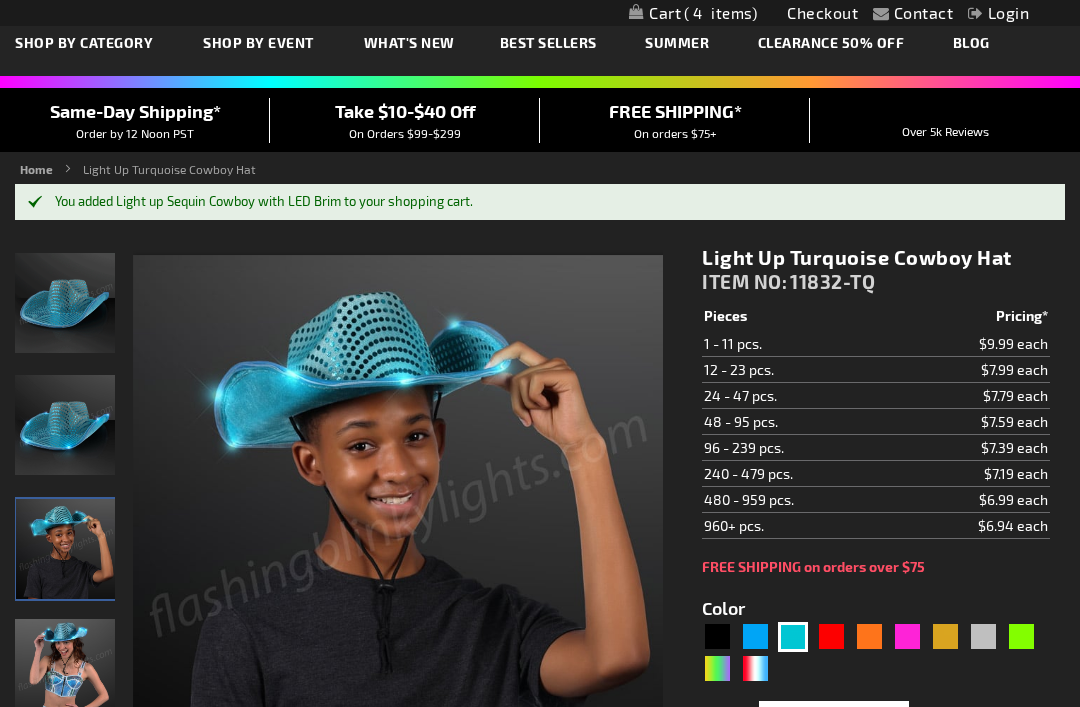 scroll, scrollTop: 0, scrollLeft: 0, axis: both 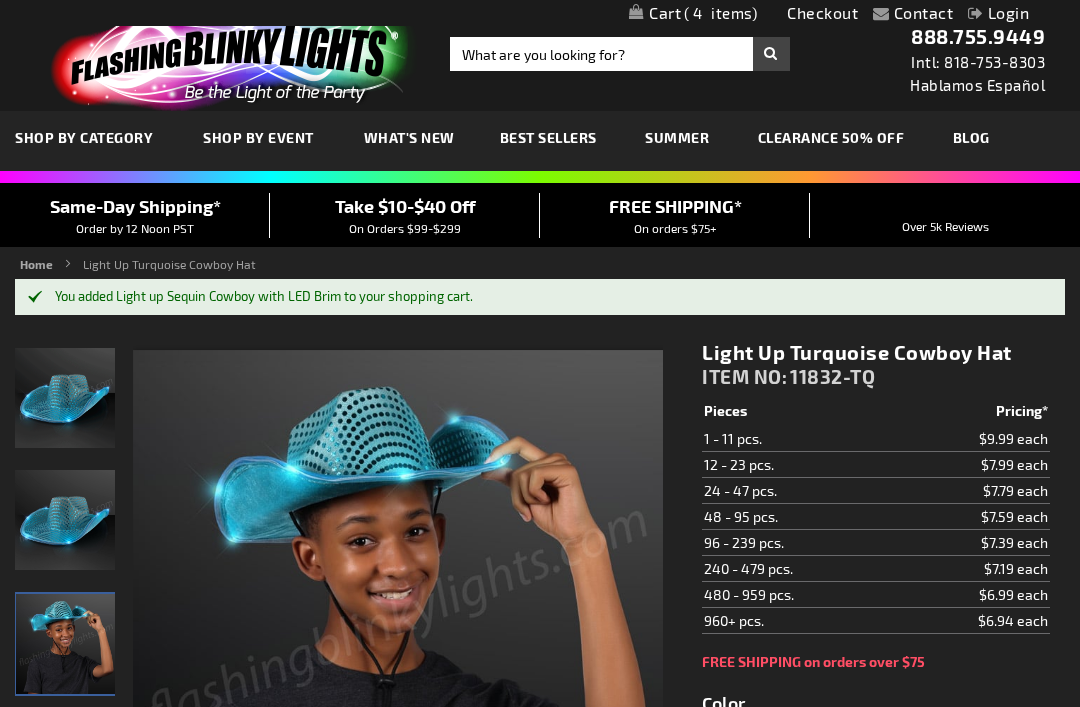 click on "4" at bounding box center [720, 13] 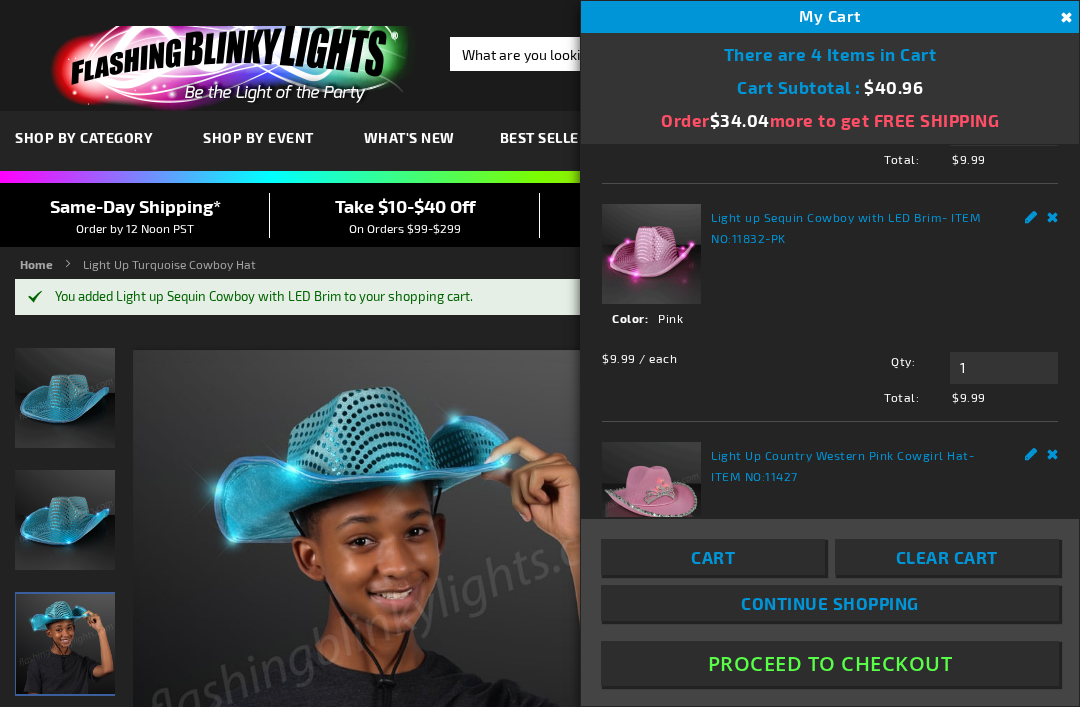 scroll, scrollTop: 439, scrollLeft: 0, axis: vertical 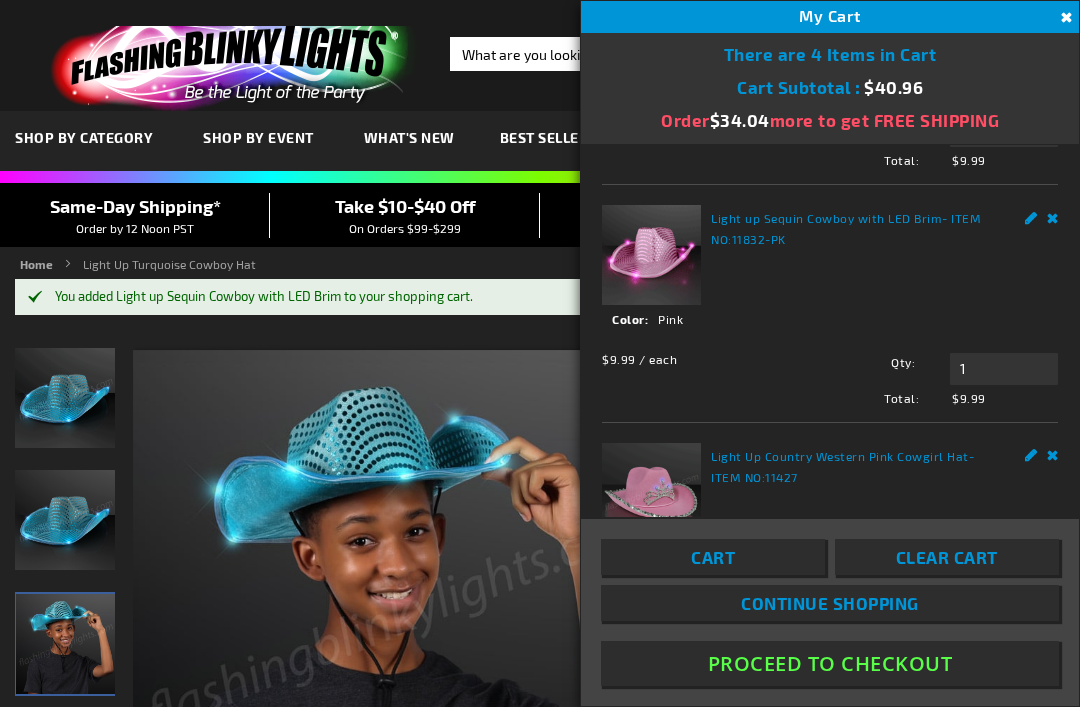 click on "Remove" at bounding box center [1053, 215] 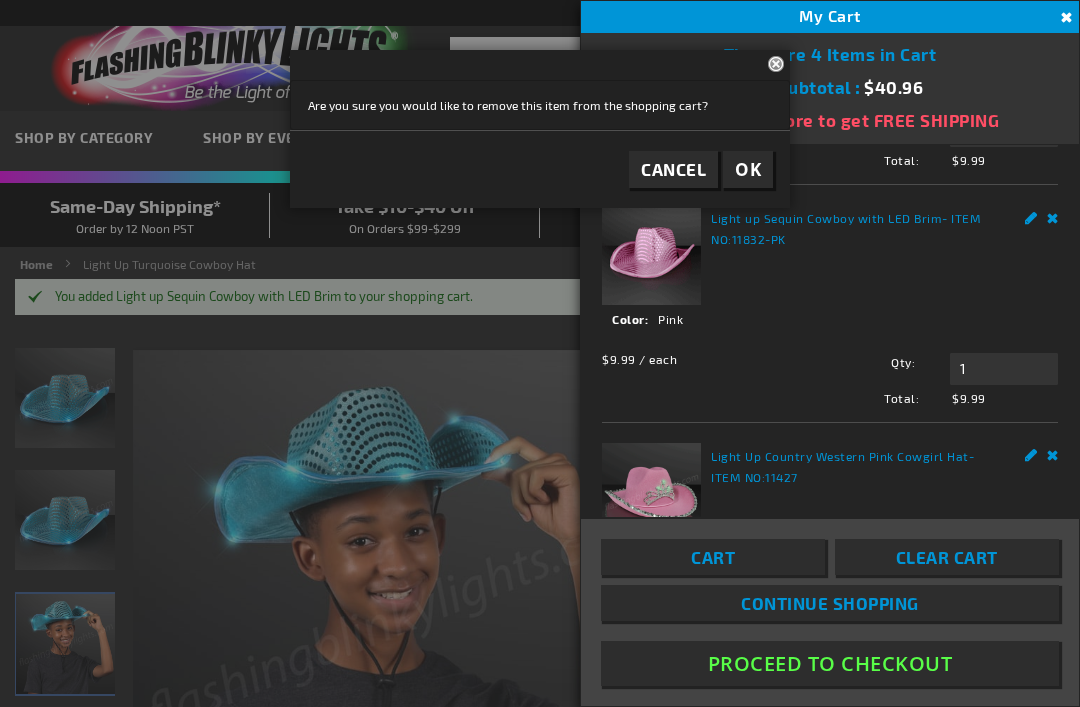 click on "OK" at bounding box center [748, 169] 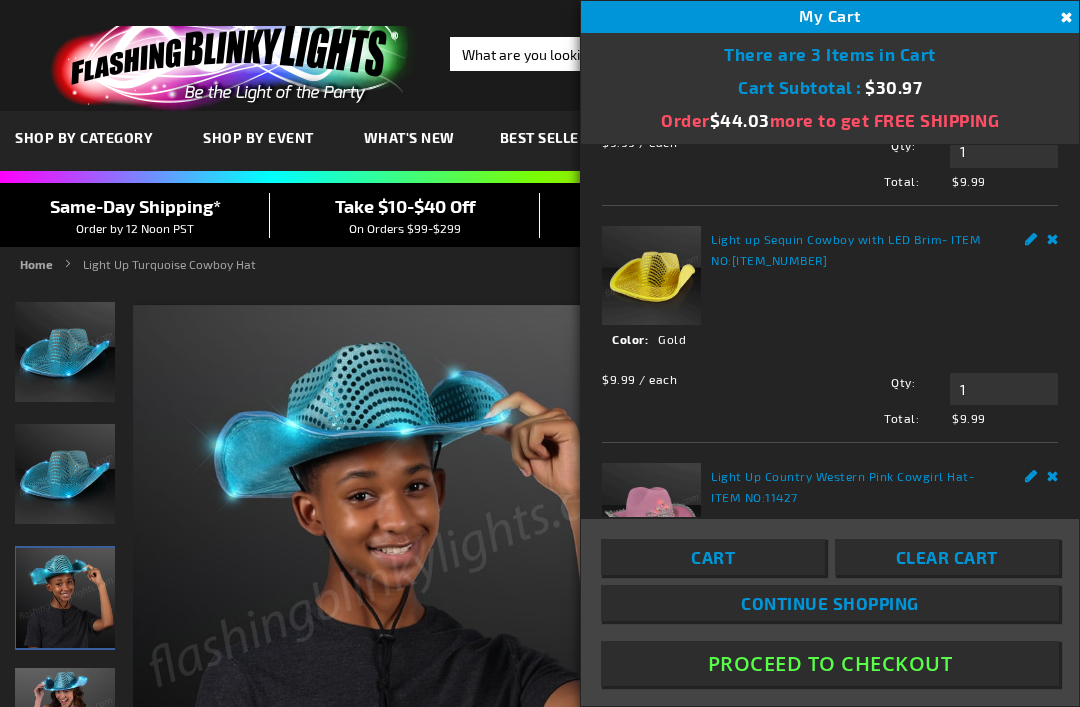 scroll, scrollTop: 165, scrollLeft: 0, axis: vertical 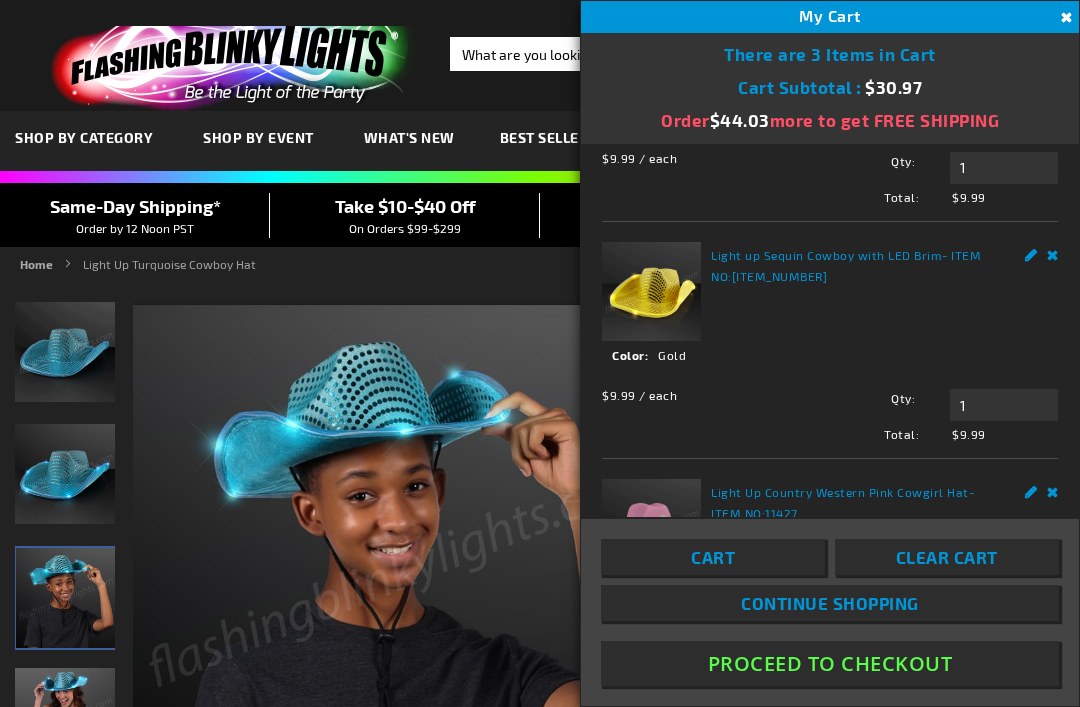 click on "Remove" at bounding box center [1053, 252] 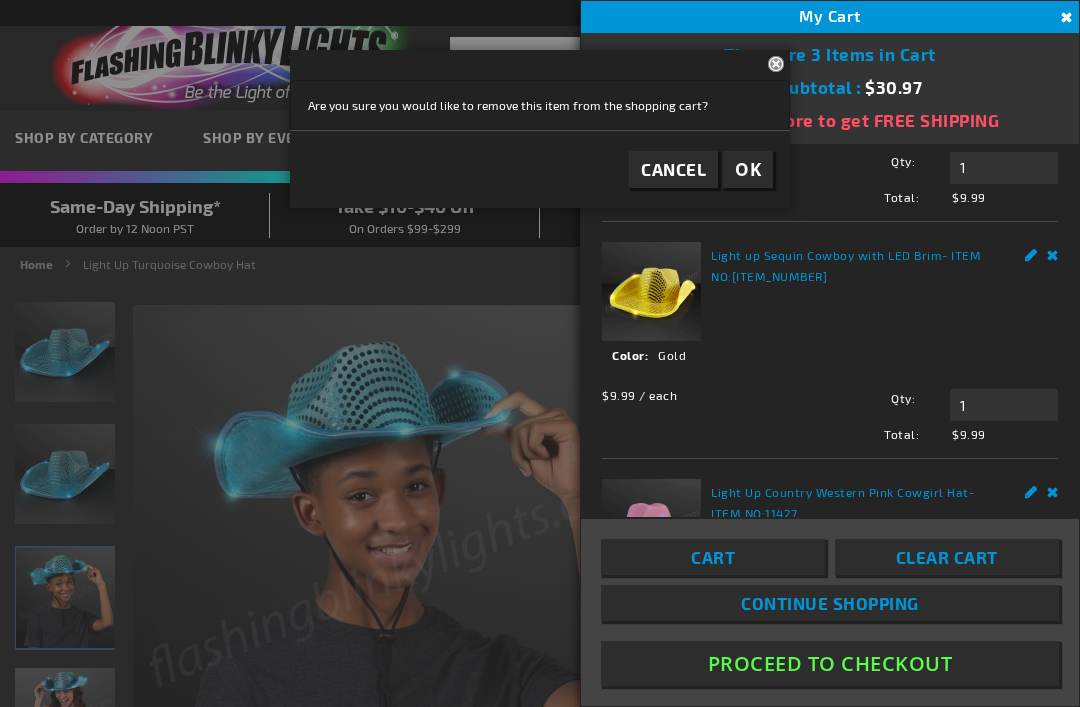 click on "OK" at bounding box center (748, 169) 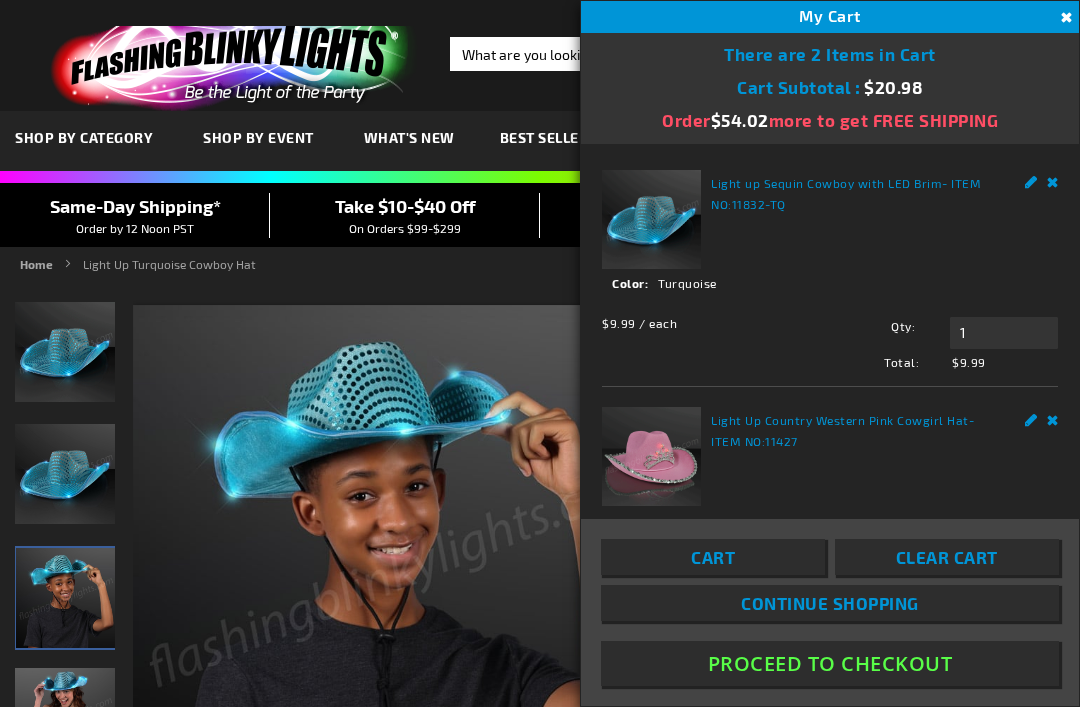scroll, scrollTop: 0, scrollLeft: 0, axis: both 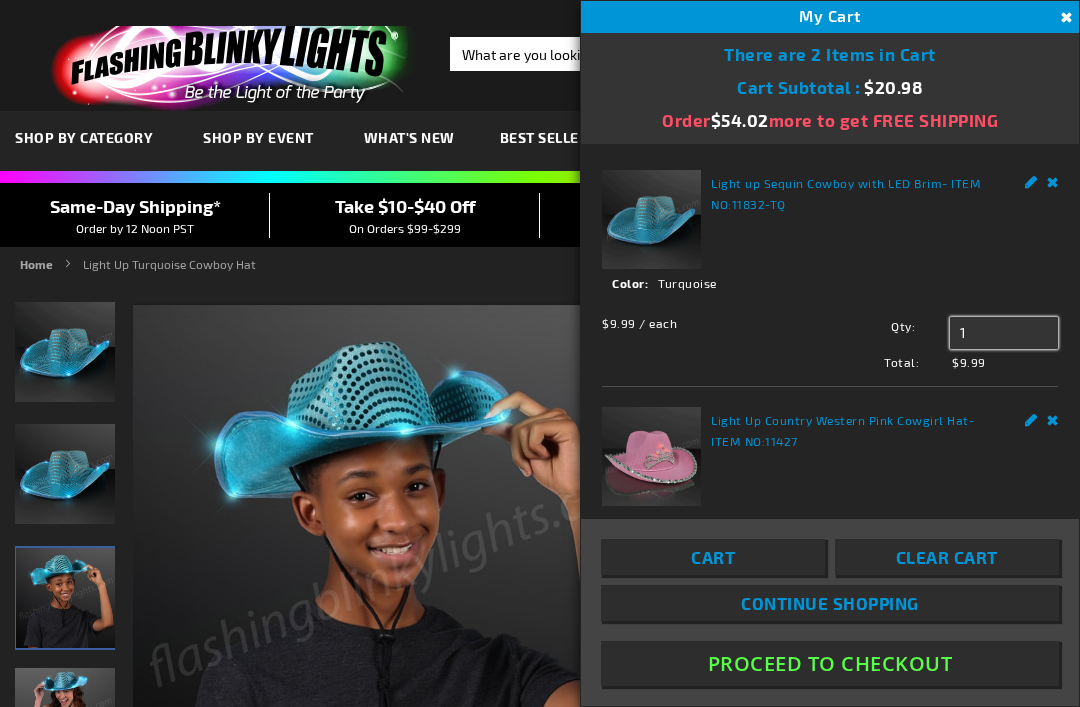 click on "1" at bounding box center [1004, 333] 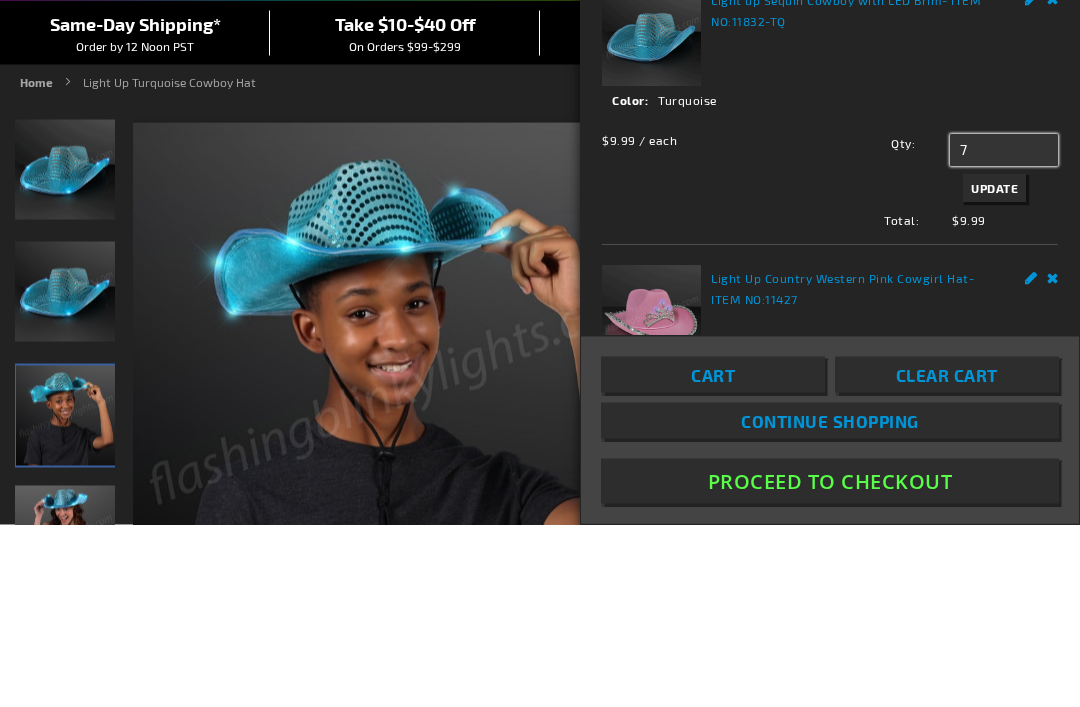 type on "7" 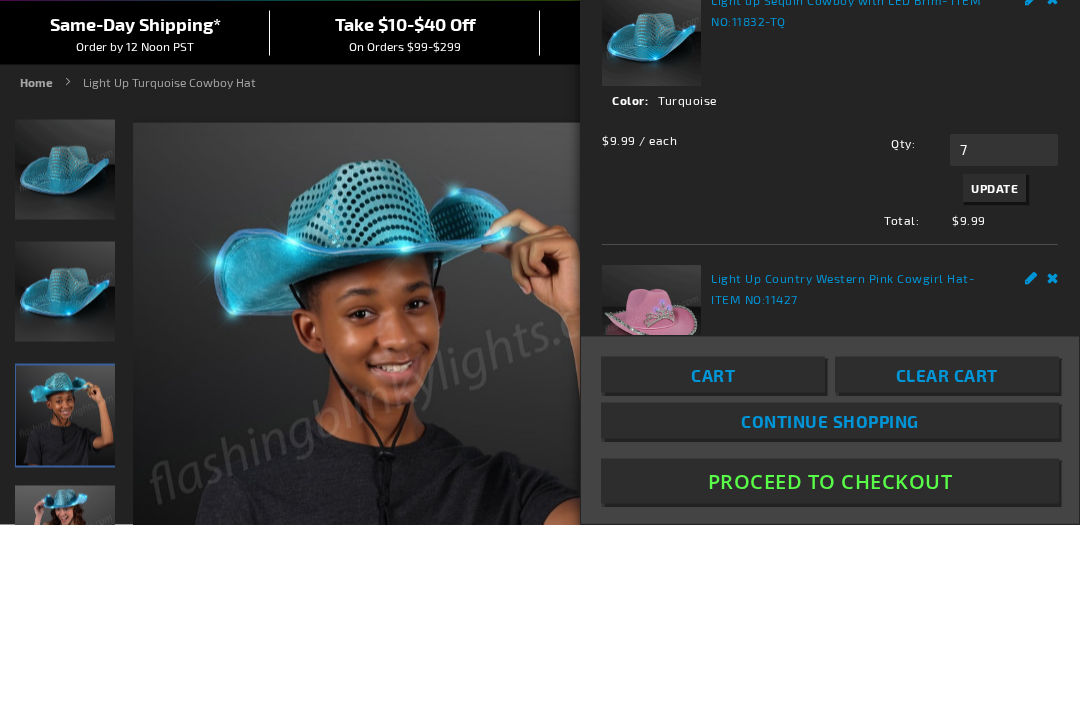 click on "Update" at bounding box center (994, 371) 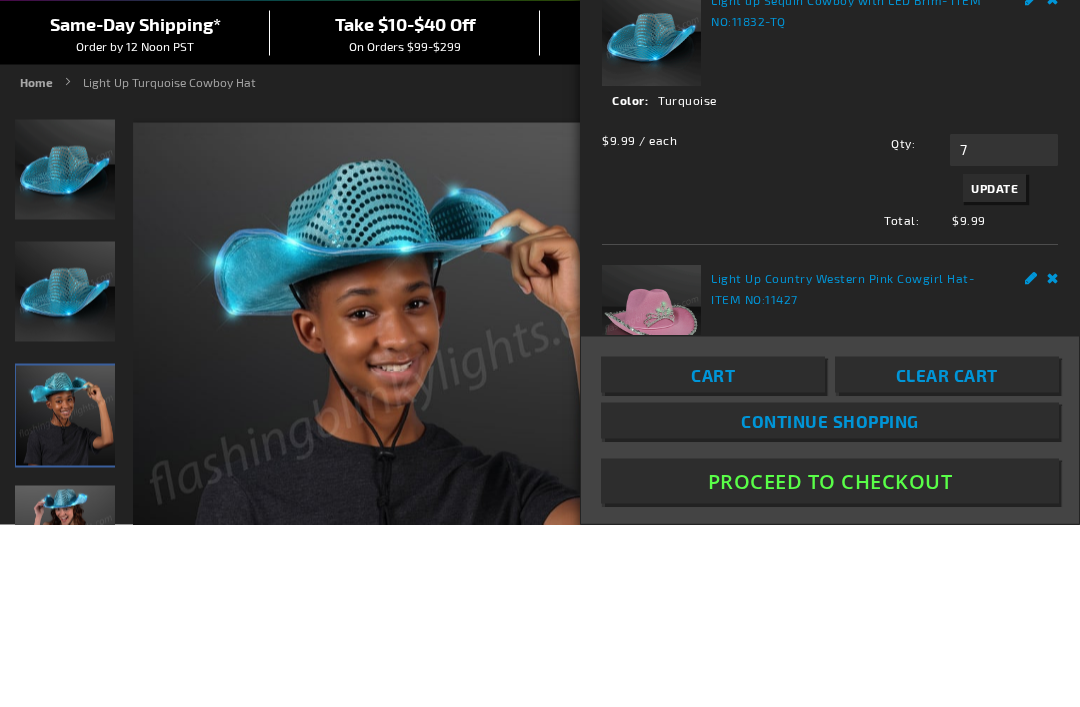 scroll, scrollTop: 183, scrollLeft: 0, axis: vertical 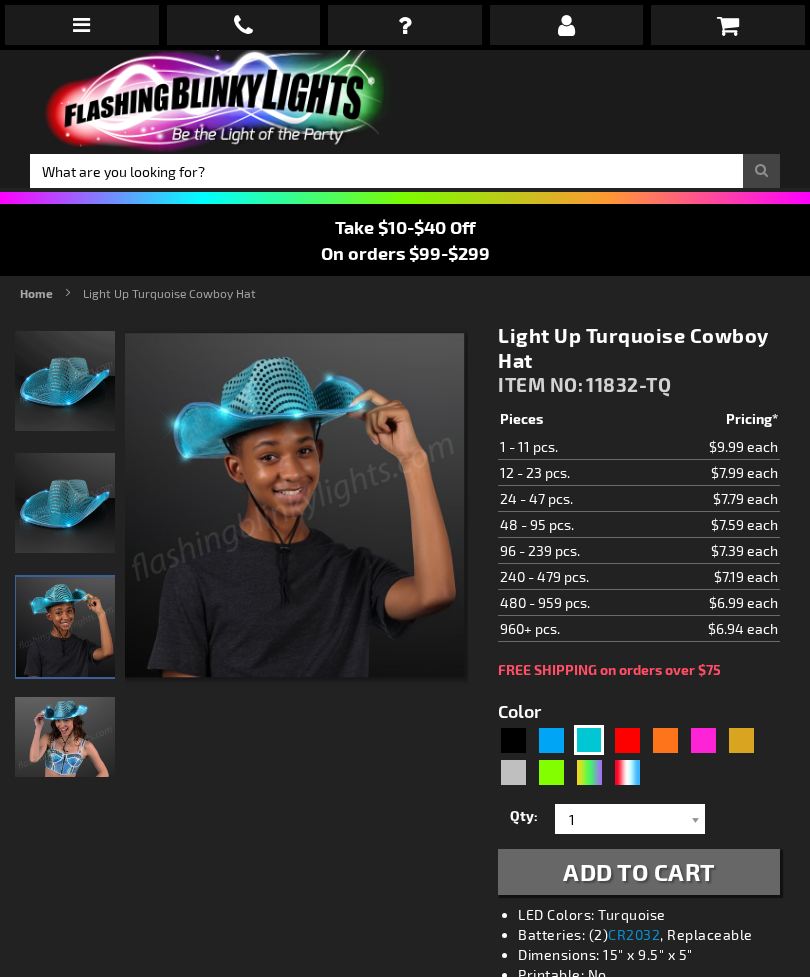 click at bounding box center [65, 747] 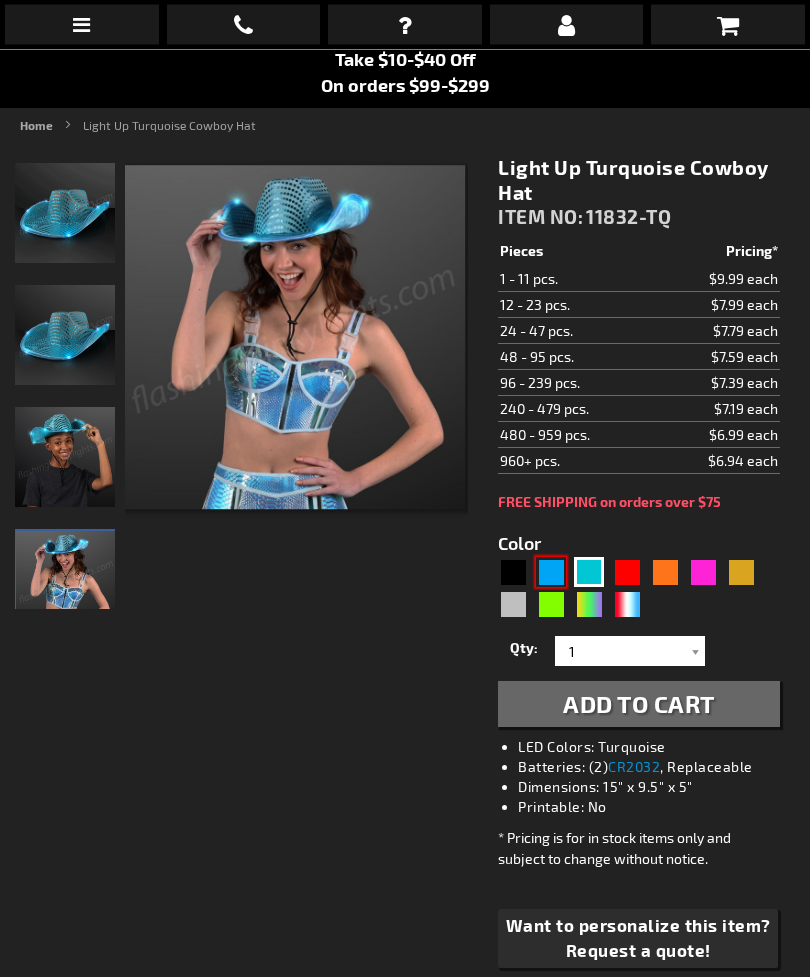 click at bounding box center [551, 573] 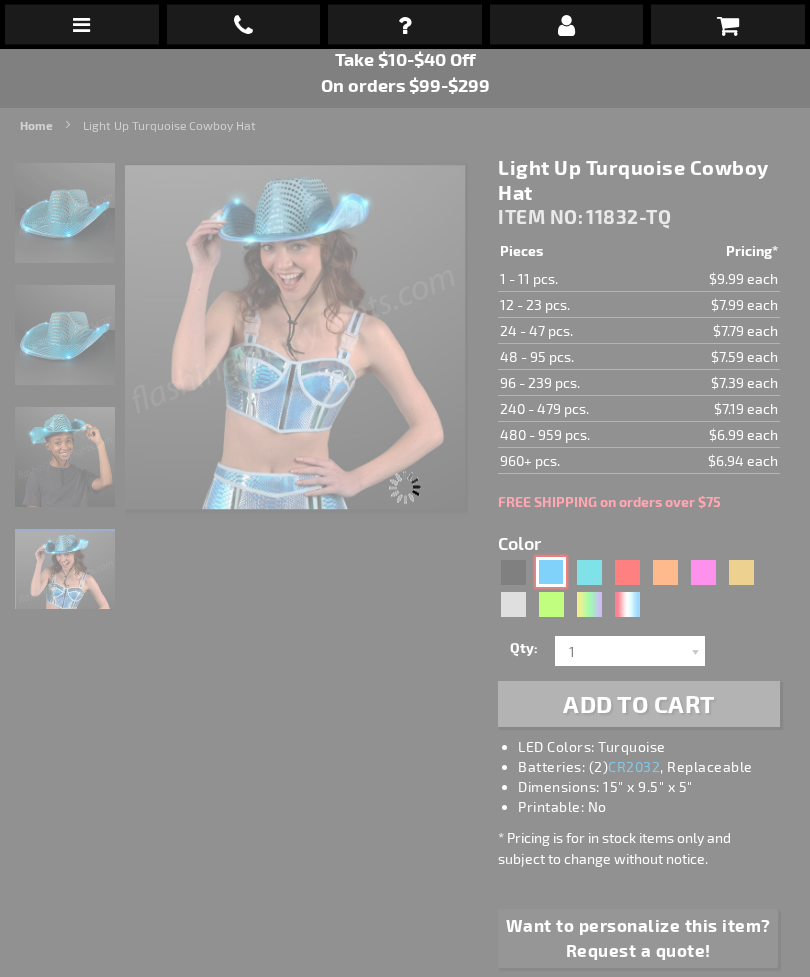type on "5629" 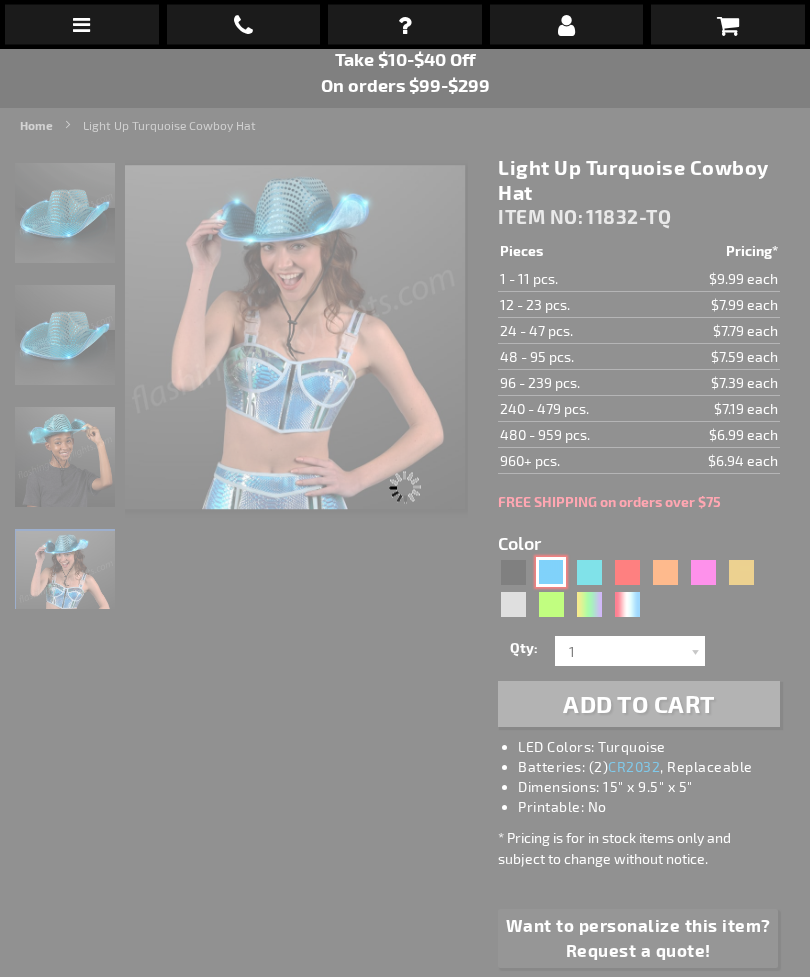 scroll, scrollTop: 168, scrollLeft: 0, axis: vertical 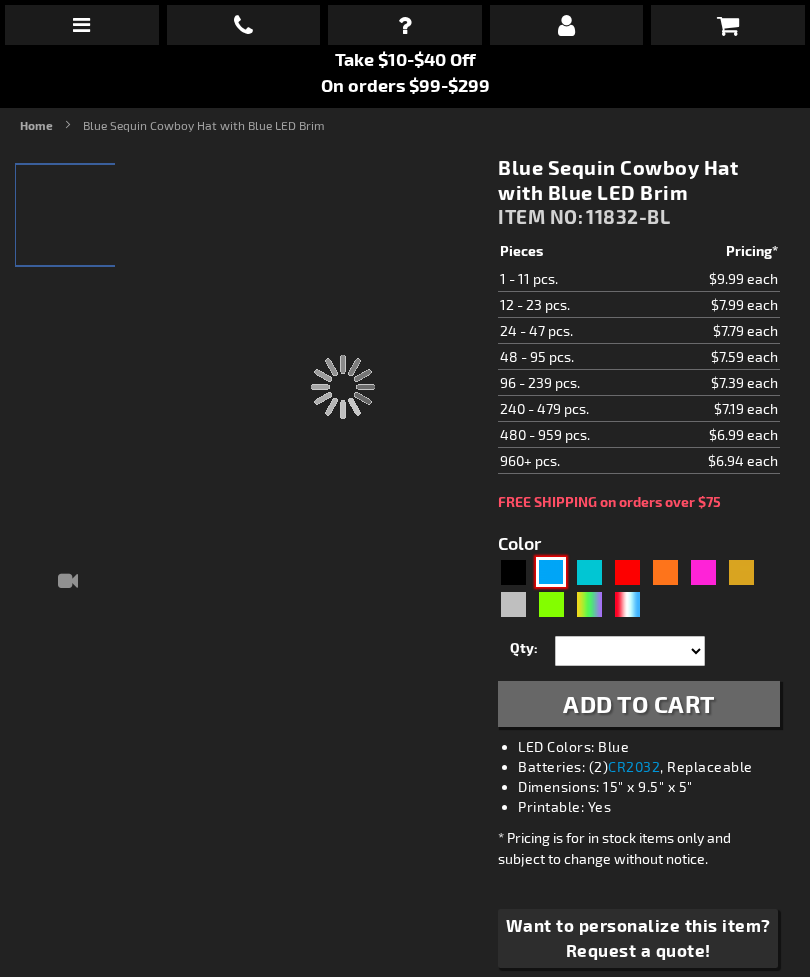 type on "11832-BL" 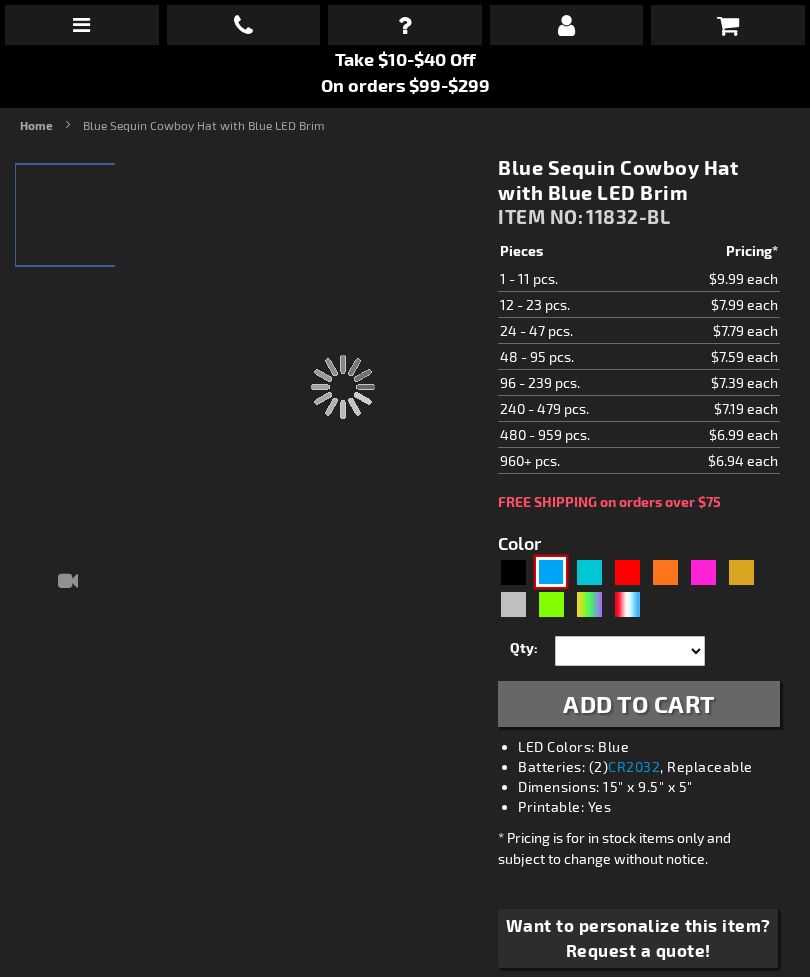 type on "Customize - Blue Sequin Cowboy Hat with Blue LED Brim - ITEM NO: 11832-BL" 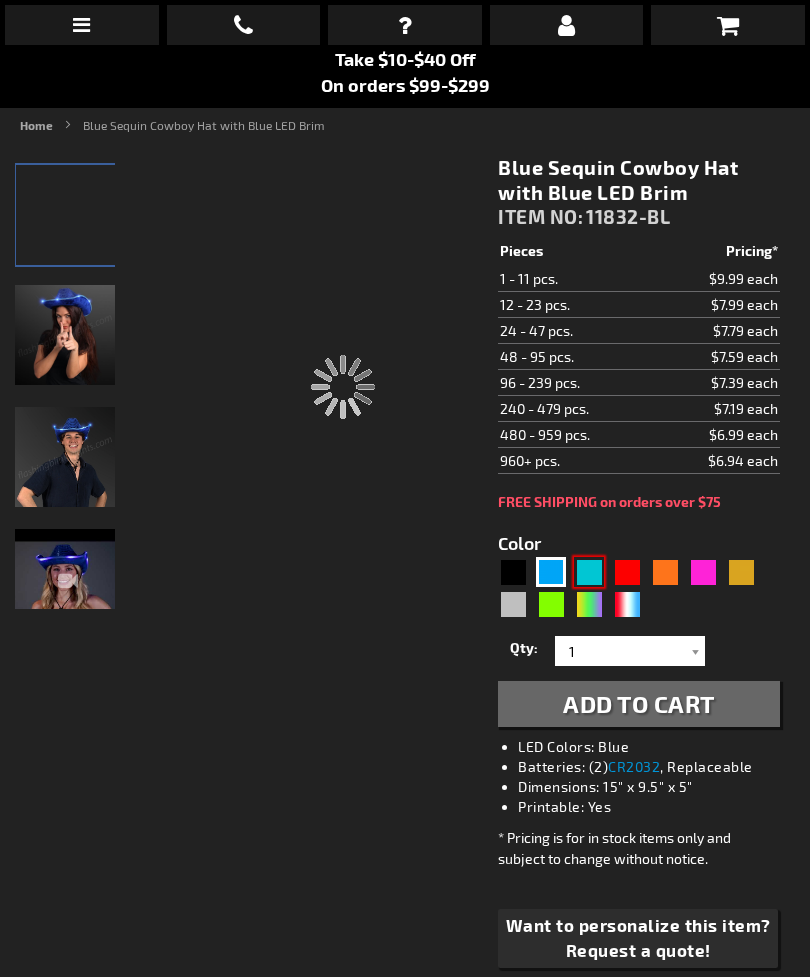 click at bounding box center (589, 572) 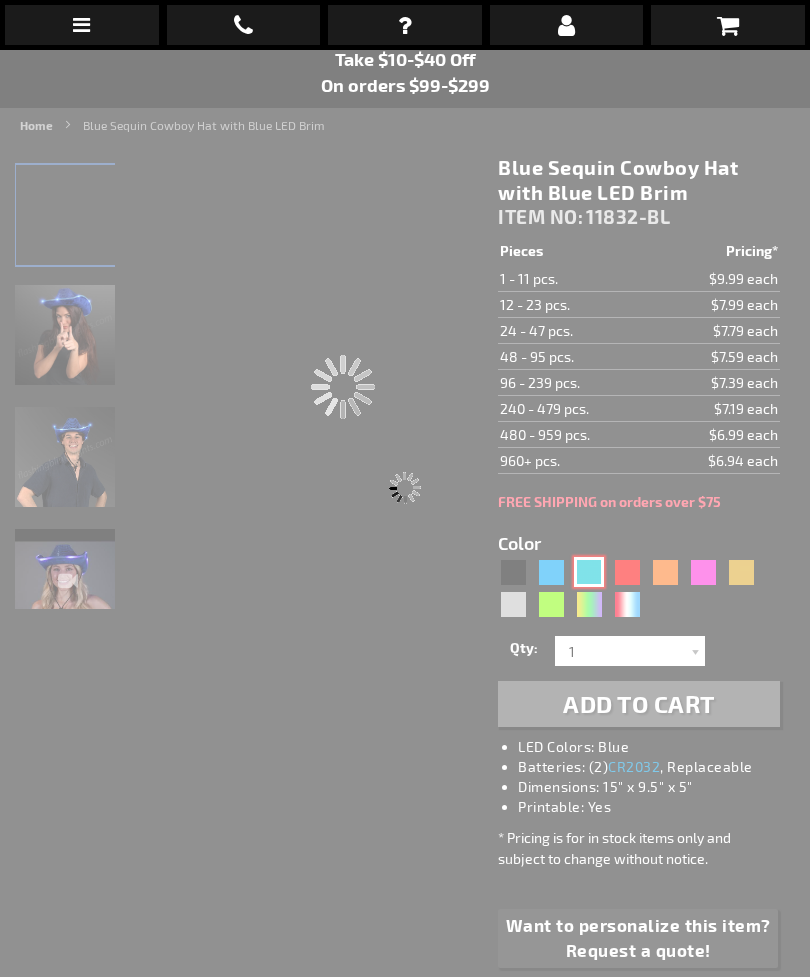 type on "5653" 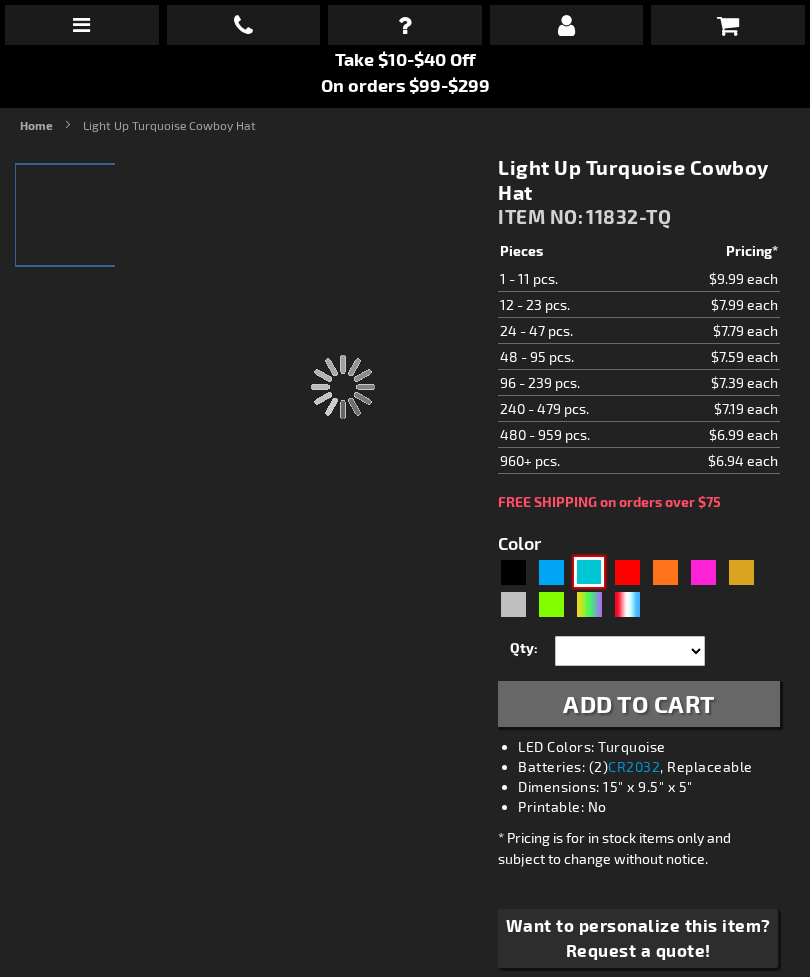 type on "11832-TQ" 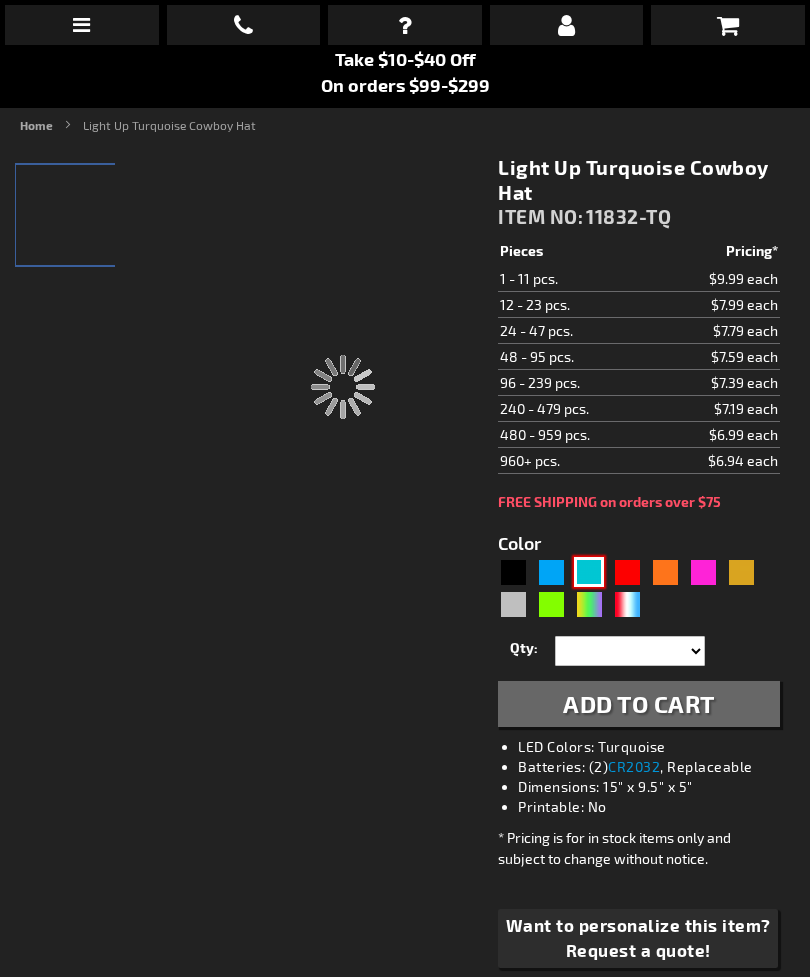 type on "Customize - Light Up Turquoise Cowboy Hat - ITEM NO: 11832-TQ" 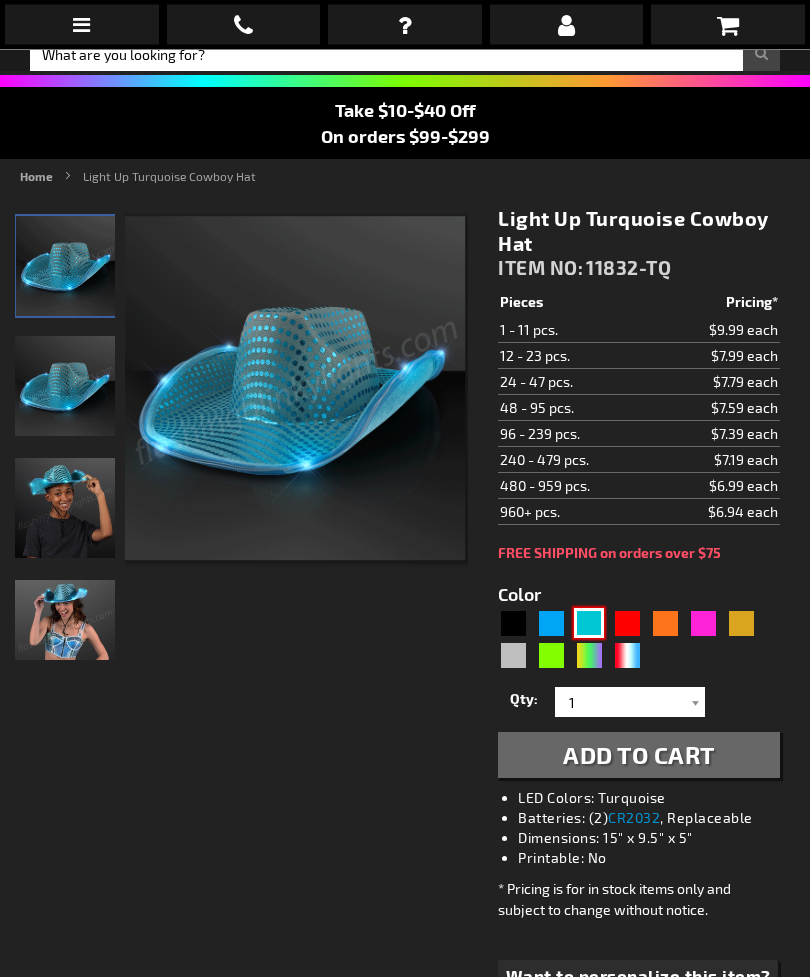 scroll, scrollTop: 0, scrollLeft: 0, axis: both 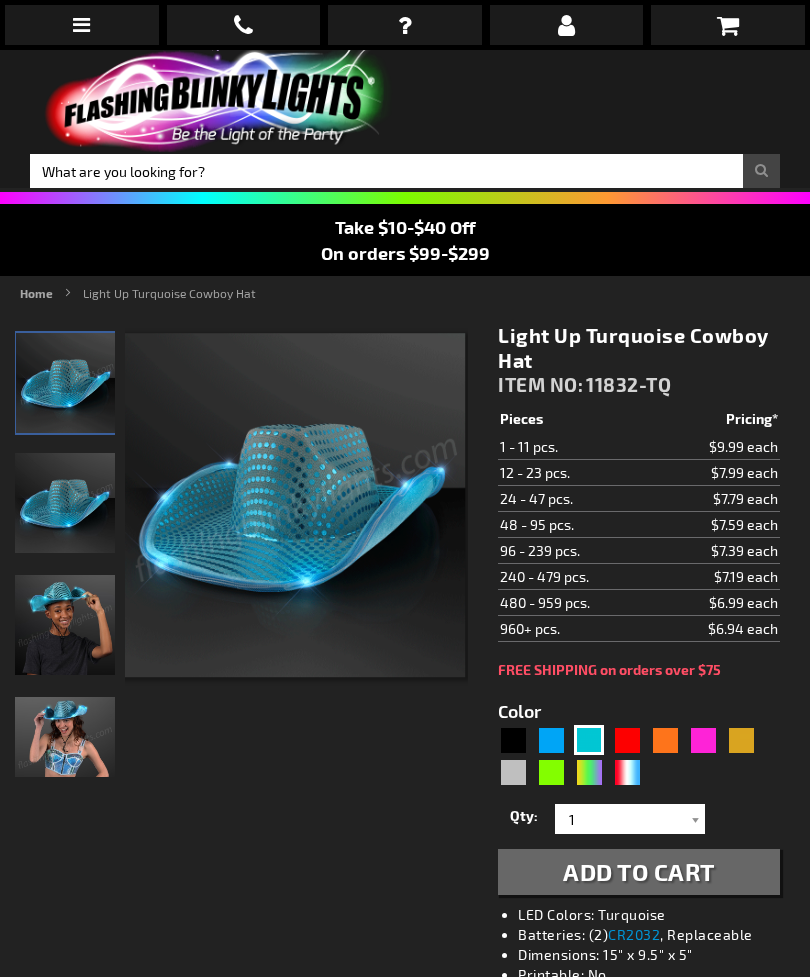 click at bounding box center [728, 25] 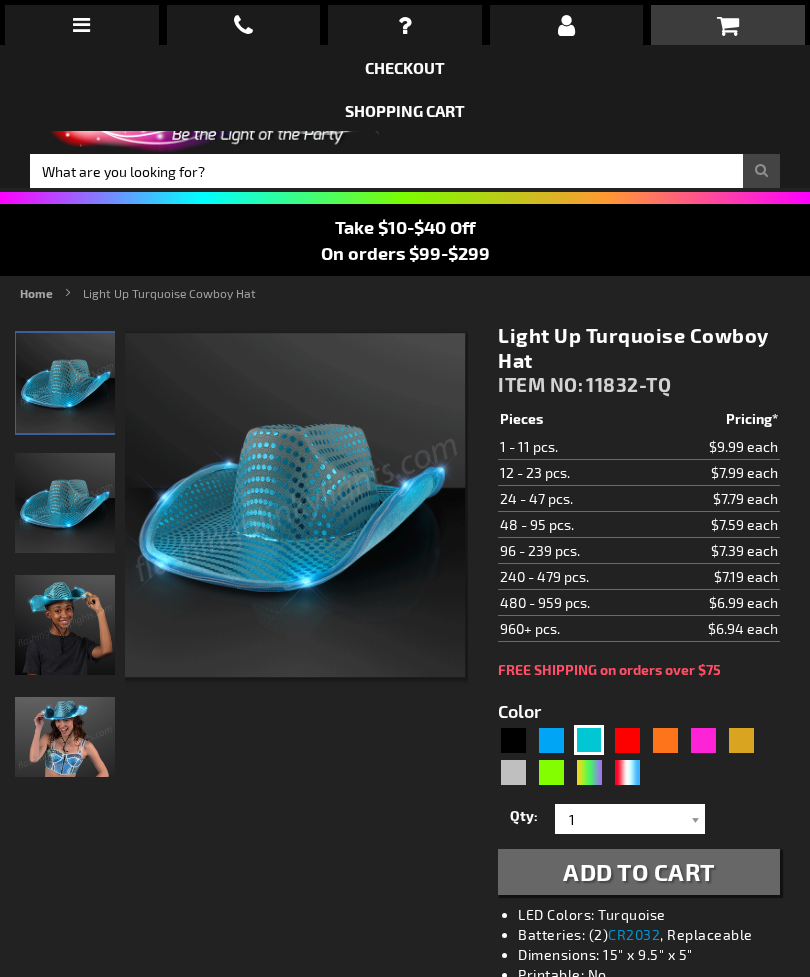 click at bounding box center (728, 25) 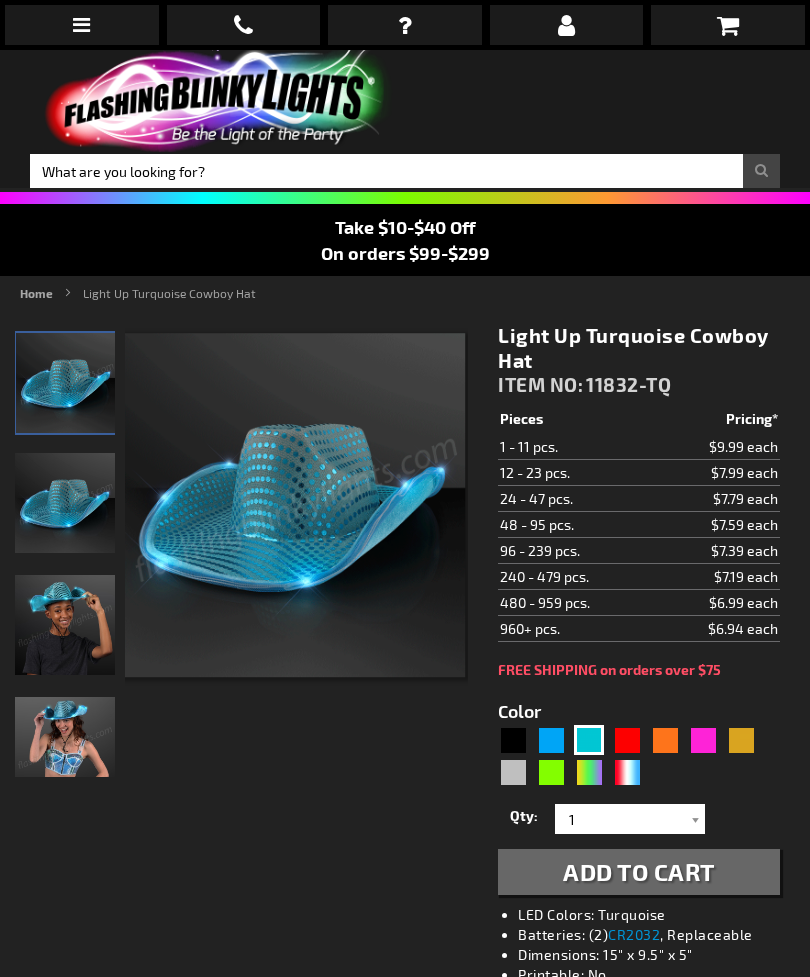 click at bounding box center [728, 25] 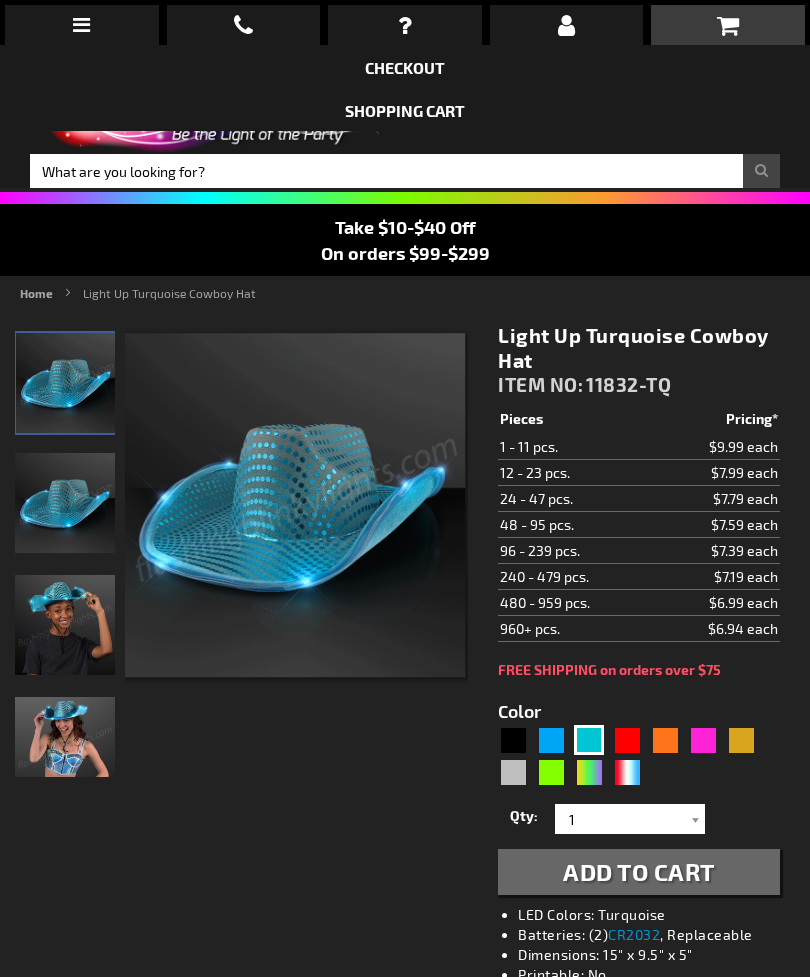 click at bounding box center (728, 25) 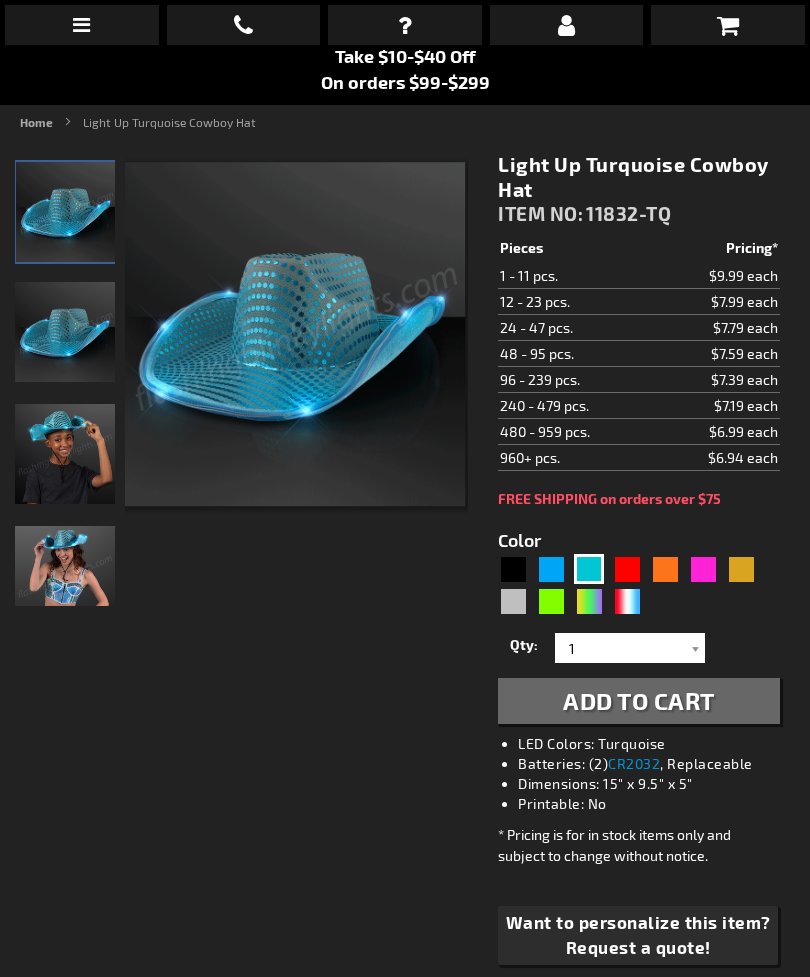 scroll, scrollTop: 0, scrollLeft: 0, axis: both 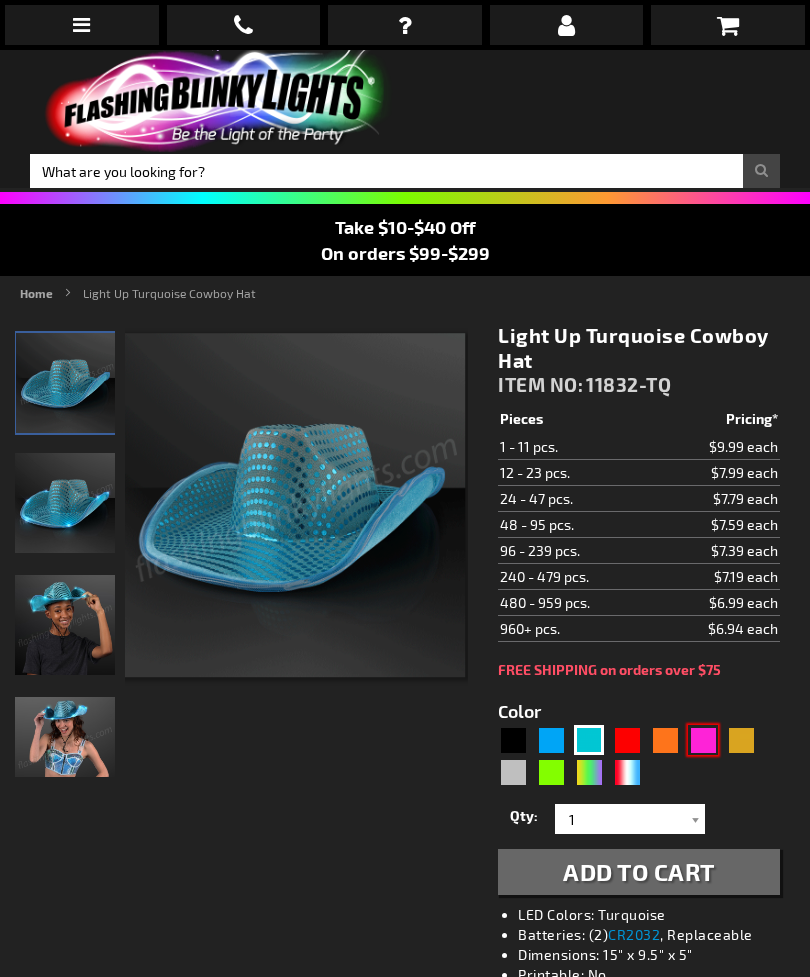 click at bounding box center (703, 740) 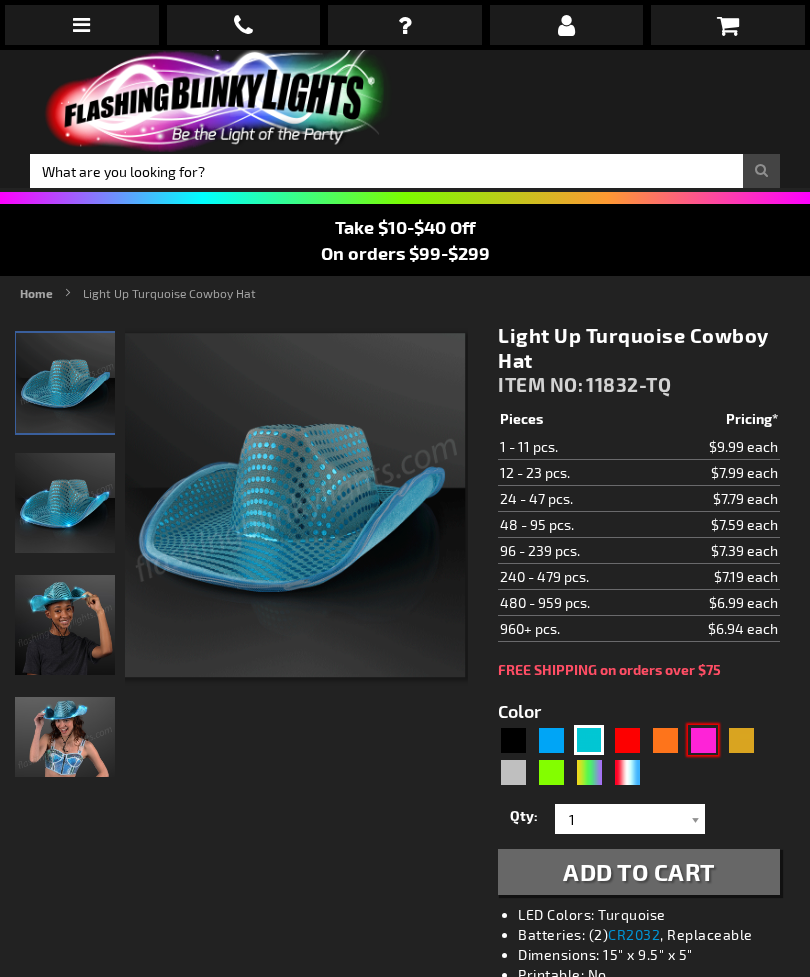 type on "5639" 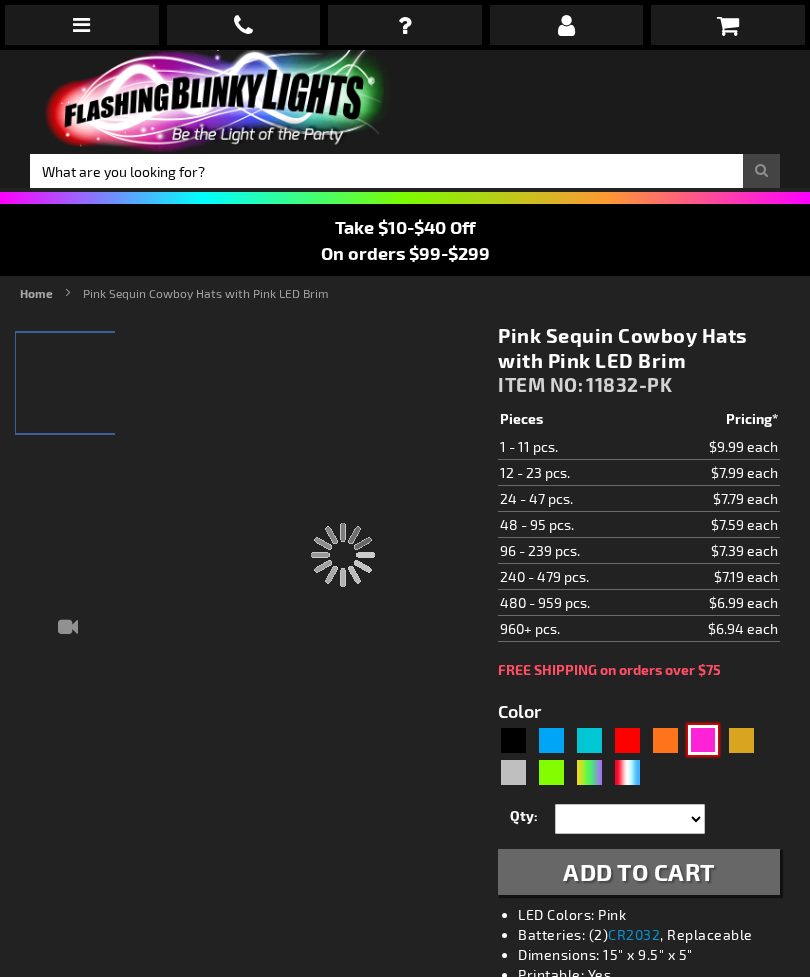type on "11832-PK" 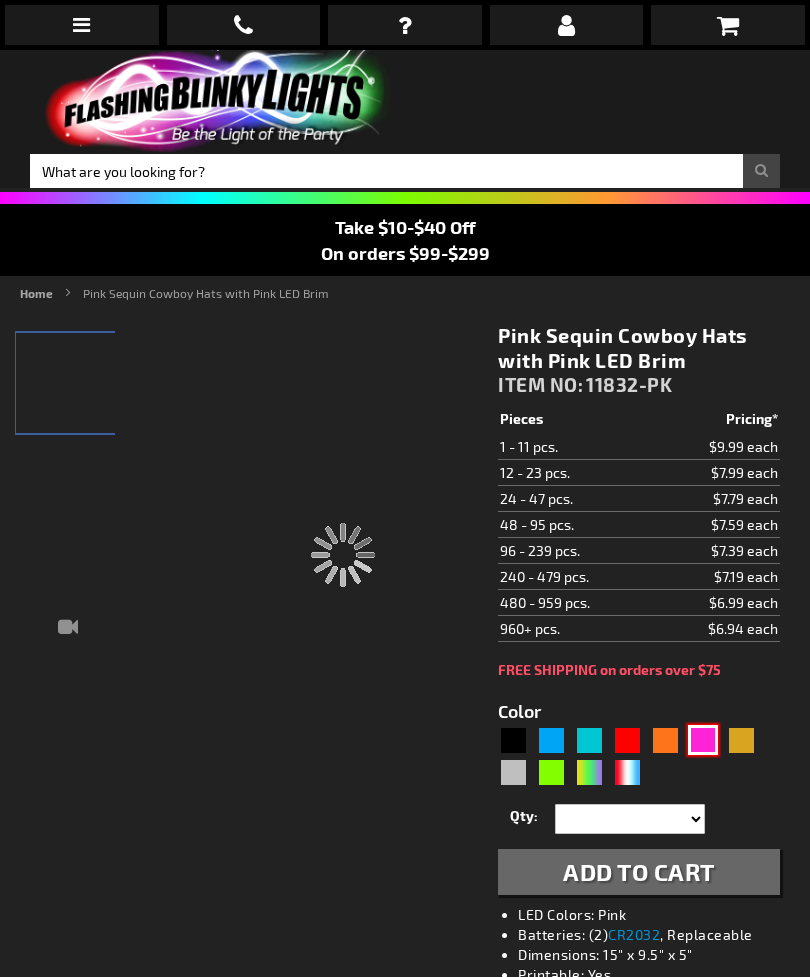 type on "Customize - Pink Sequin Cowboy Hats with Pink LED Brim - ITEM NO: 11832-PK" 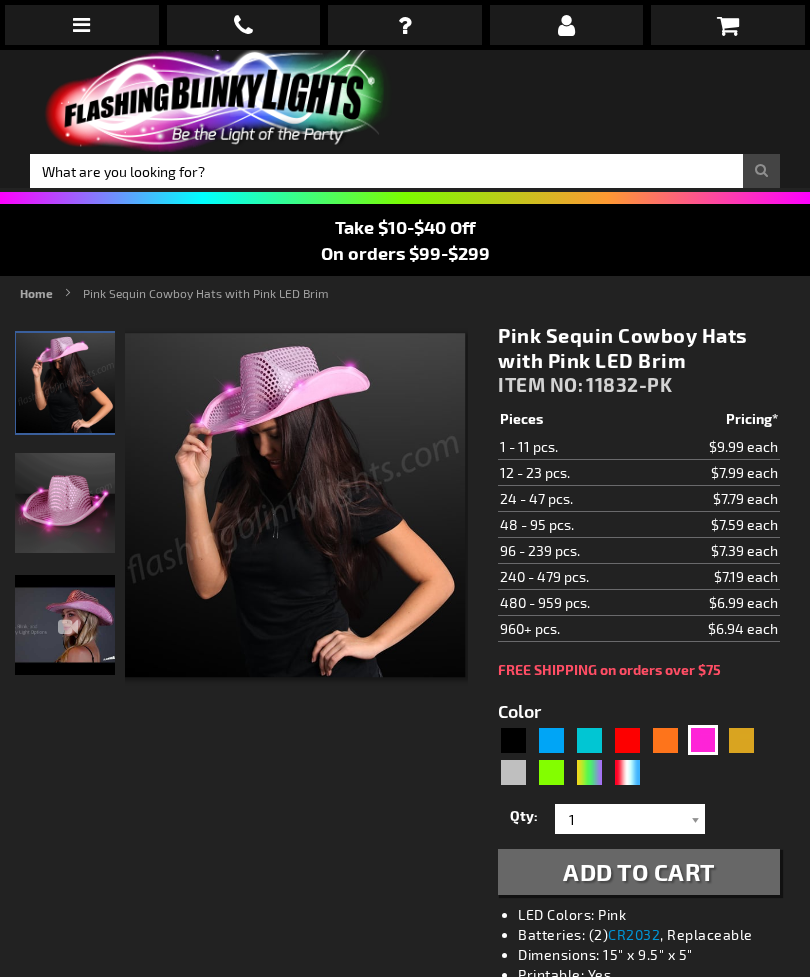 click on "Add to Cart" at bounding box center [639, 871] 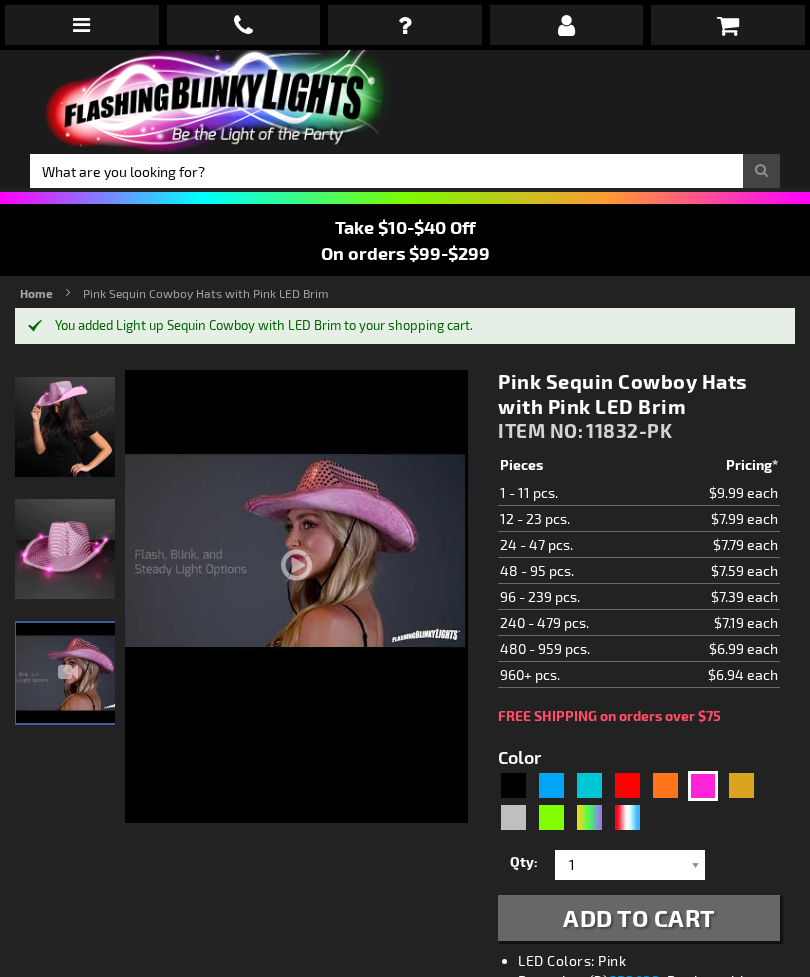 click on "Checkout as a new customer
Creating an account has many benefits:
See order and shipping status
Track order history
Check out faster
Create an Account
Checkout using your account
Email Address
Password
Sign In" at bounding box center [405, 1250] 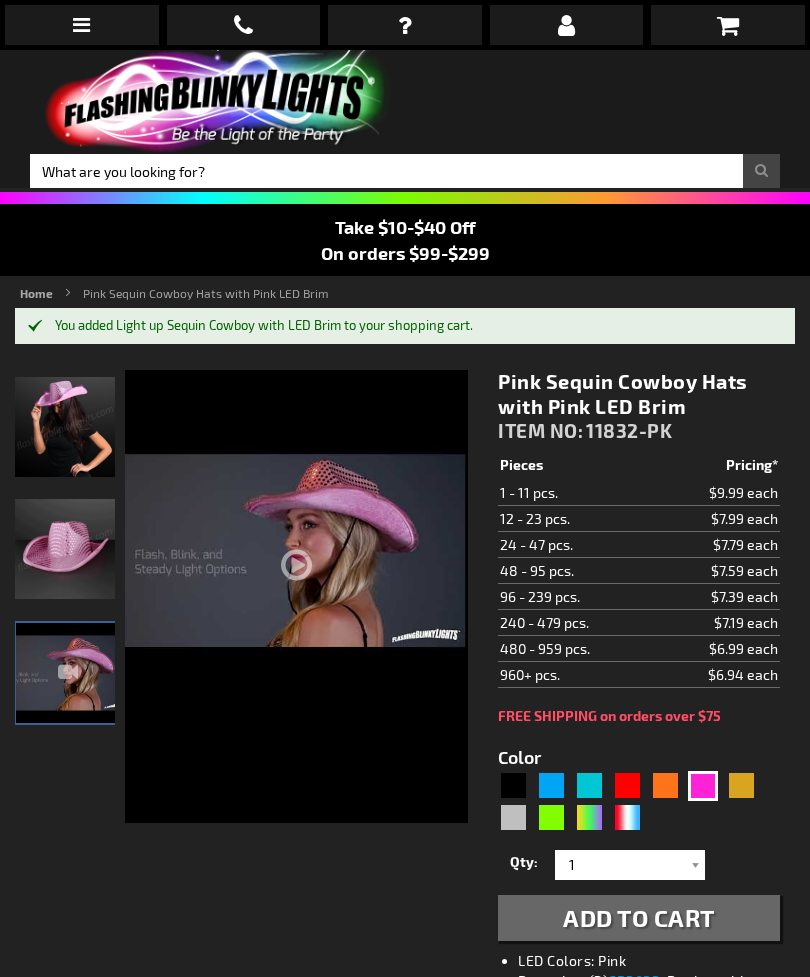 click at bounding box center [728, 25] 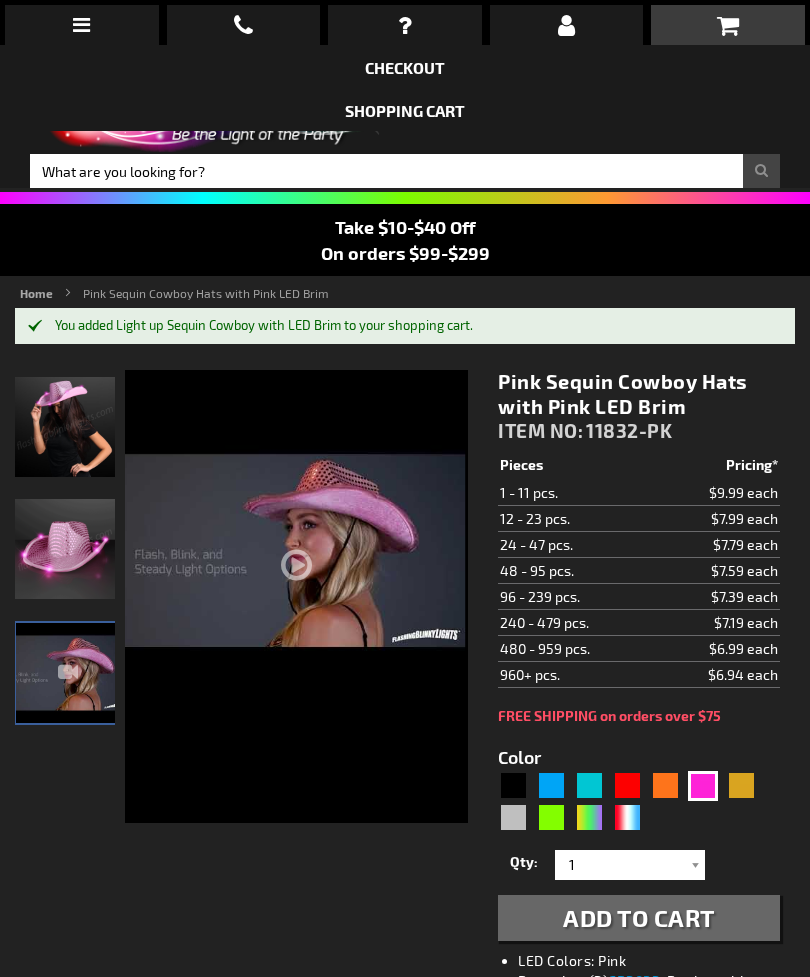 click at bounding box center (728, 25) 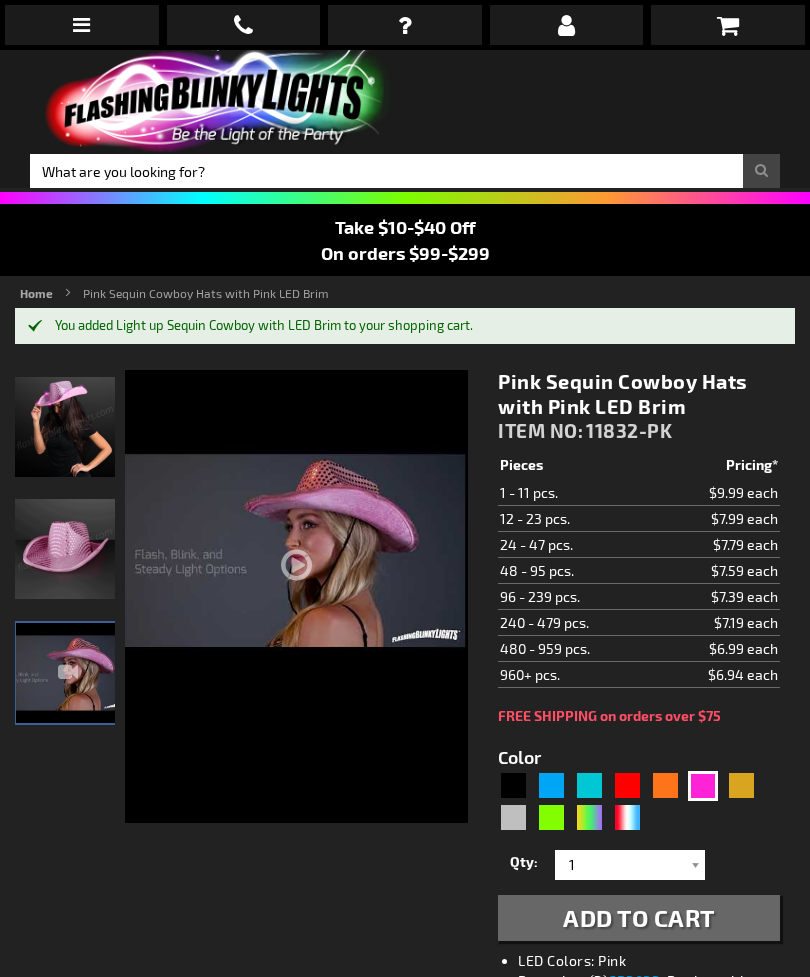 click at bounding box center (728, 25) 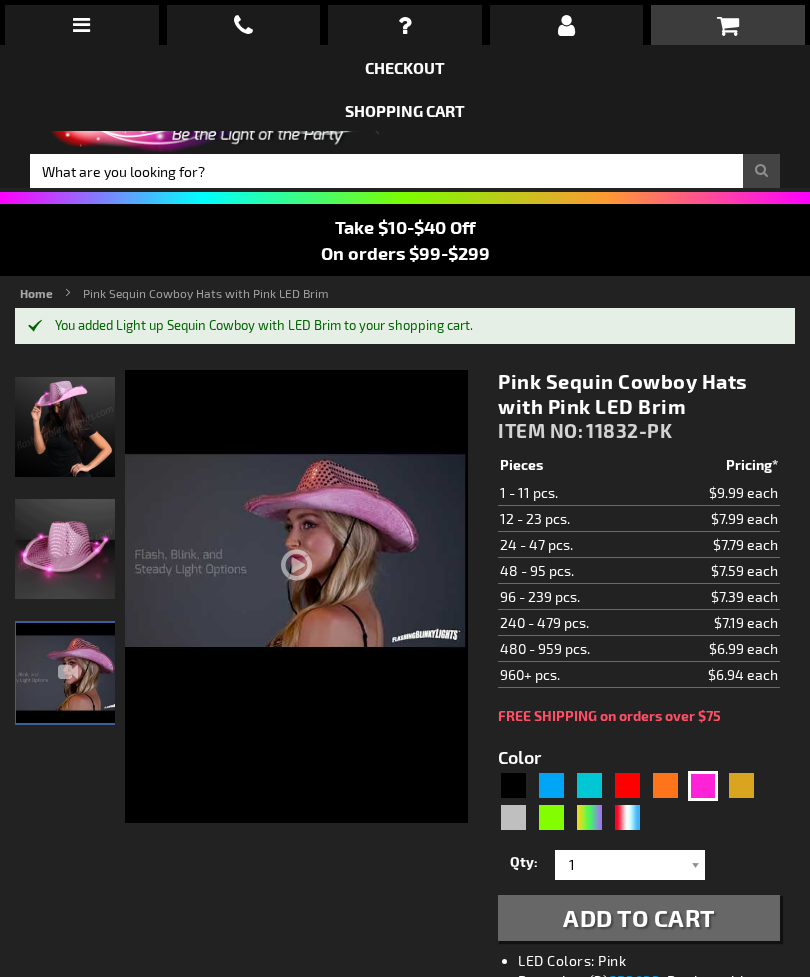 click at bounding box center (728, 25) 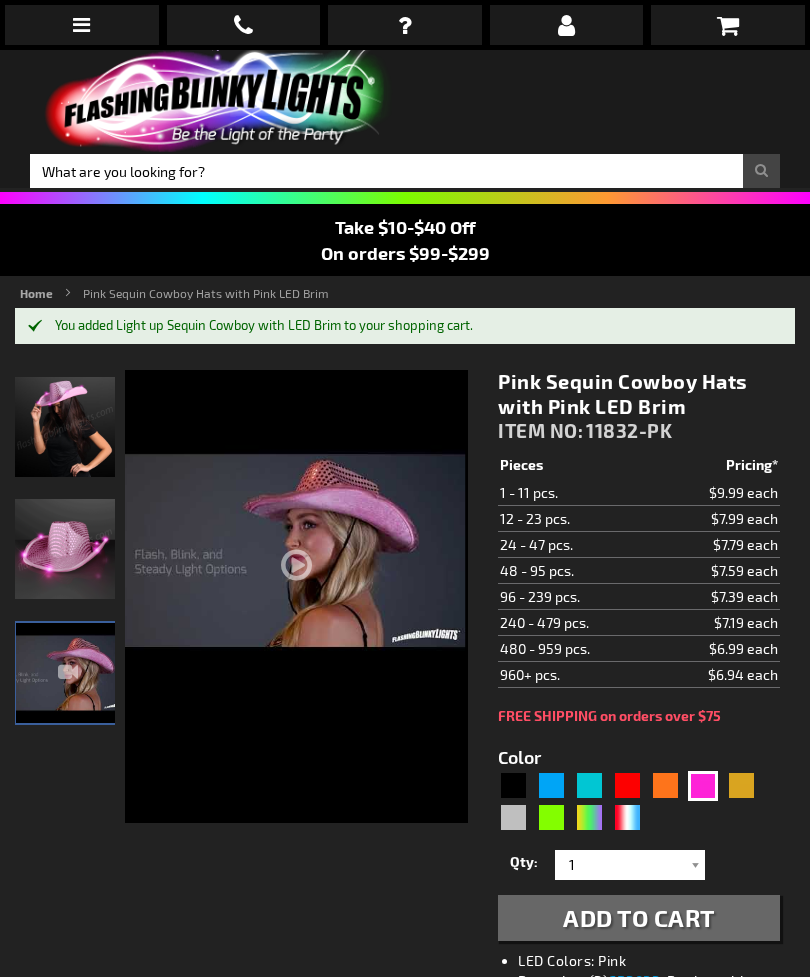 click at bounding box center (728, 25) 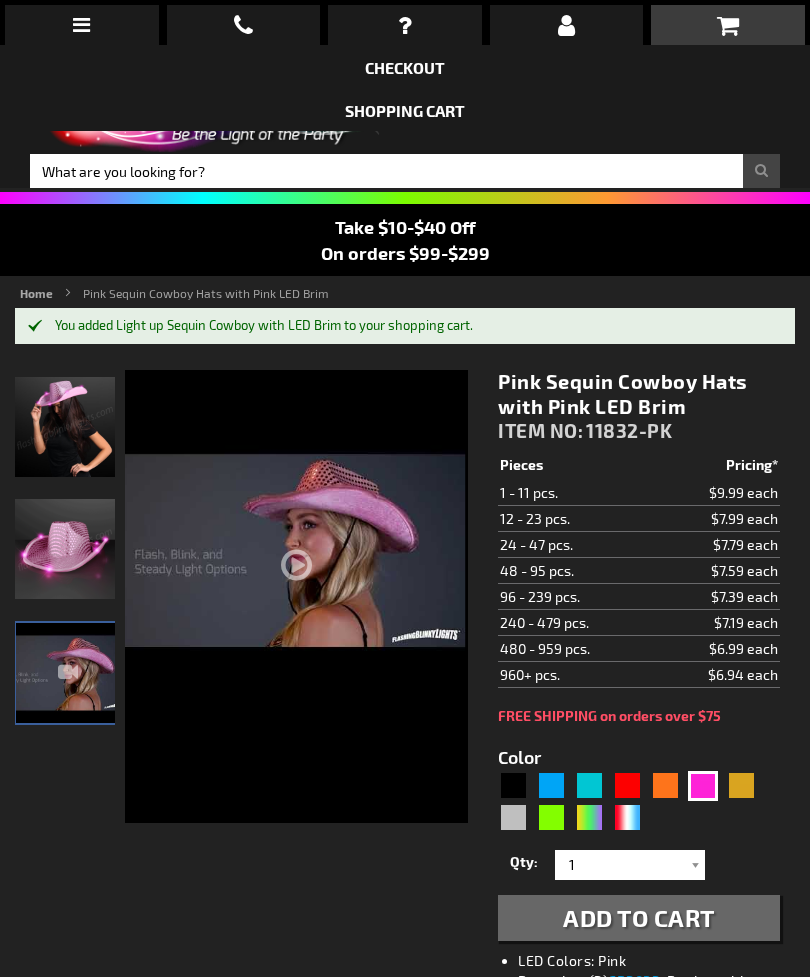 click at bounding box center [728, 25] 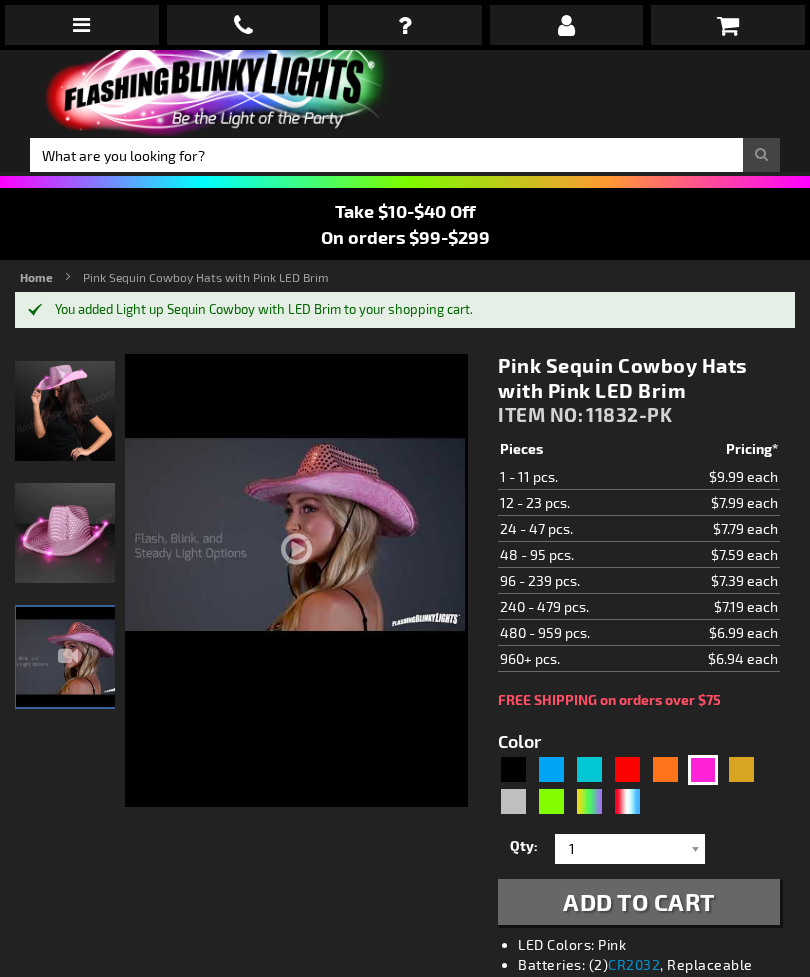 scroll, scrollTop: 0, scrollLeft: 0, axis: both 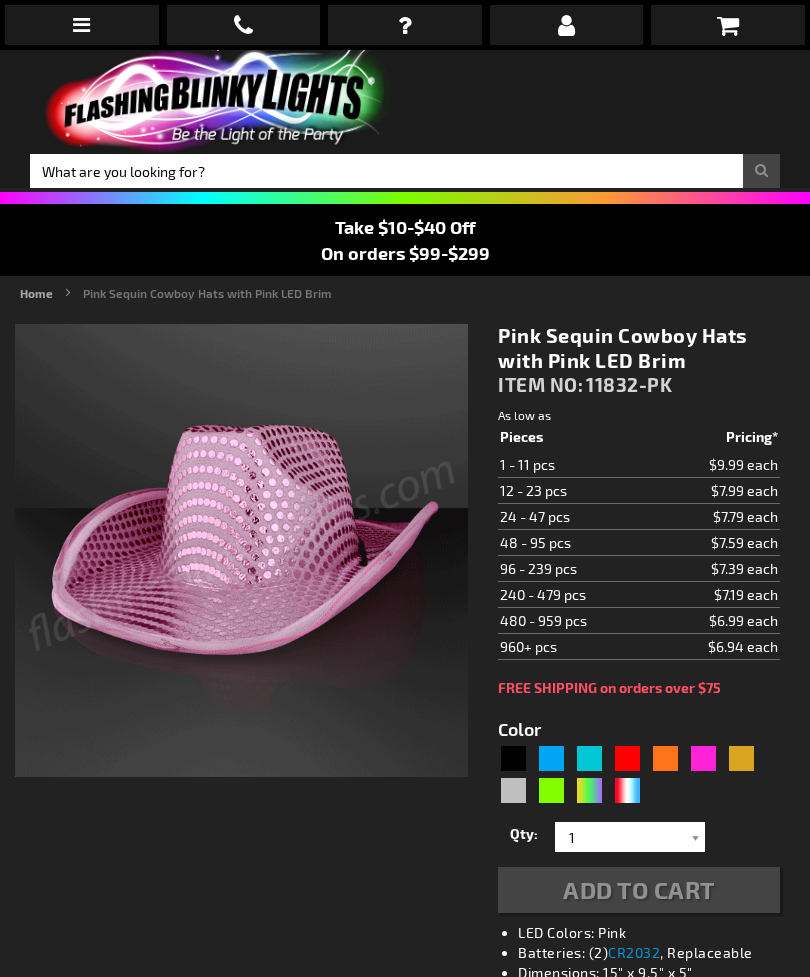 type on "5639" 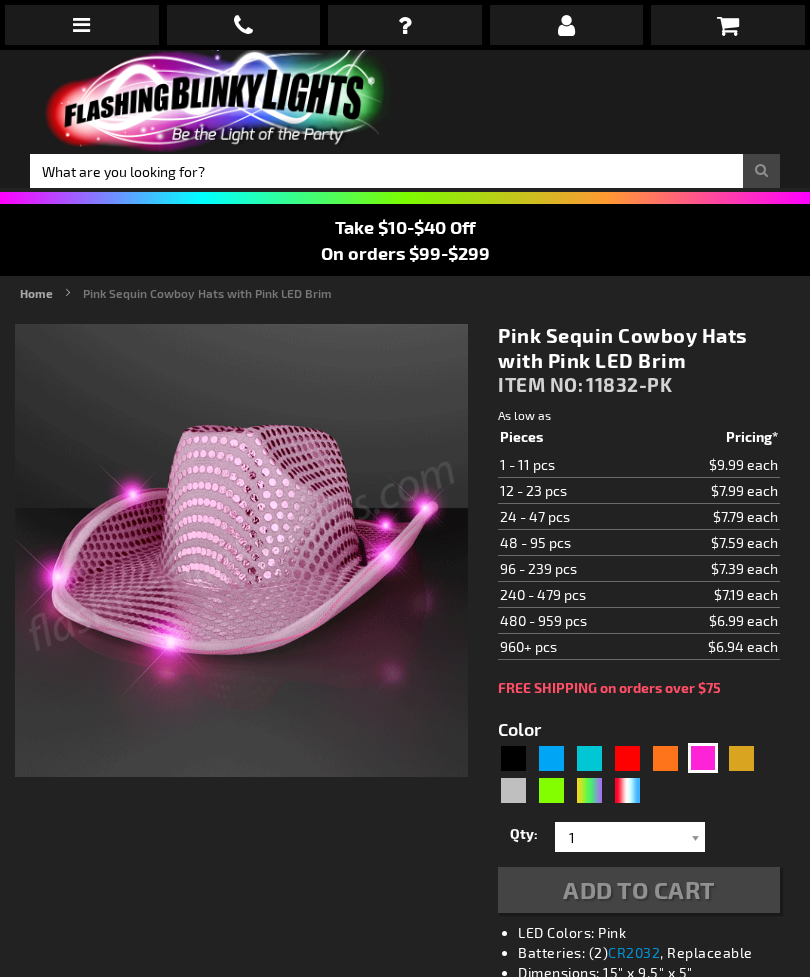 scroll, scrollTop: 0, scrollLeft: 0, axis: both 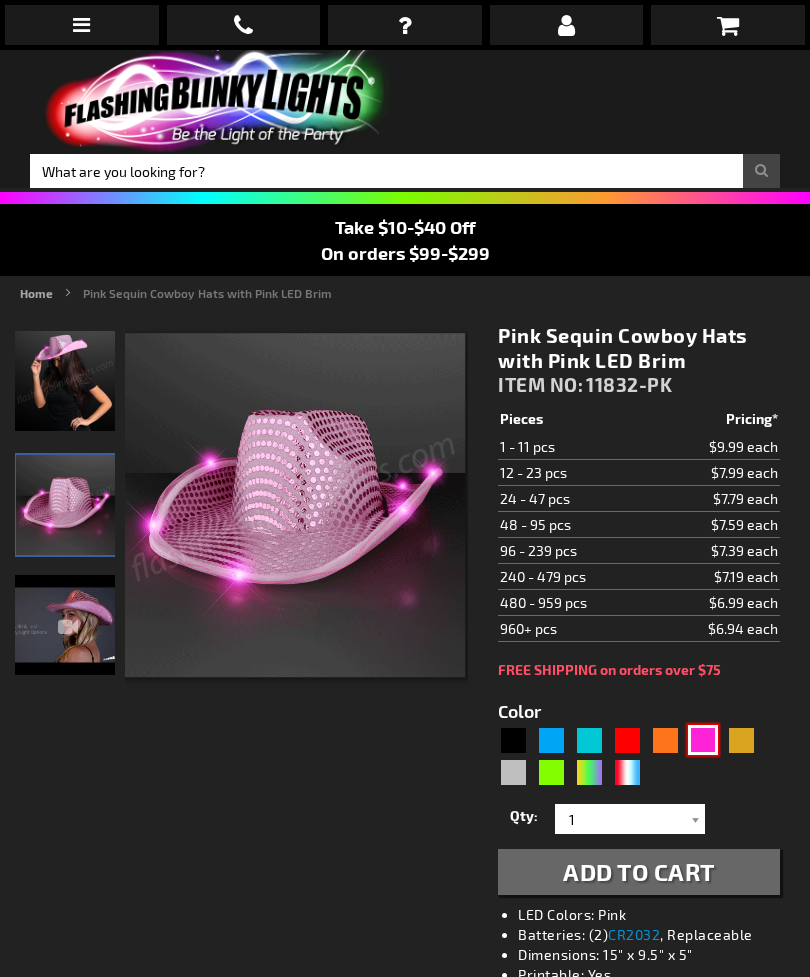 click at bounding box center (703, 740) 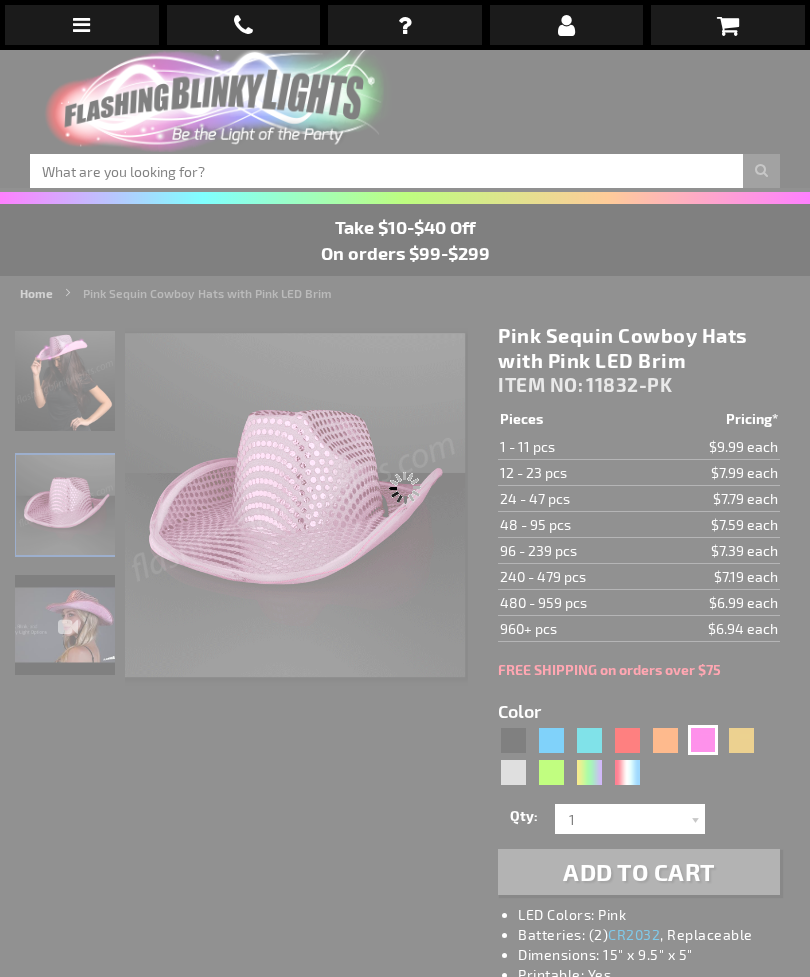 click on "Please wait..." at bounding box center [405, 488] 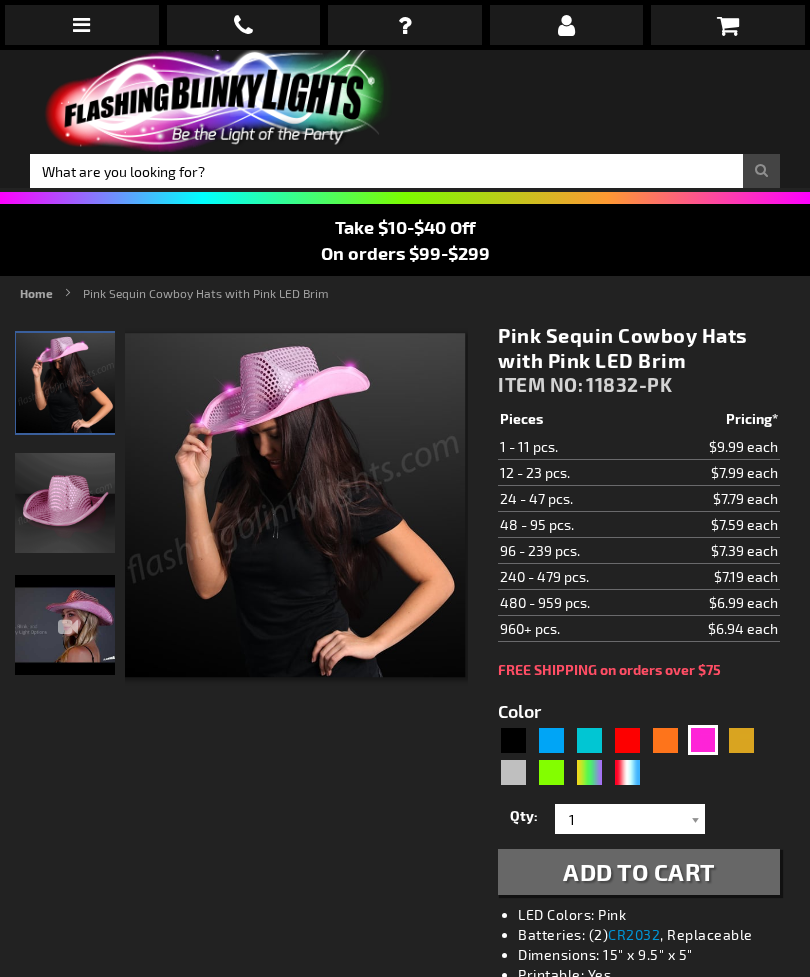 click on "Add to Cart" at bounding box center (639, 871) 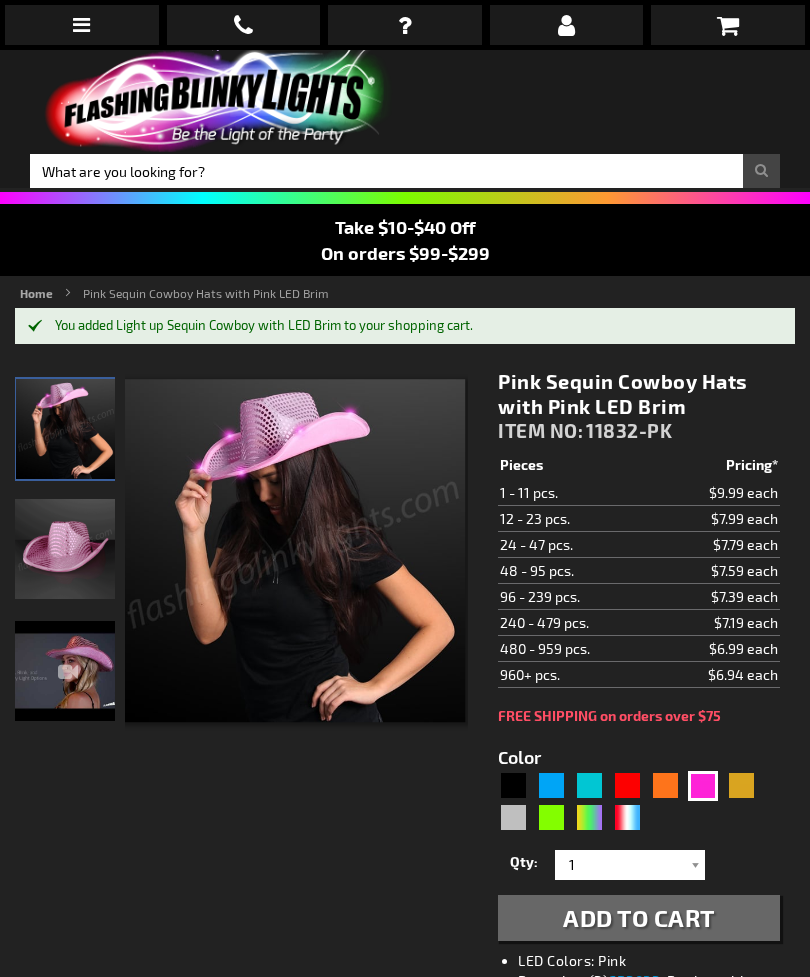click at bounding box center (728, 25) 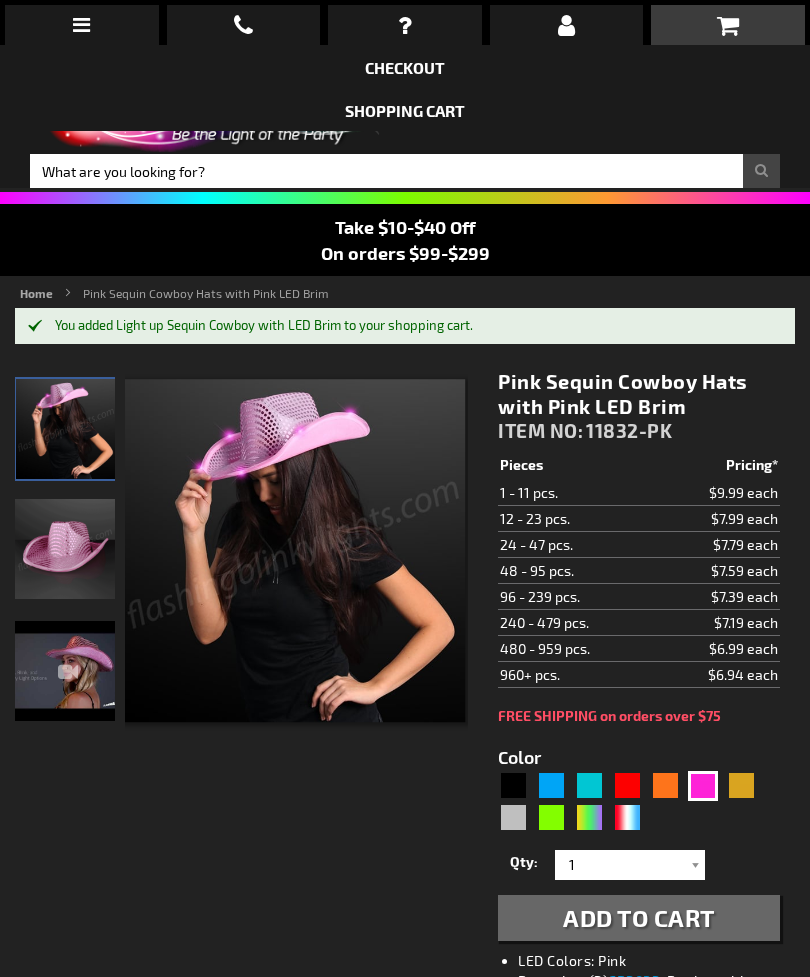 click at bounding box center [728, 25] 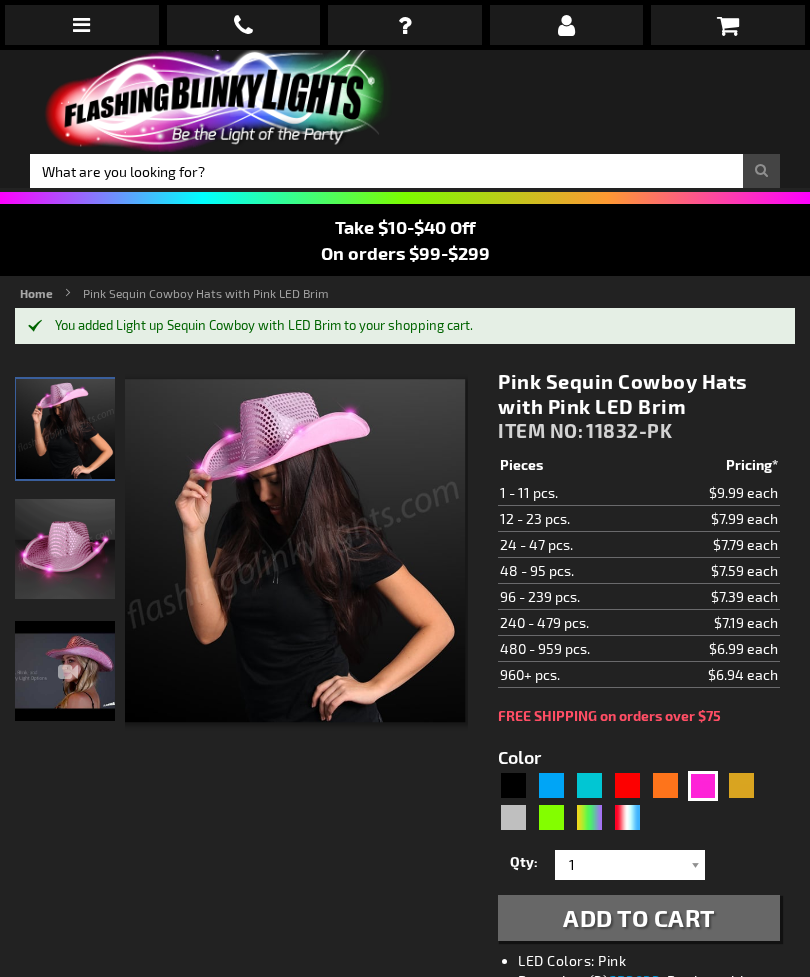 click at bounding box center [728, 25] 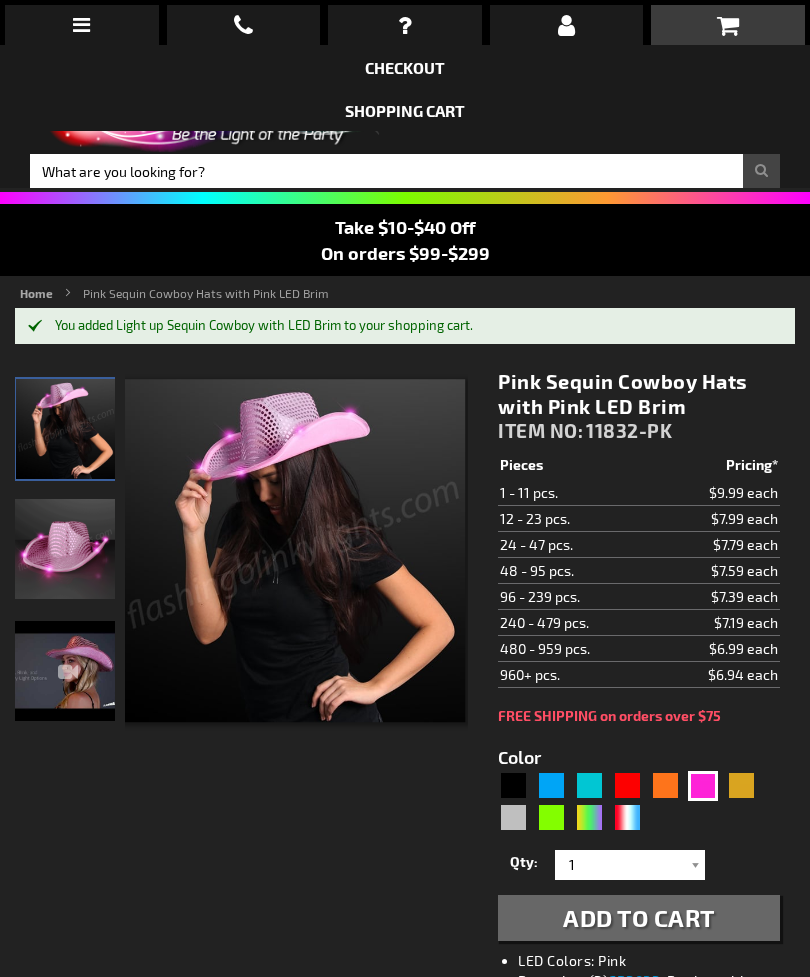 click on "Shopping
Cart" at bounding box center (405, 110) 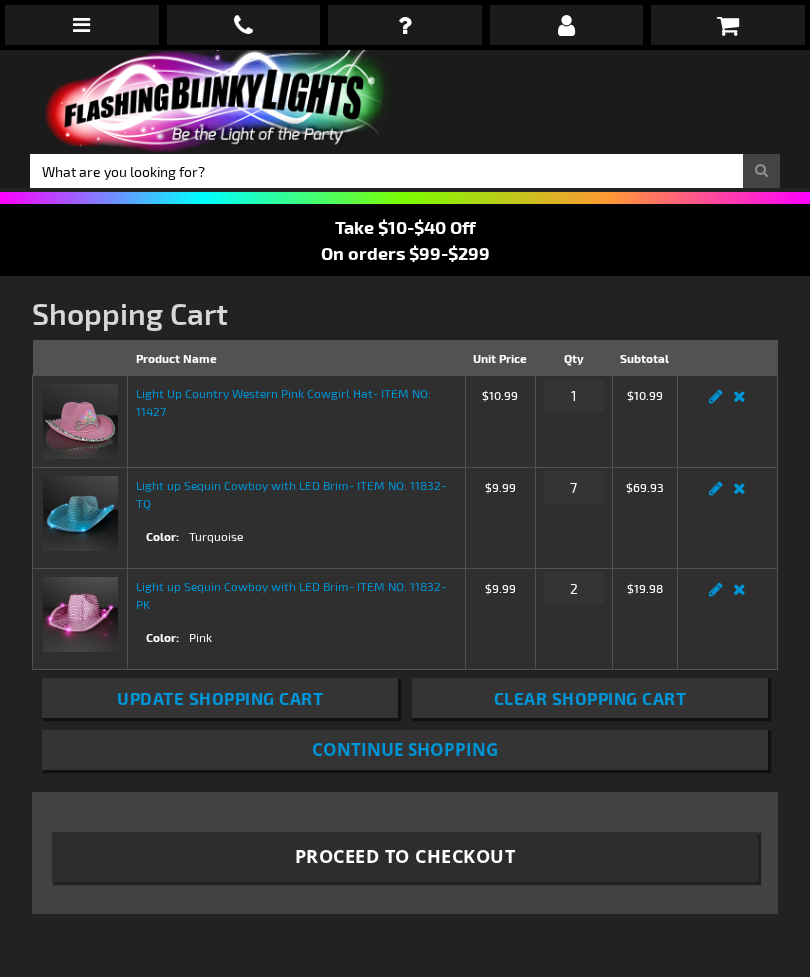 scroll, scrollTop: 0, scrollLeft: 0, axis: both 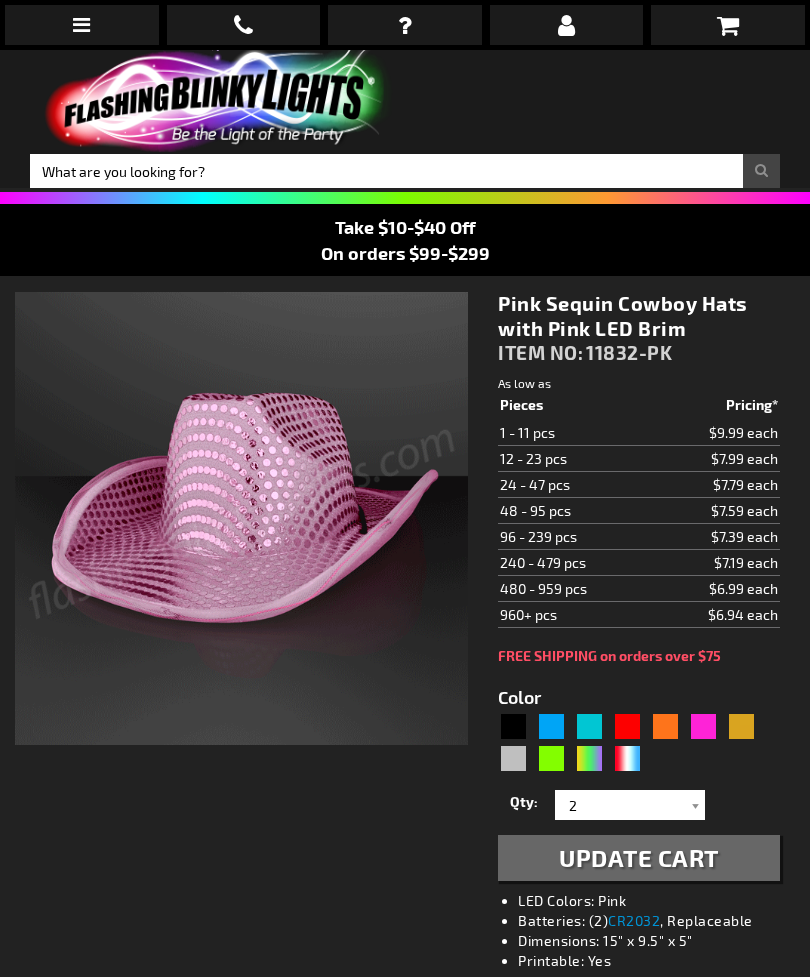 select 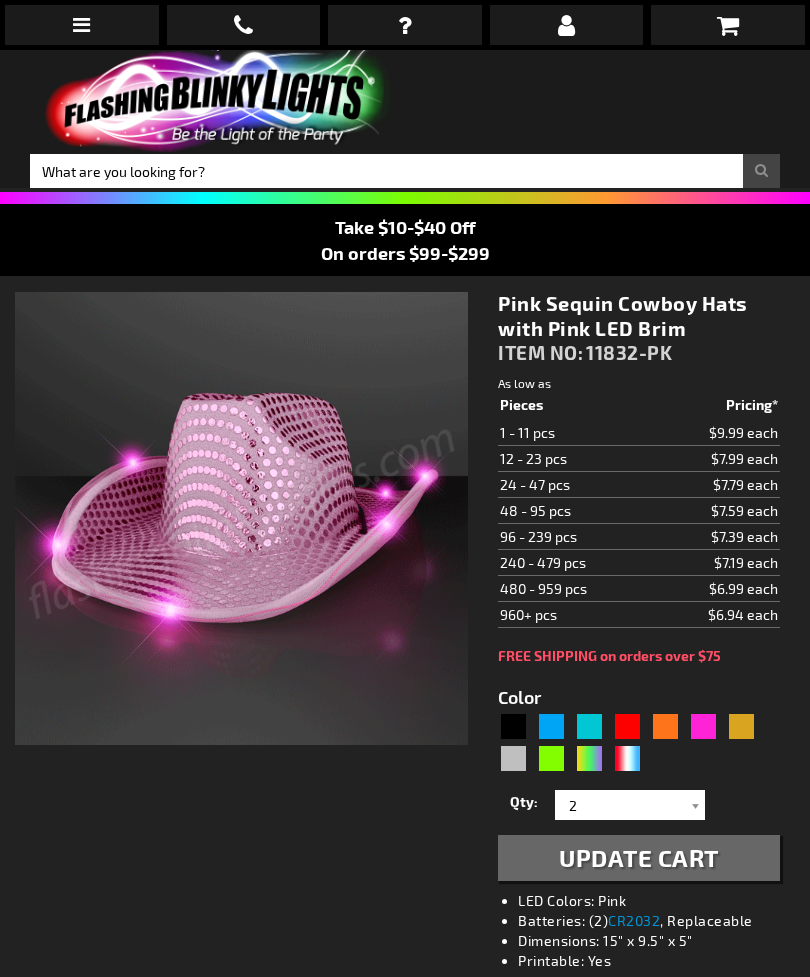 type on "5639" 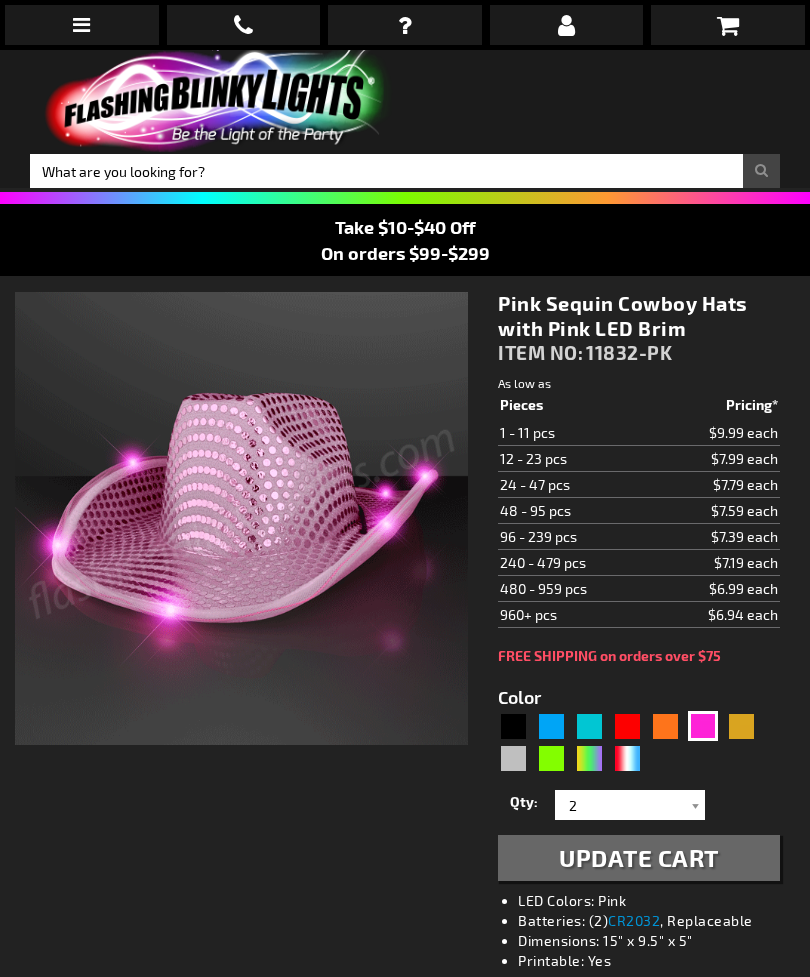 scroll, scrollTop: 0, scrollLeft: 0, axis: both 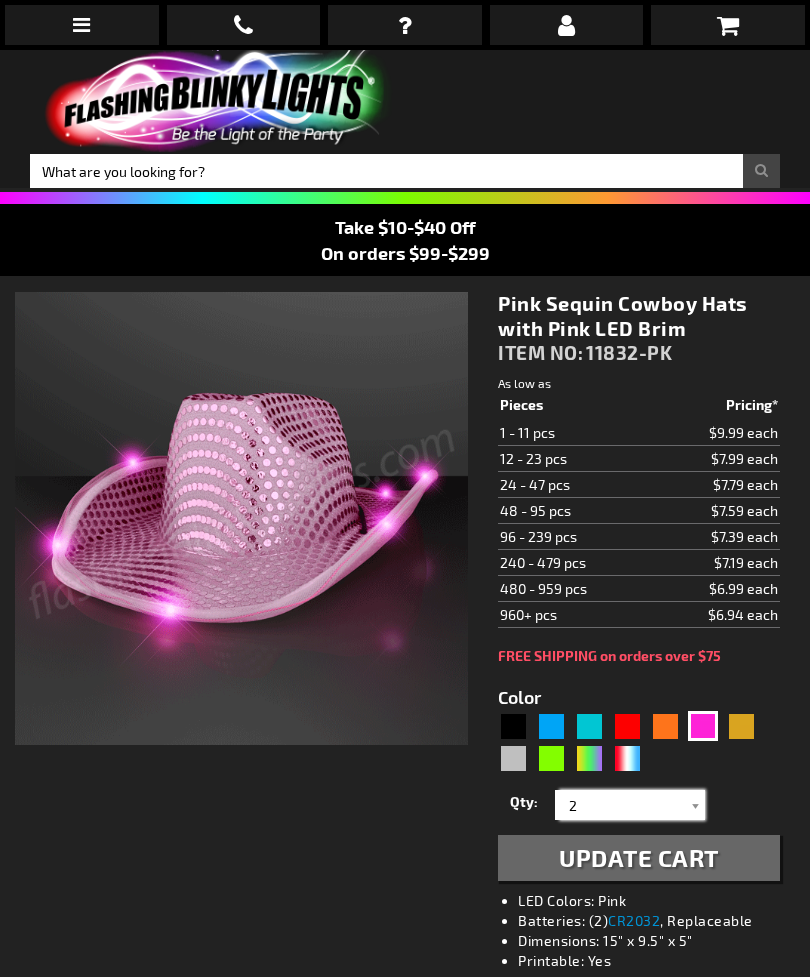 click on "2" at bounding box center [632, 805] 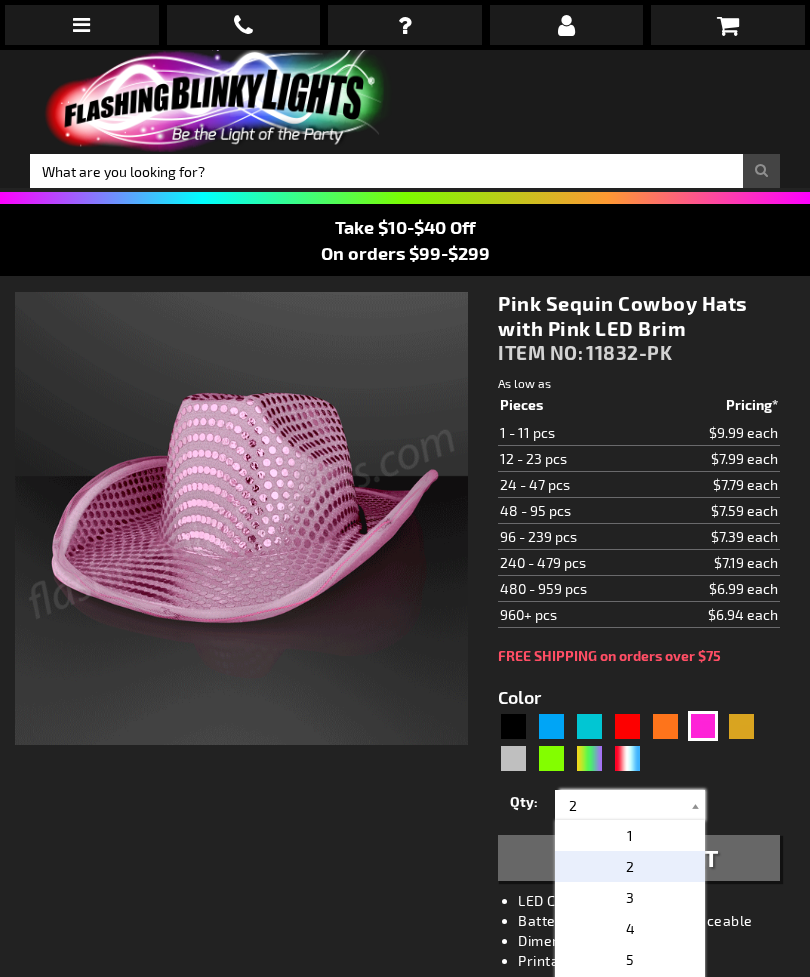 select 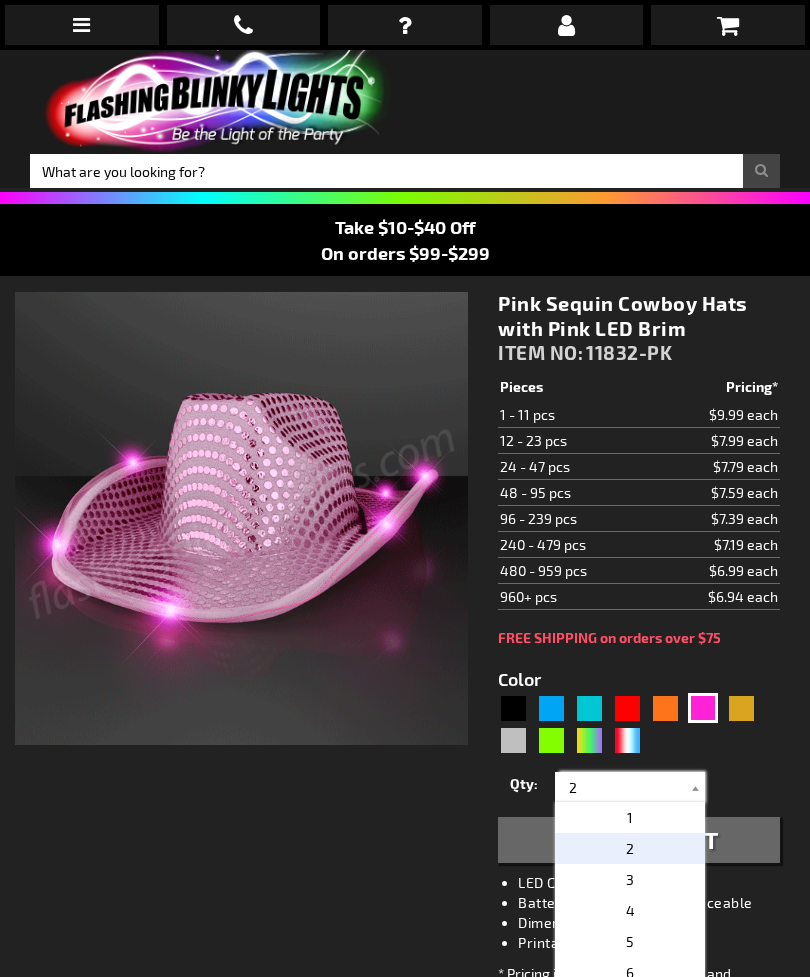 scroll, scrollTop: 158, scrollLeft: 0, axis: vertical 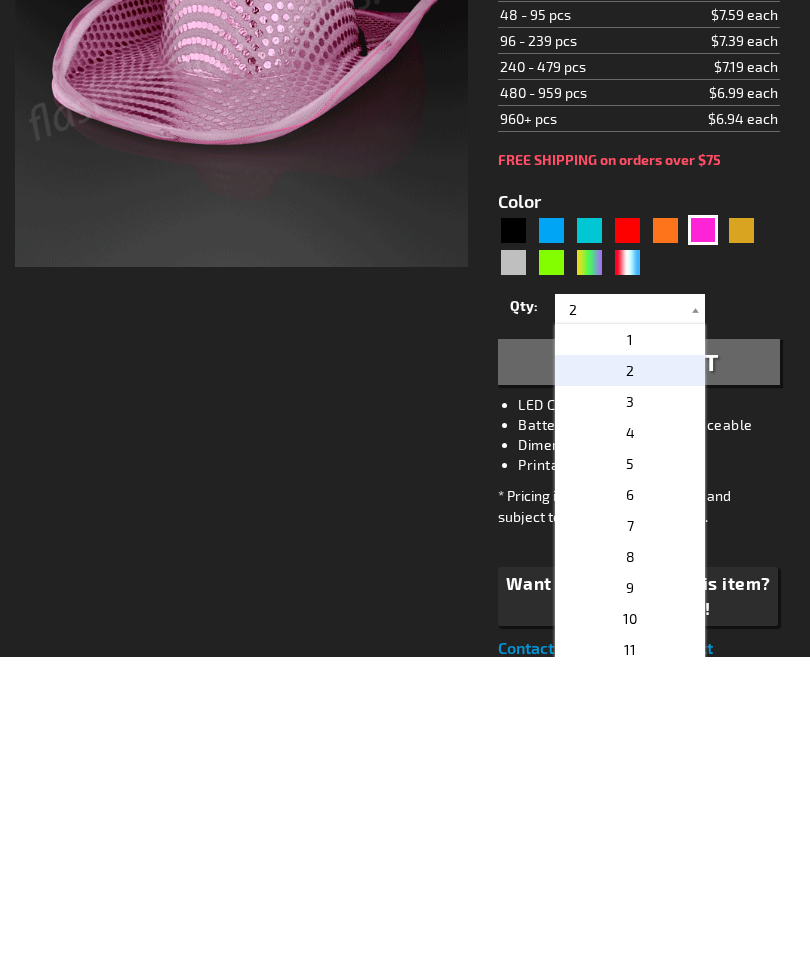 click on "1" at bounding box center [630, 659] 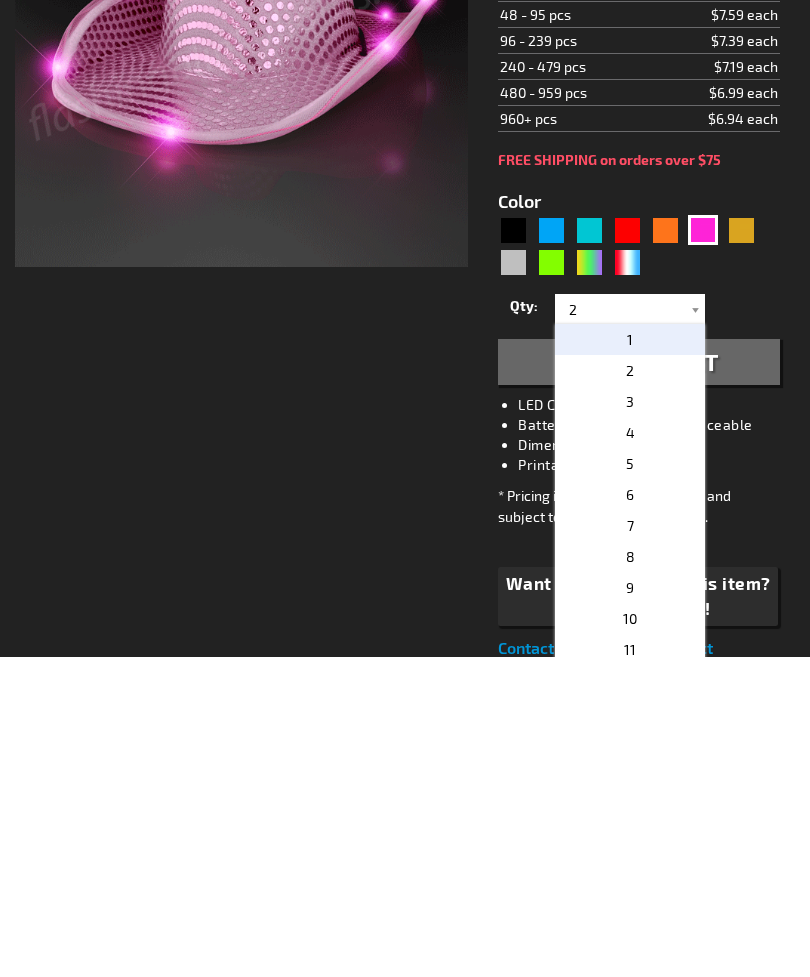 type on "1" 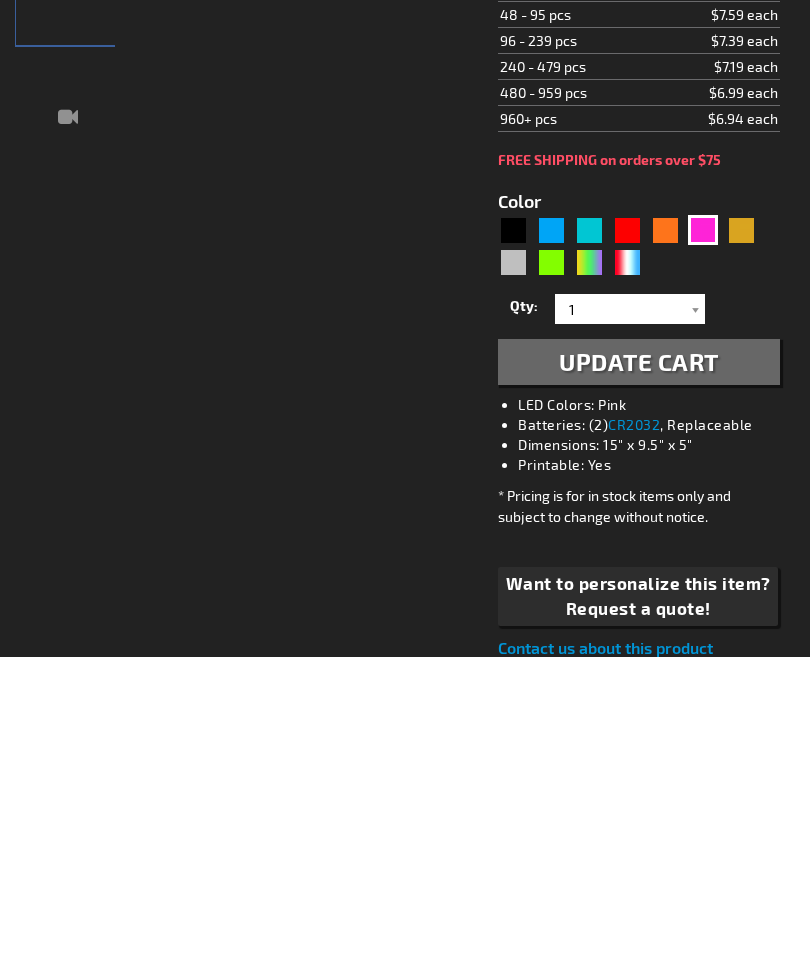 click on "Update Cart" at bounding box center (639, 682) 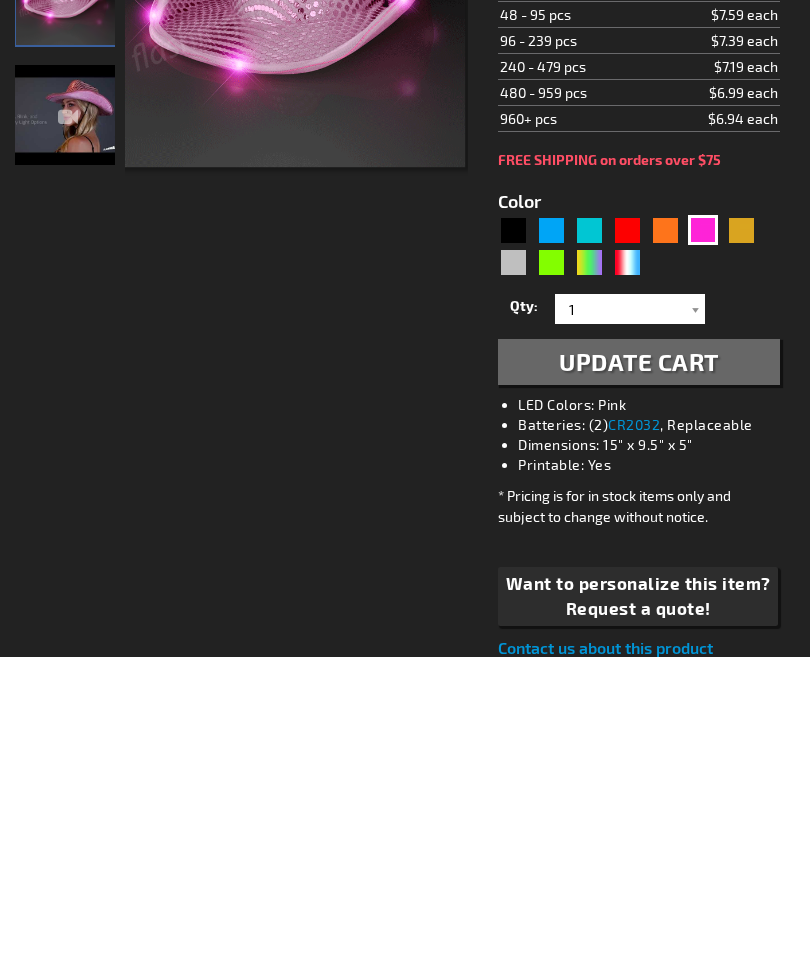 scroll, scrollTop: 478, scrollLeft: 0, axis: vertical 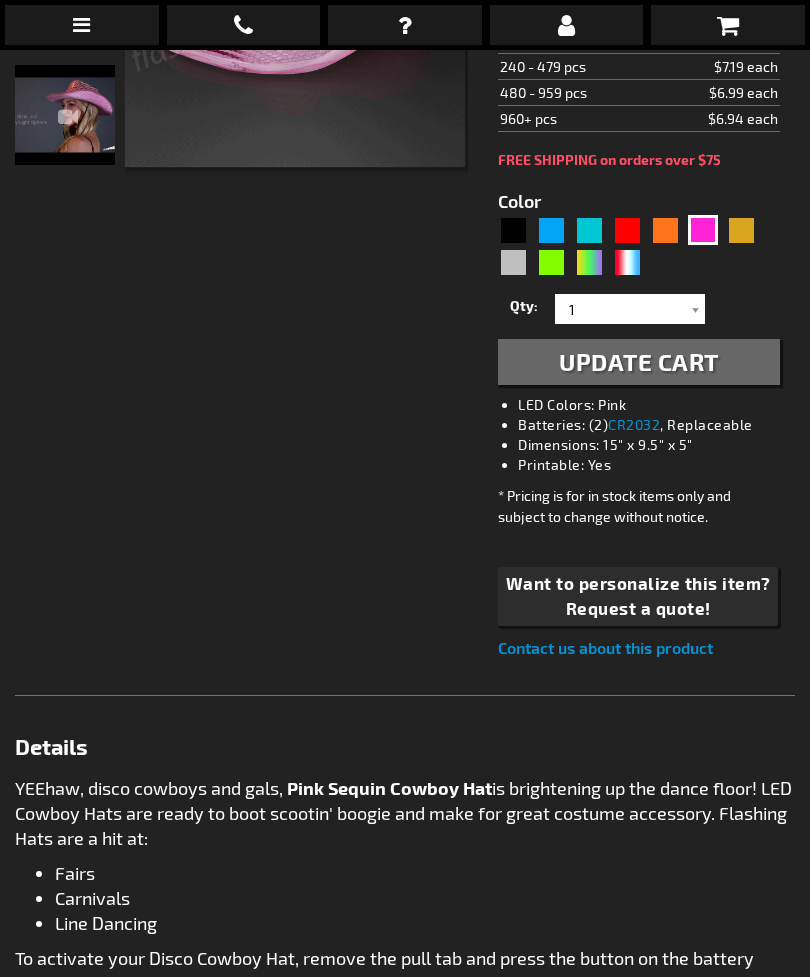 click on "Update Cart" at bounding box center (639, 361) 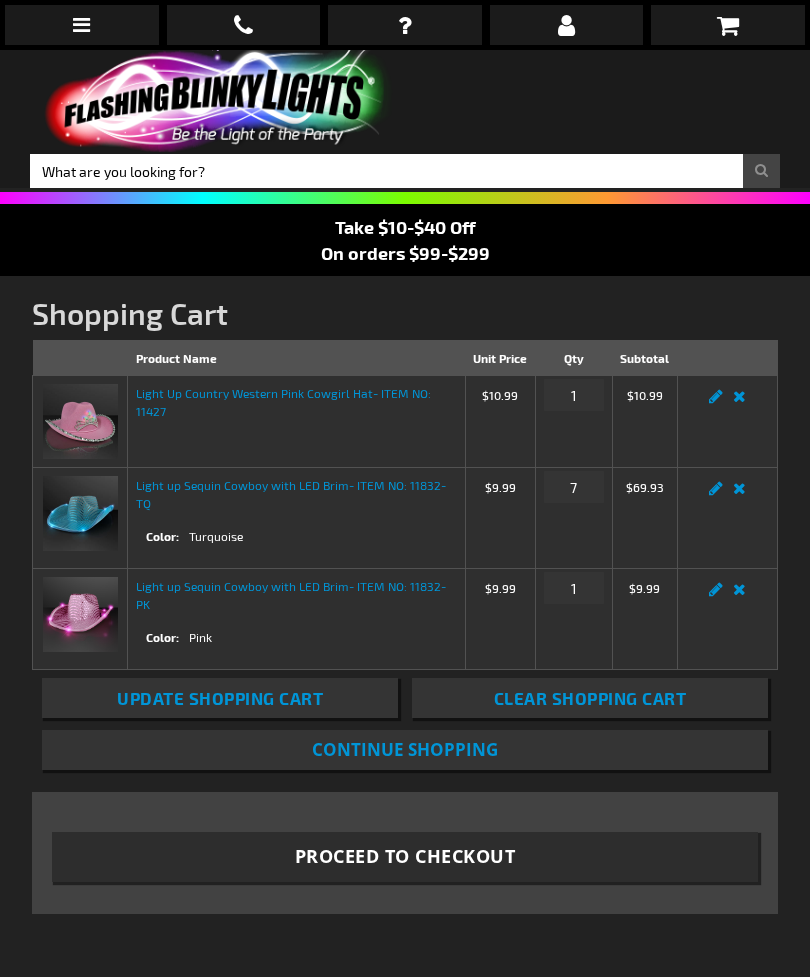 scroll, scrollTop: 0, scrollLeft: 0, axis: both 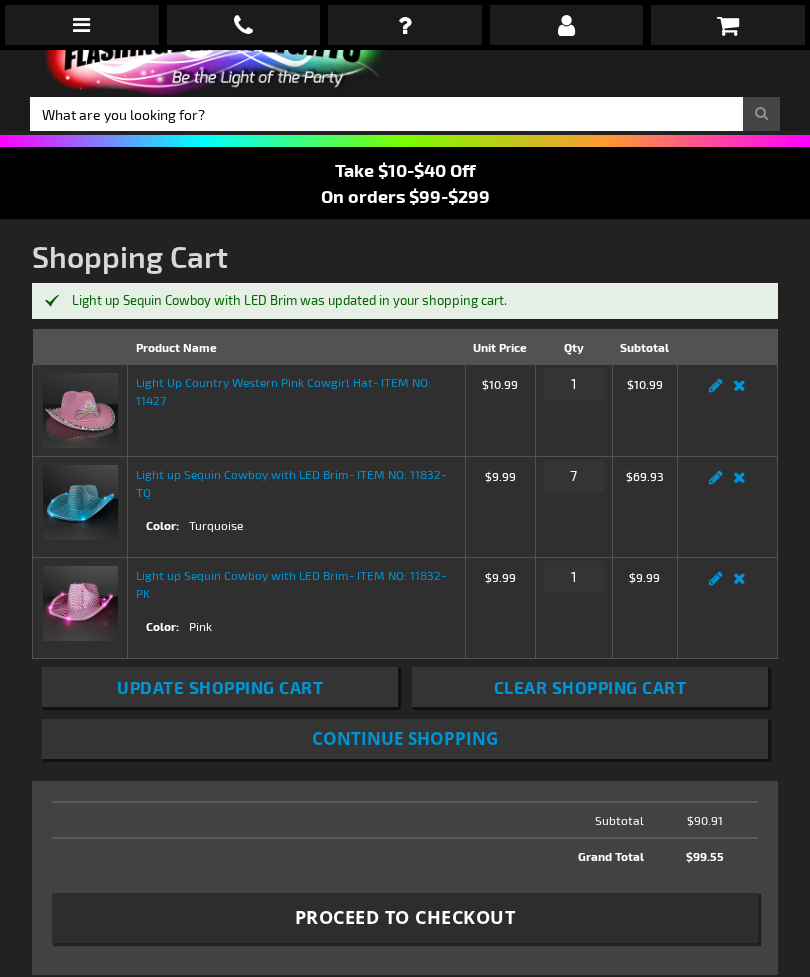 click on "Edit" at bounding box center (716, 483) 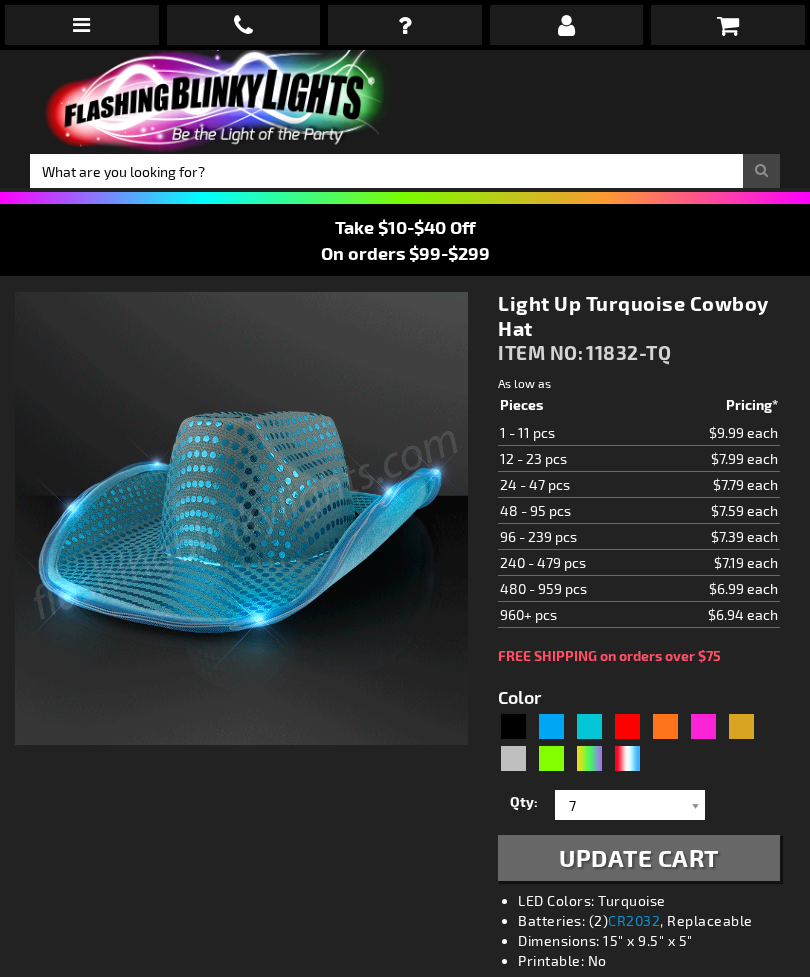 select 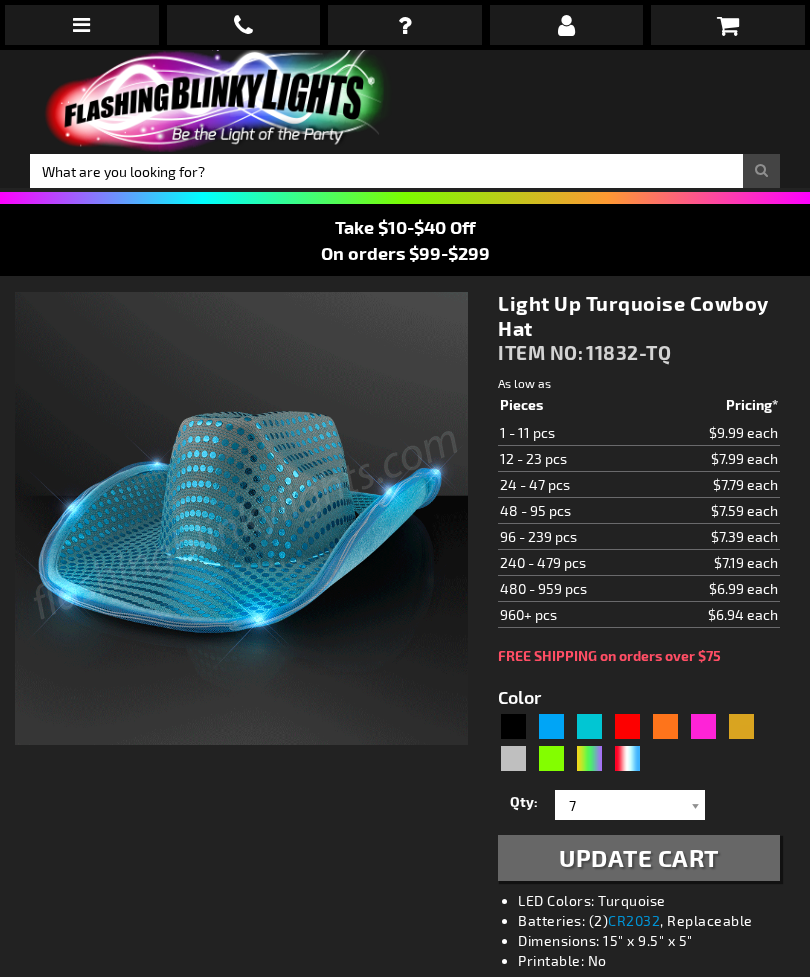 type on "5653" 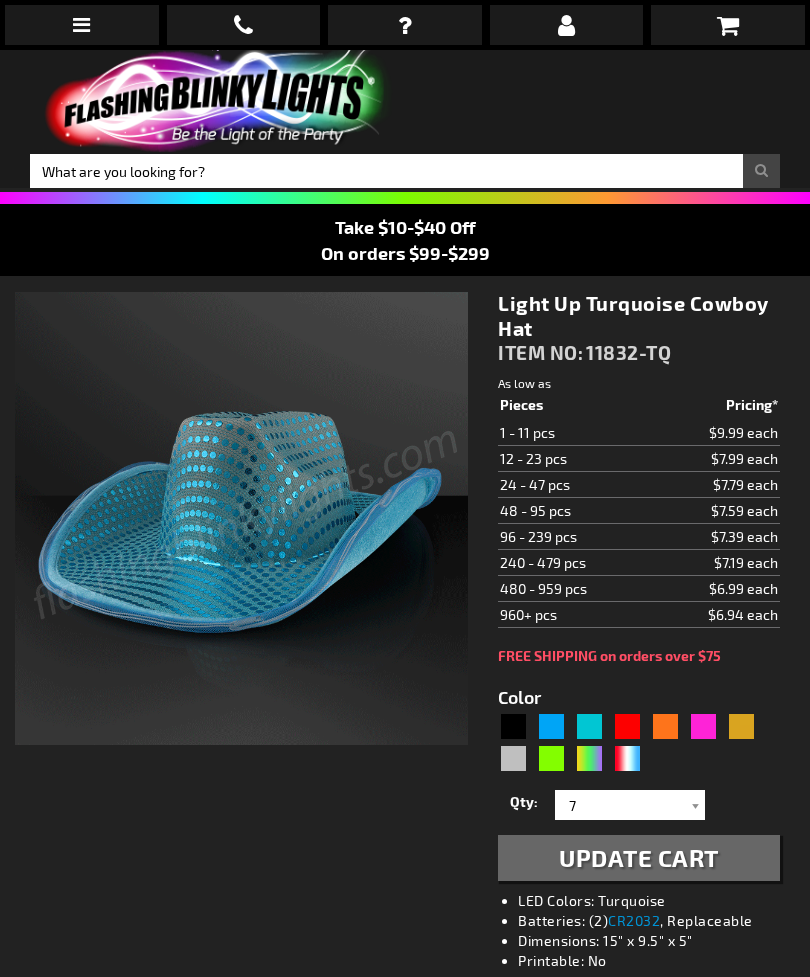 scroll, scrollTop: 0, scrollLeft: 0, axis: both 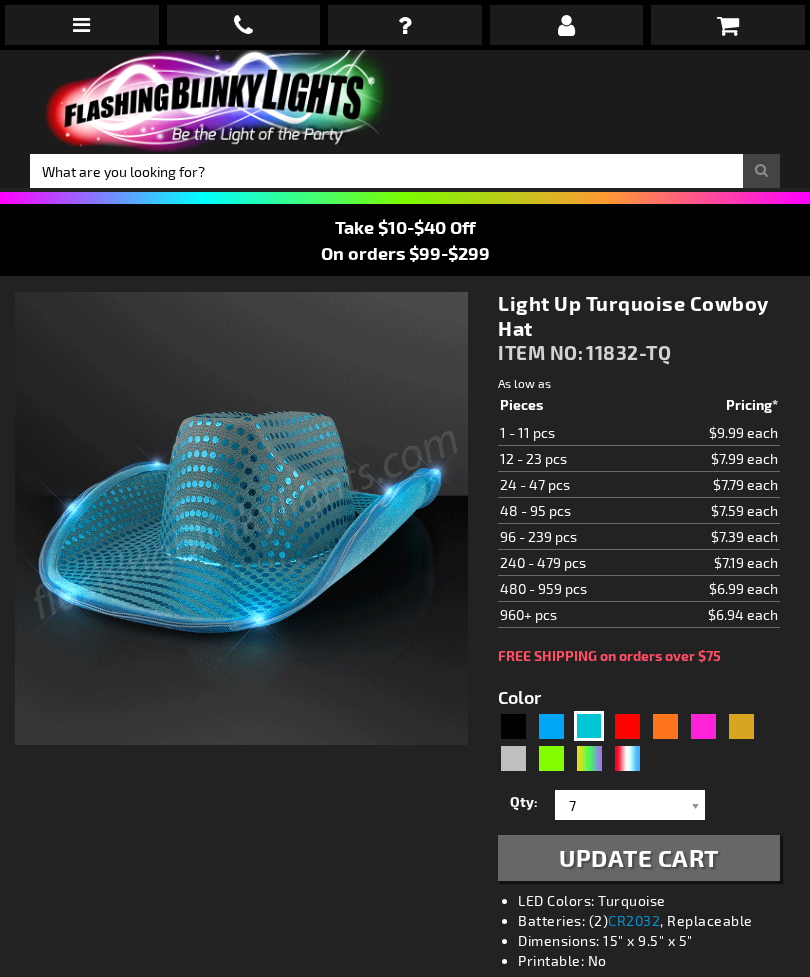 select 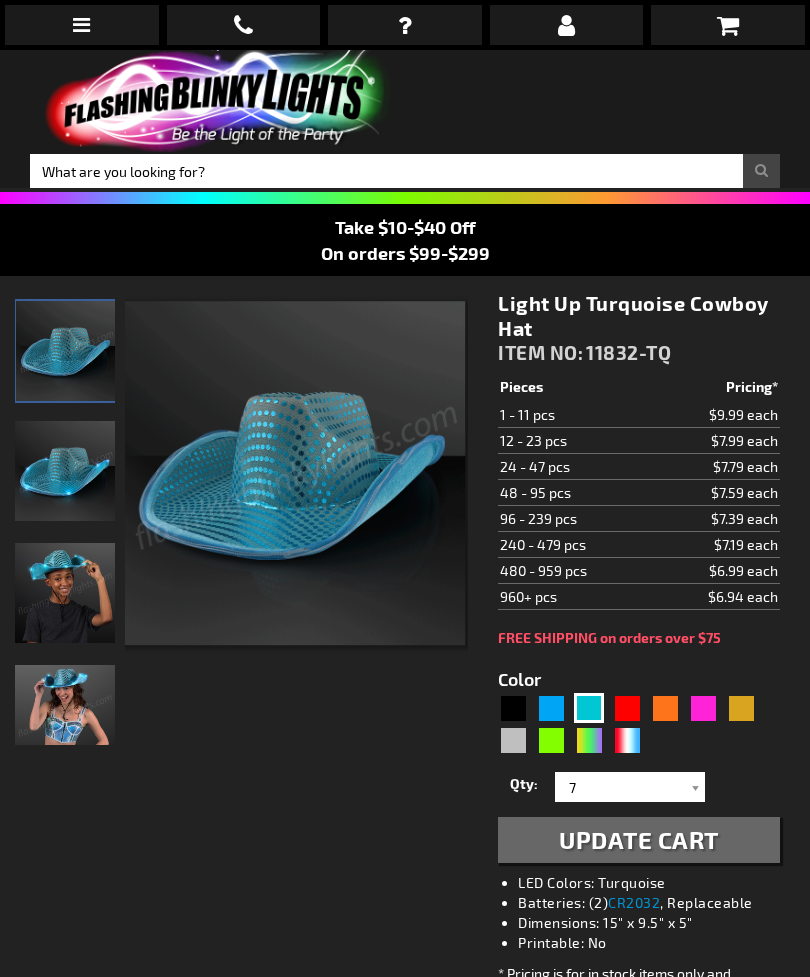 scroll, scrollTop: 0, scrollLeft: 0, axis: both 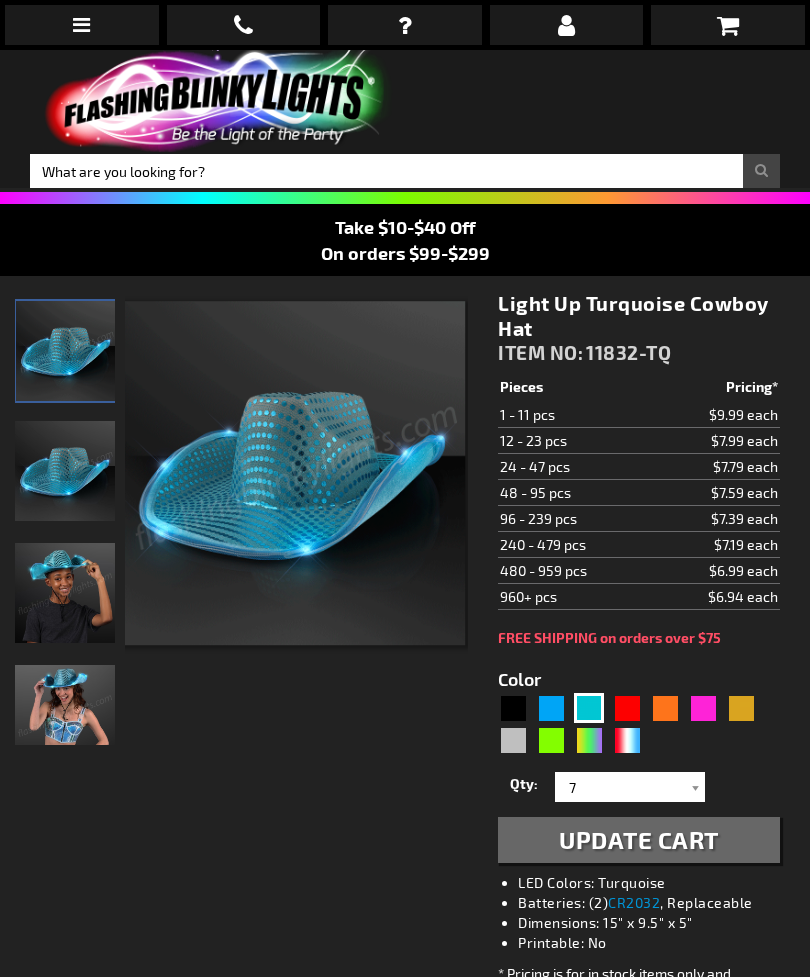 click at bounding box center [728, 25] 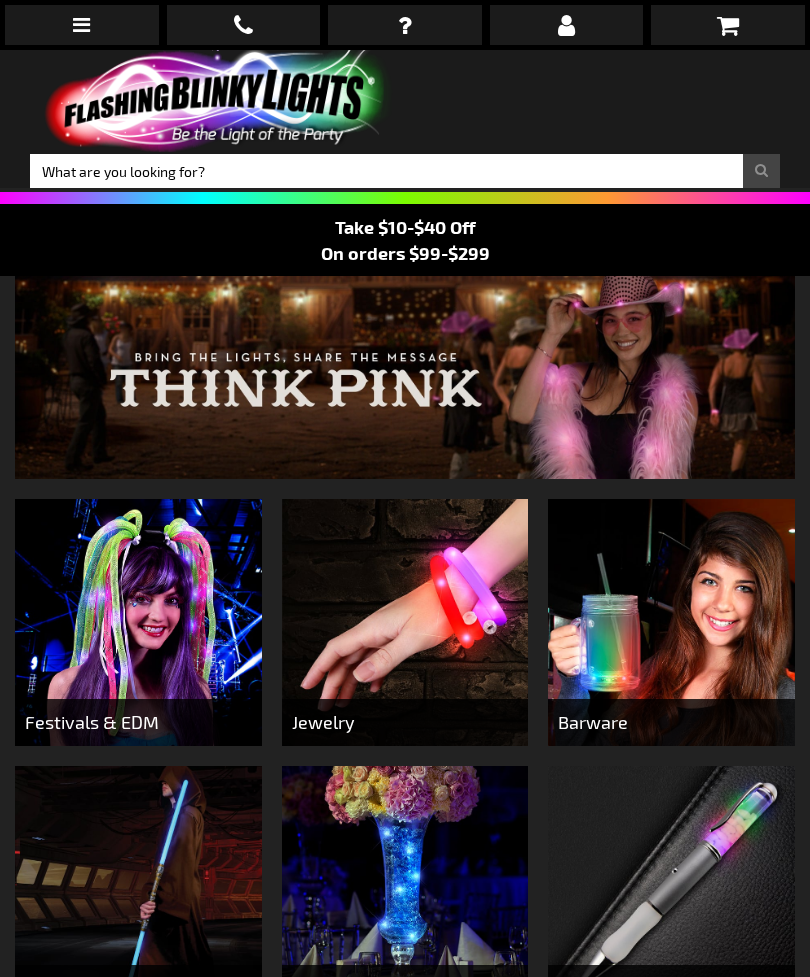 scroll, scrollTop: 0, scrollLeft: 0, axis: both 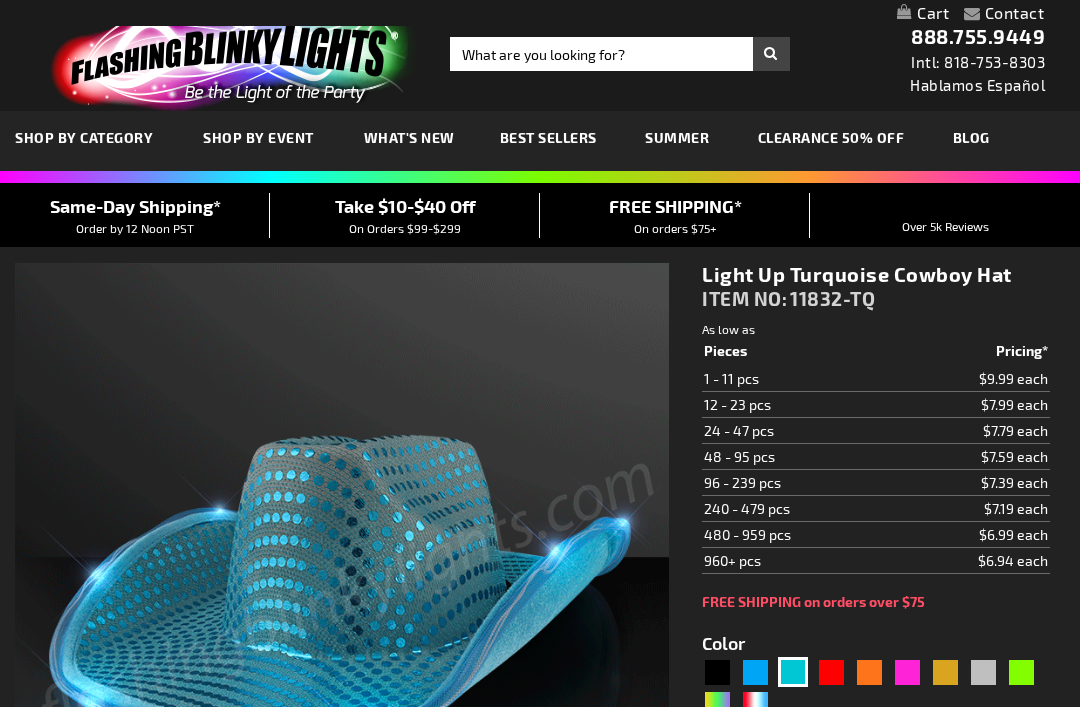 select 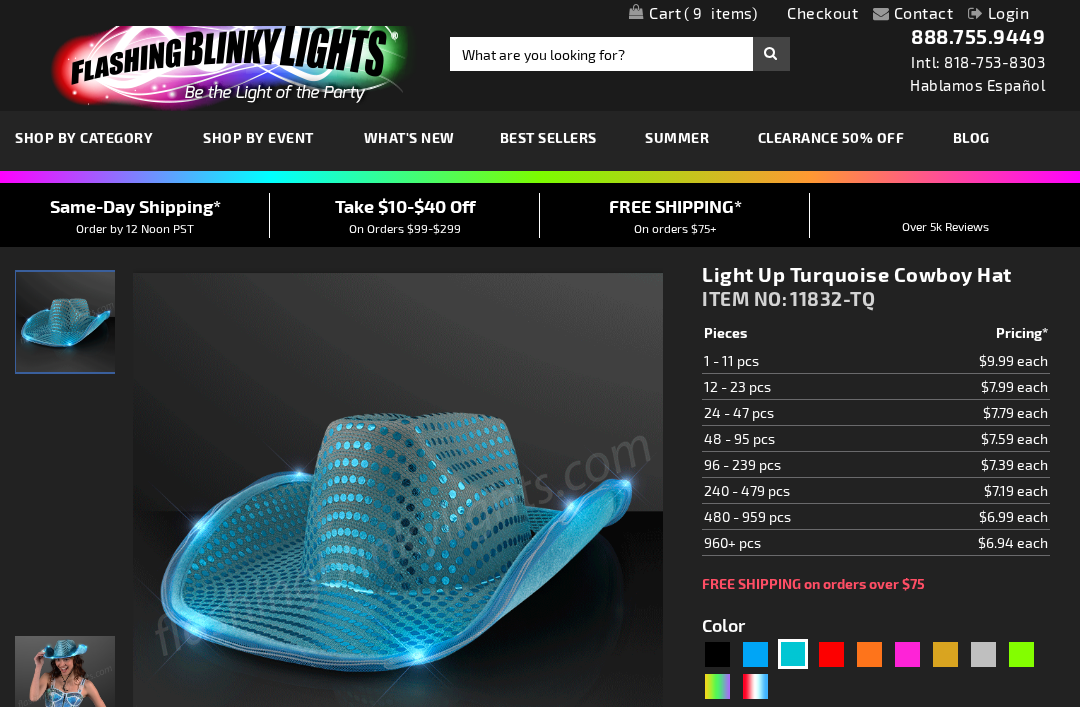 scroll, scrollTop: 0, scrollLeft: 0, axis: both 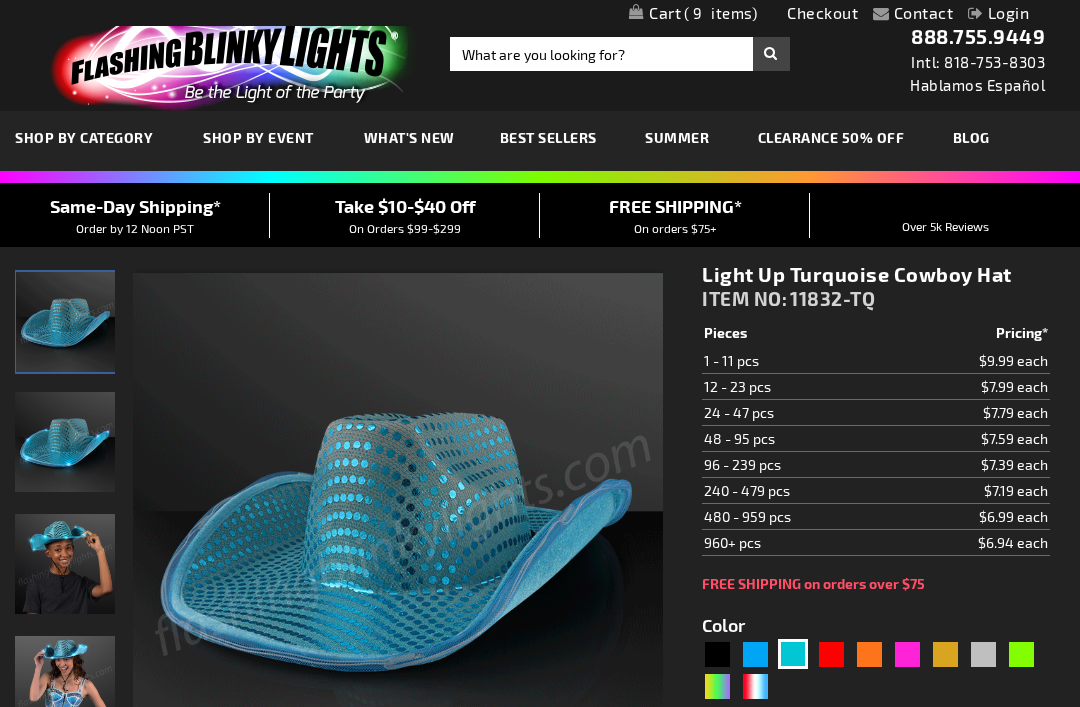 click on "My Cart
9
9
items" at bounding box center [693, 13] 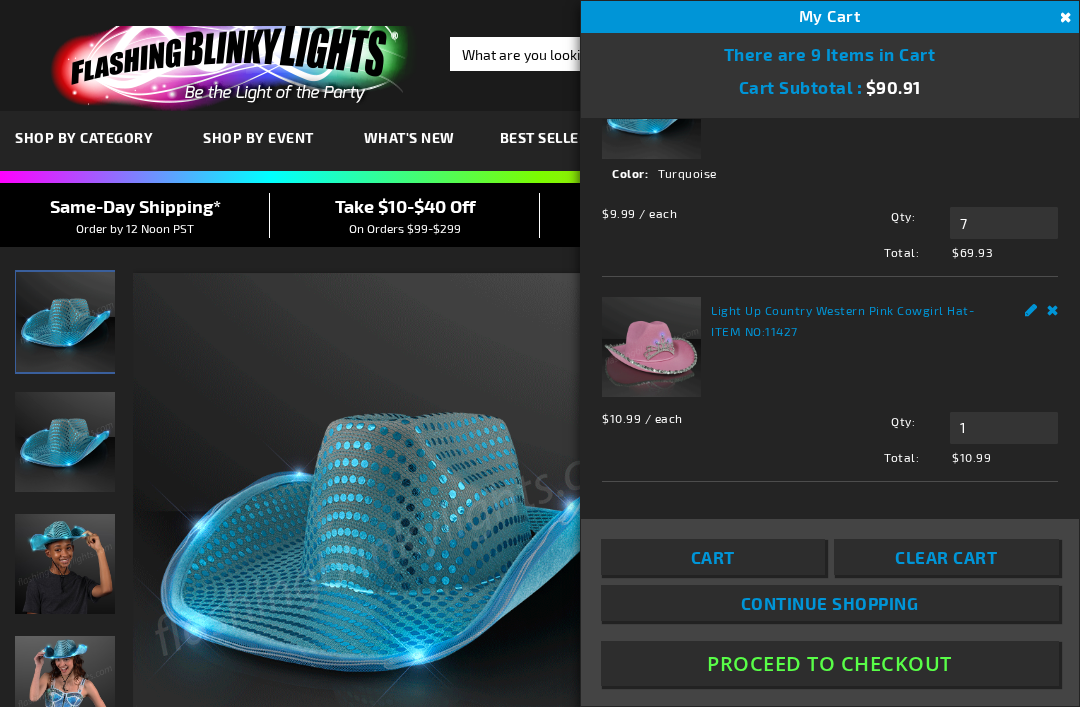 scroll, scrollTop: 267, scrollLeft: 0, axis: vertical 